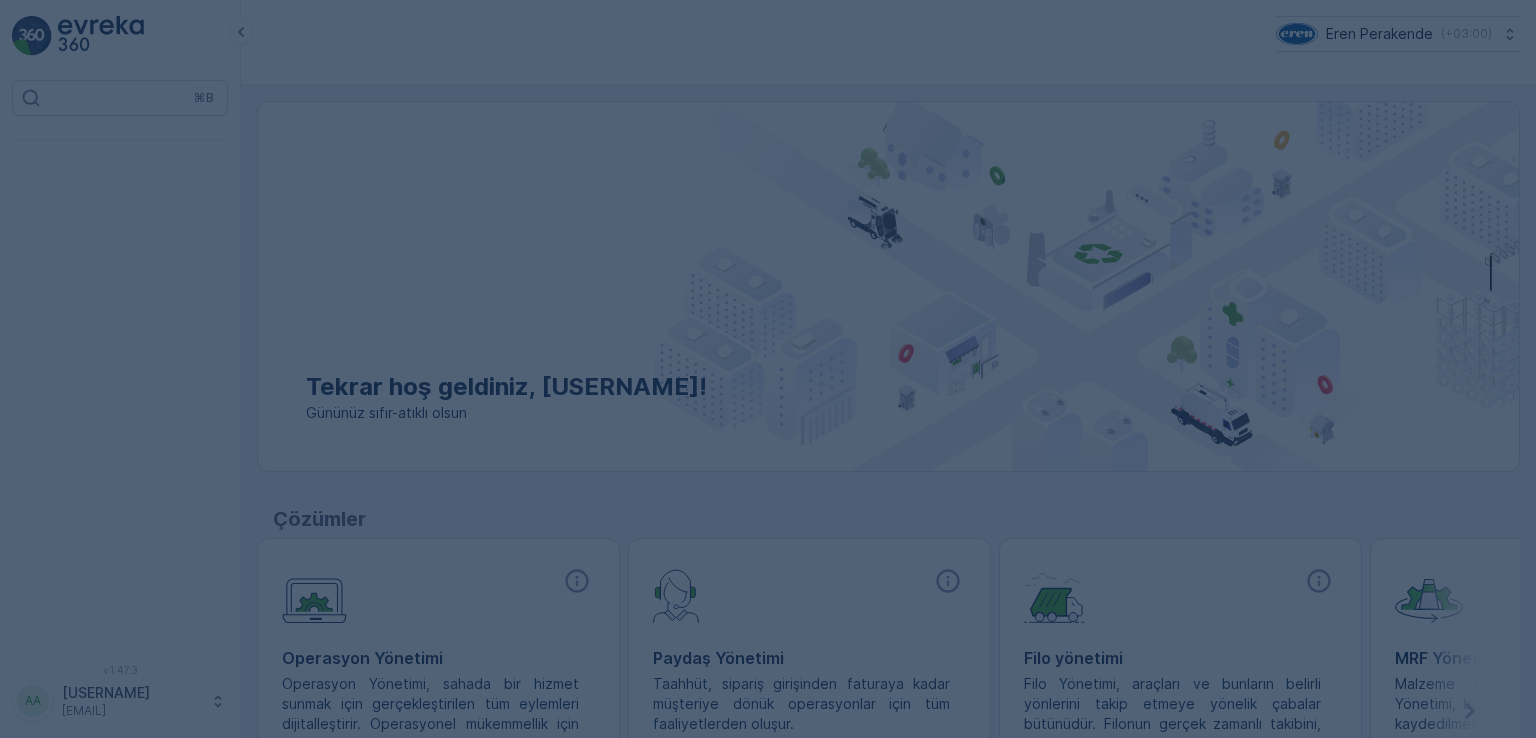 scroll, scrollTop: 0, scrollLeft: 0, axis: both 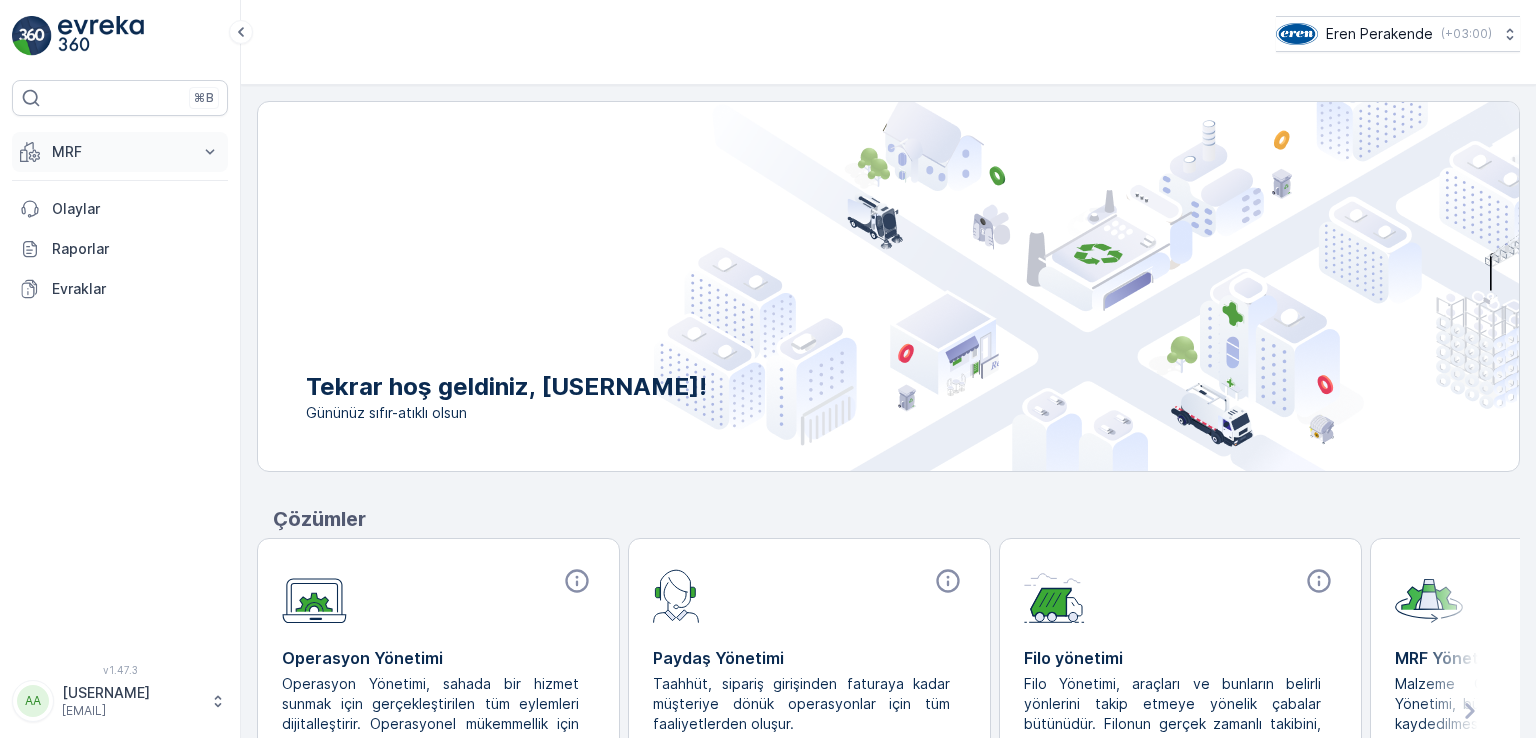 click 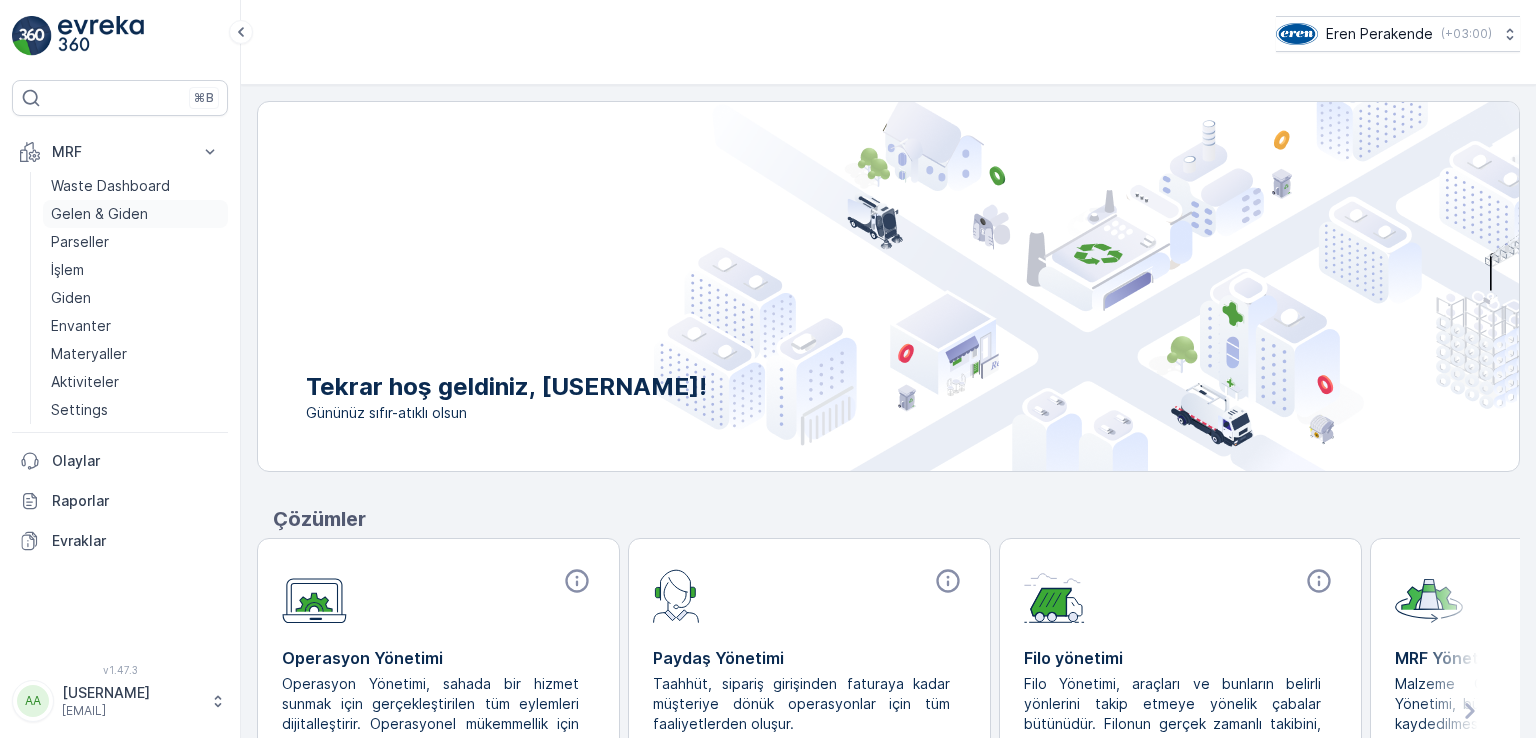 click on "Gelen & Giden" at bounding box center [99, 214] 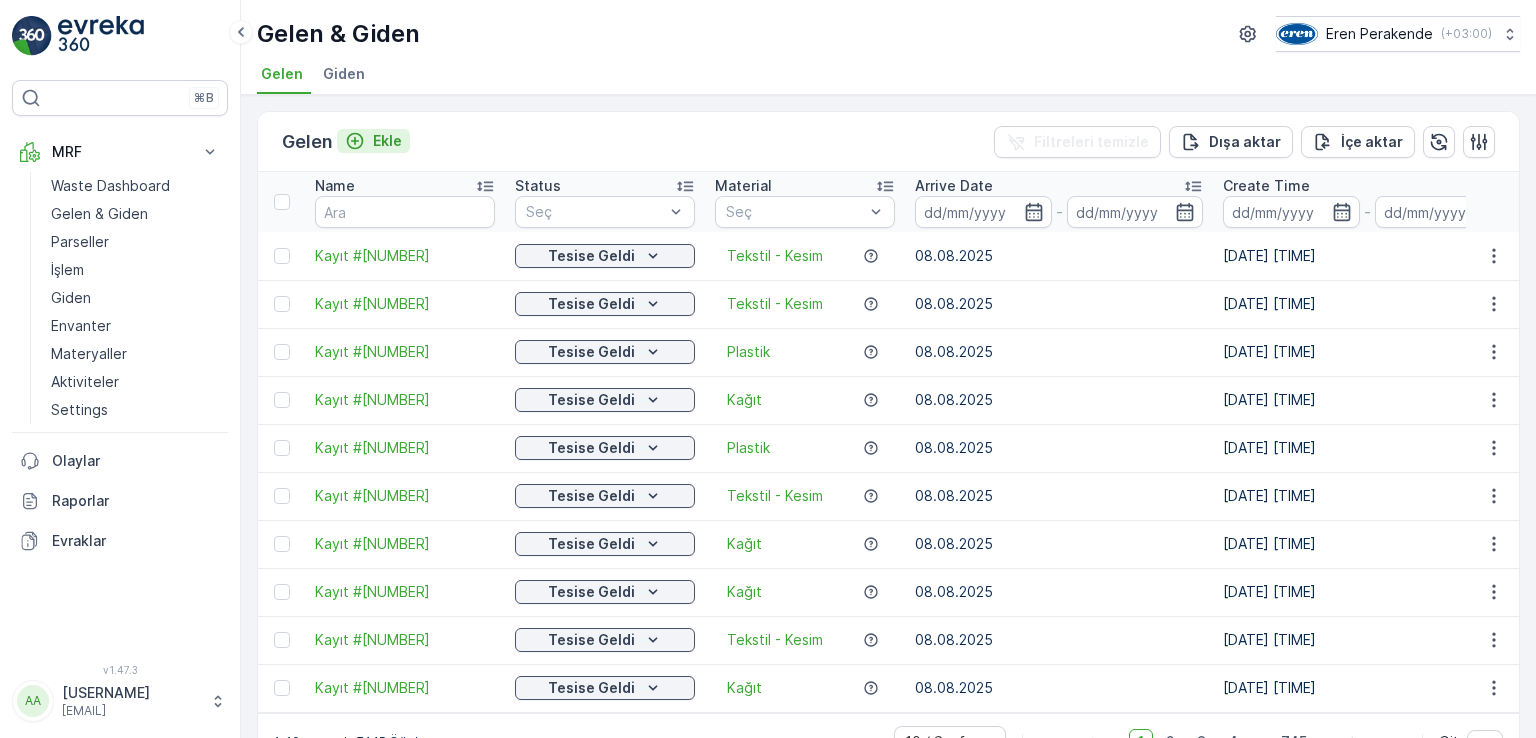click on "Ekle" at bounding box center (387, 141) 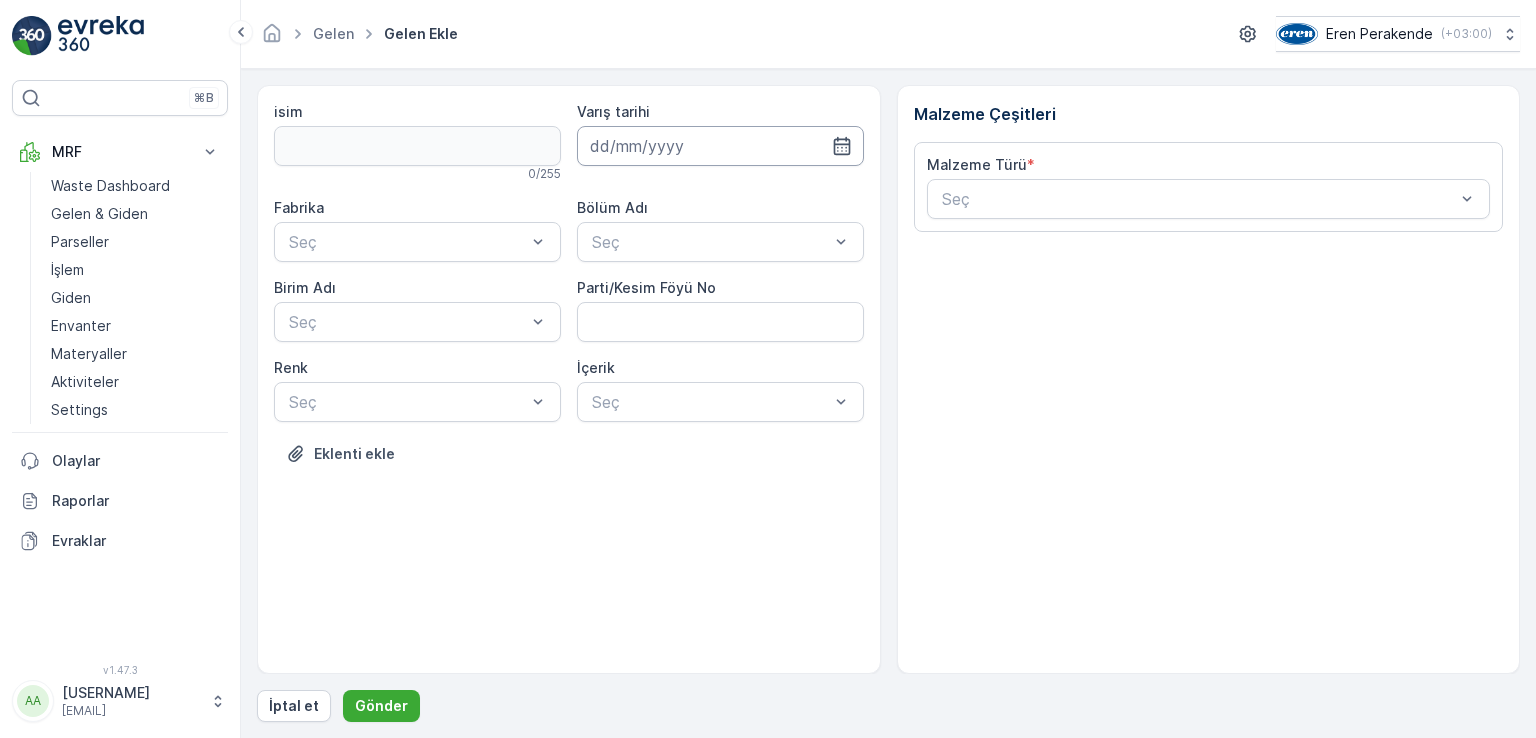 click at bounding box center (720, 146) 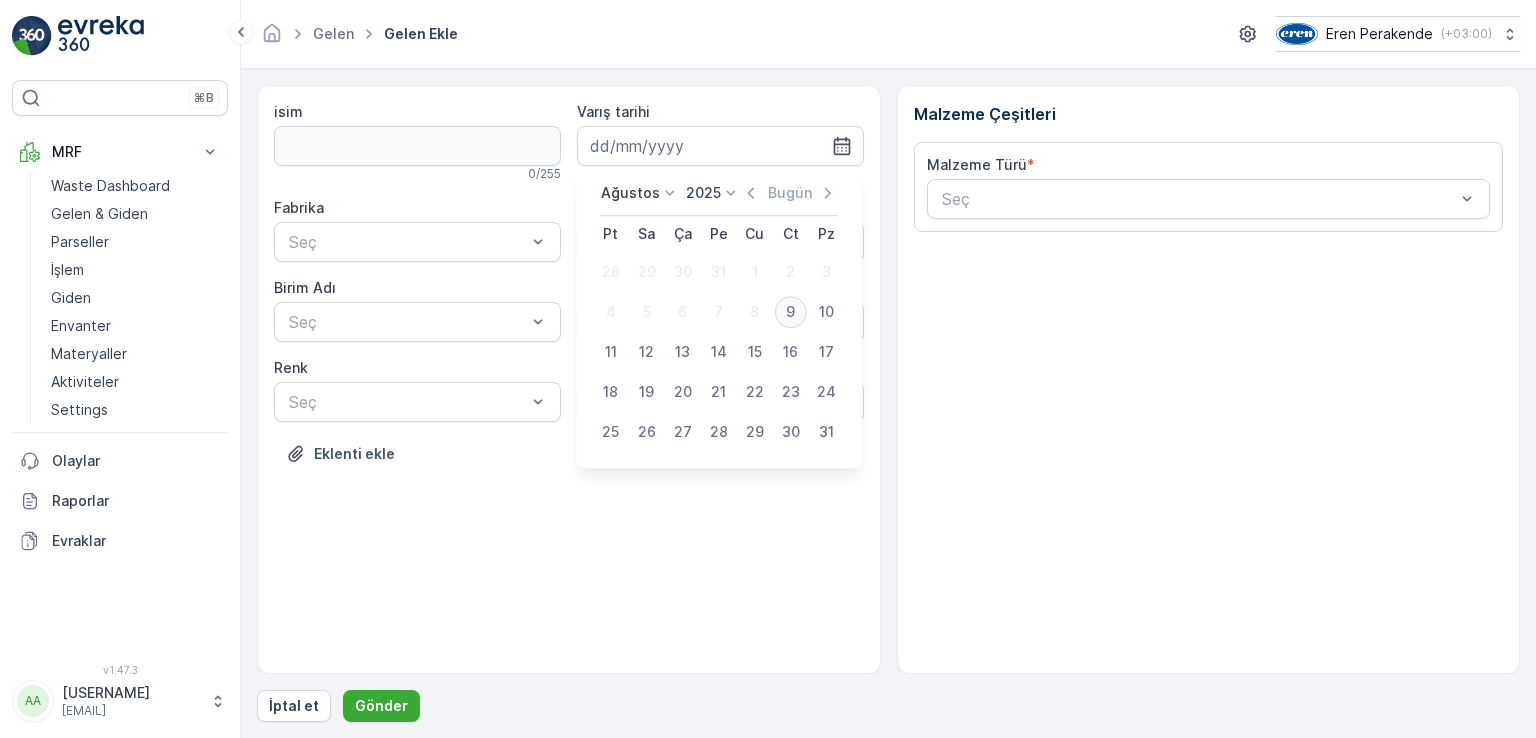 click on "9" at bounding box center (791, 312) 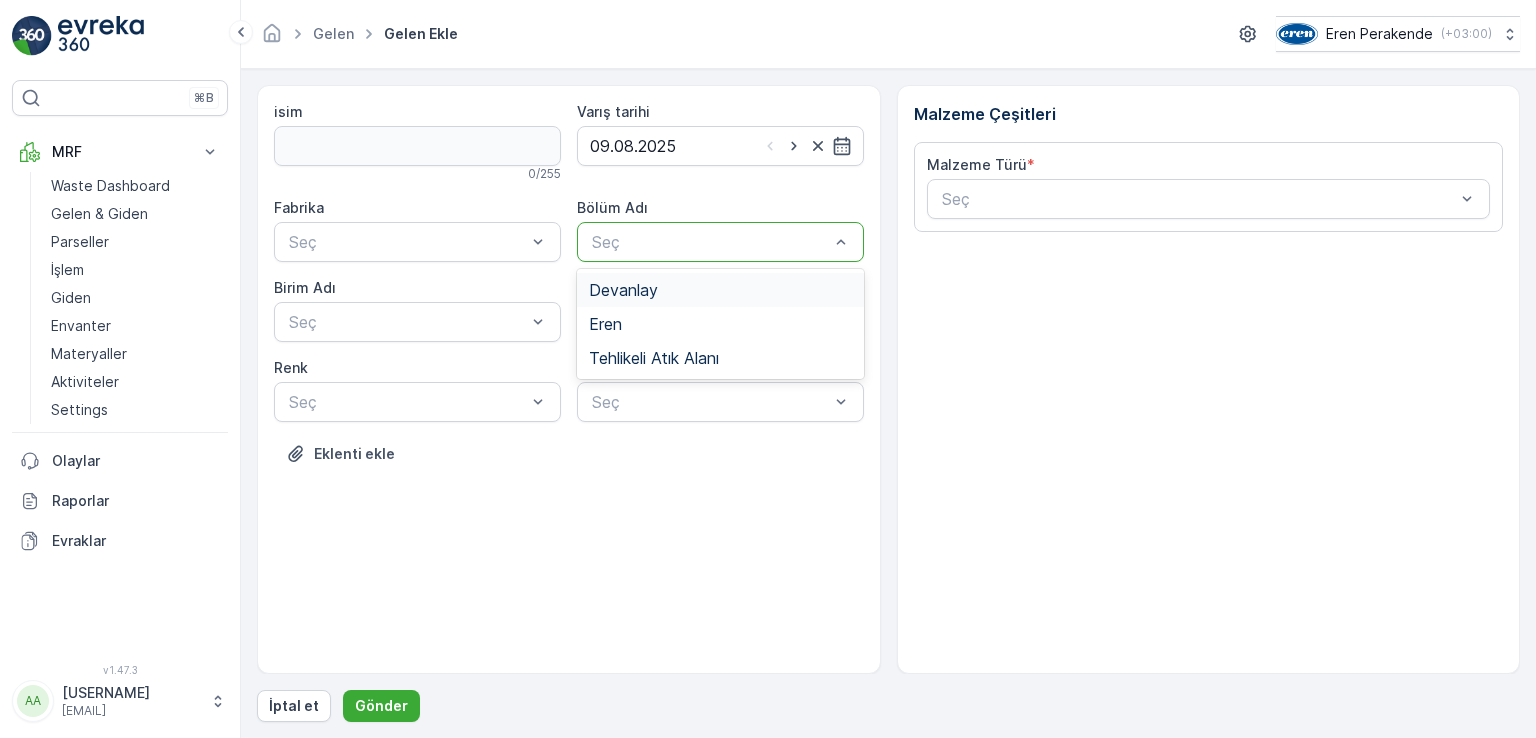 click on "Seç" at bounding box center (720, 242) 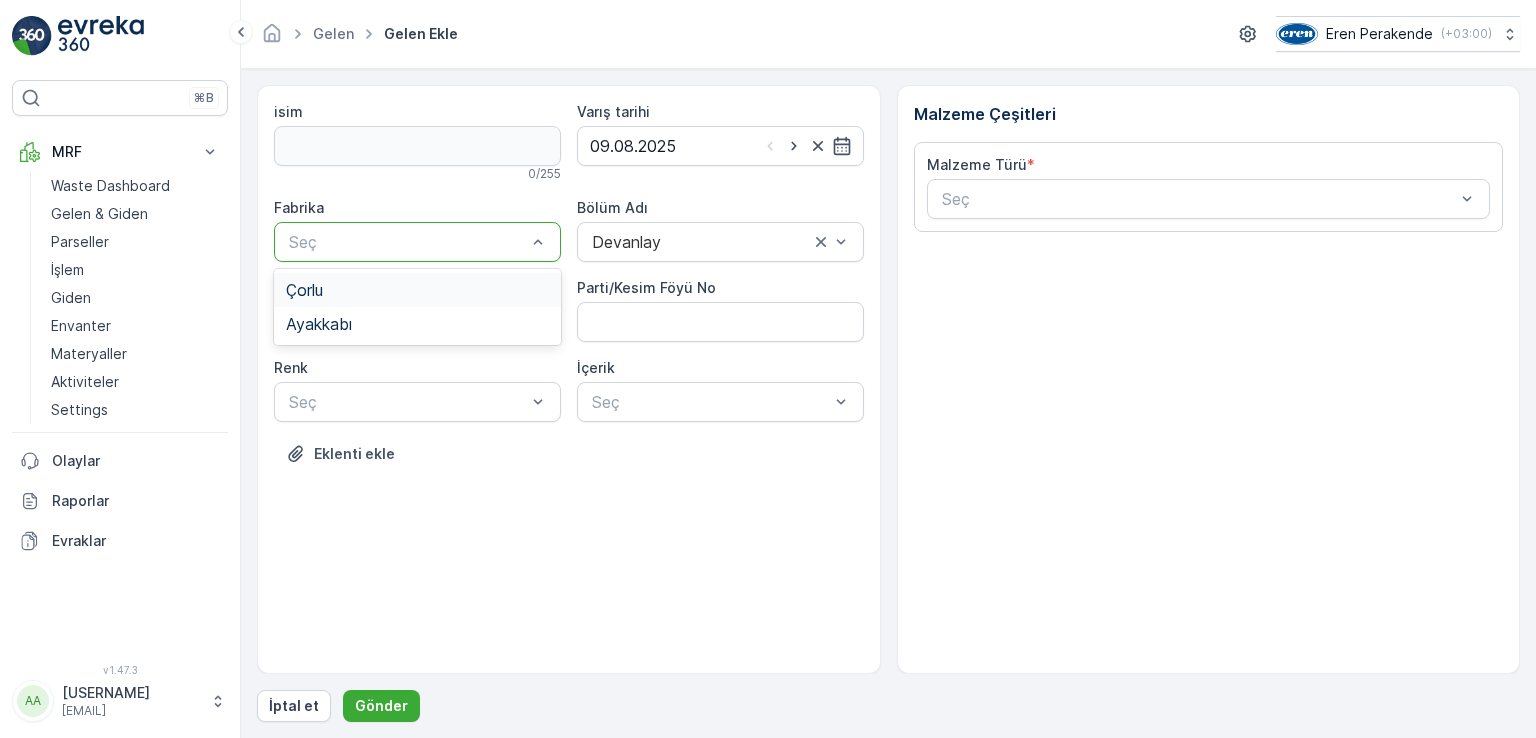click at bounding box center (407, 242) 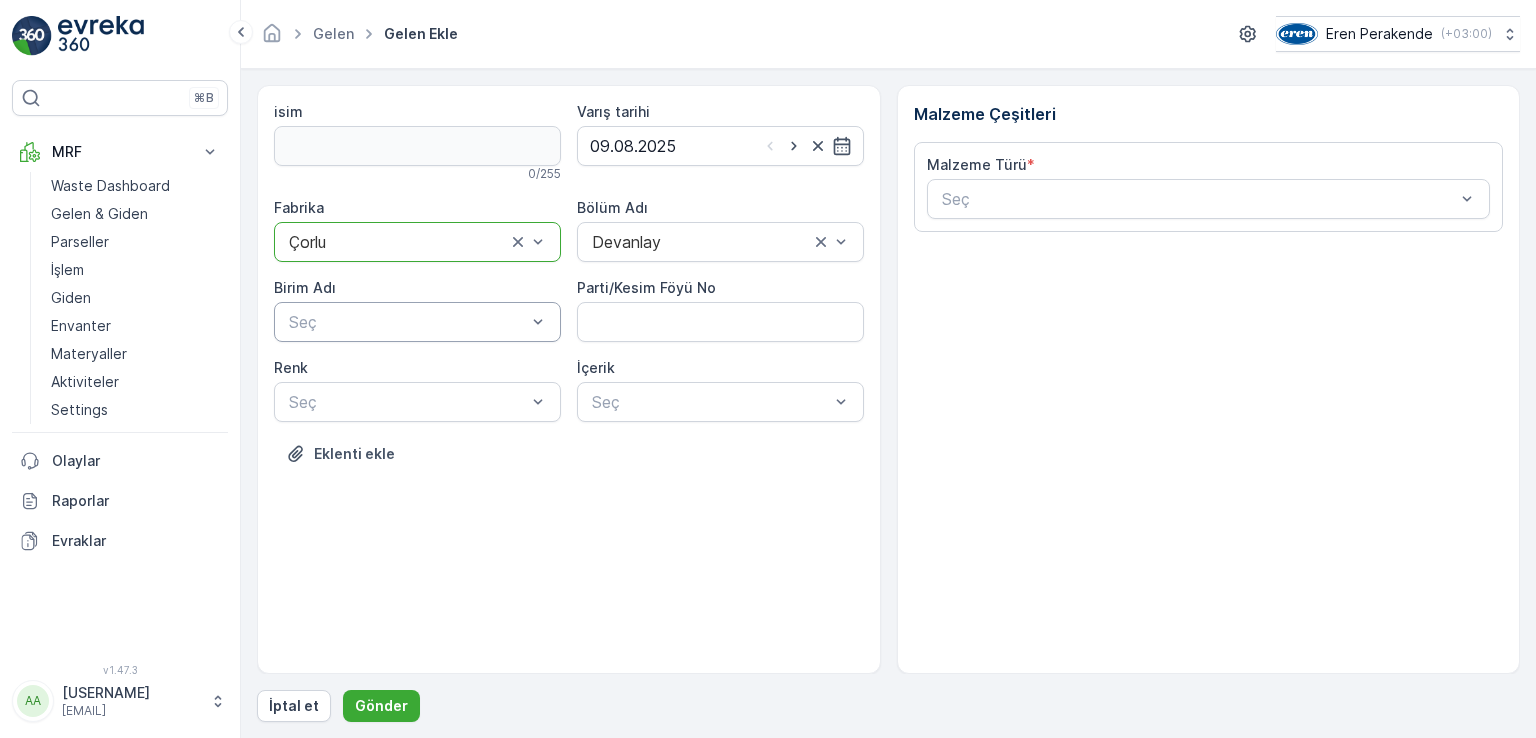 click at bounding box center [407, 322] 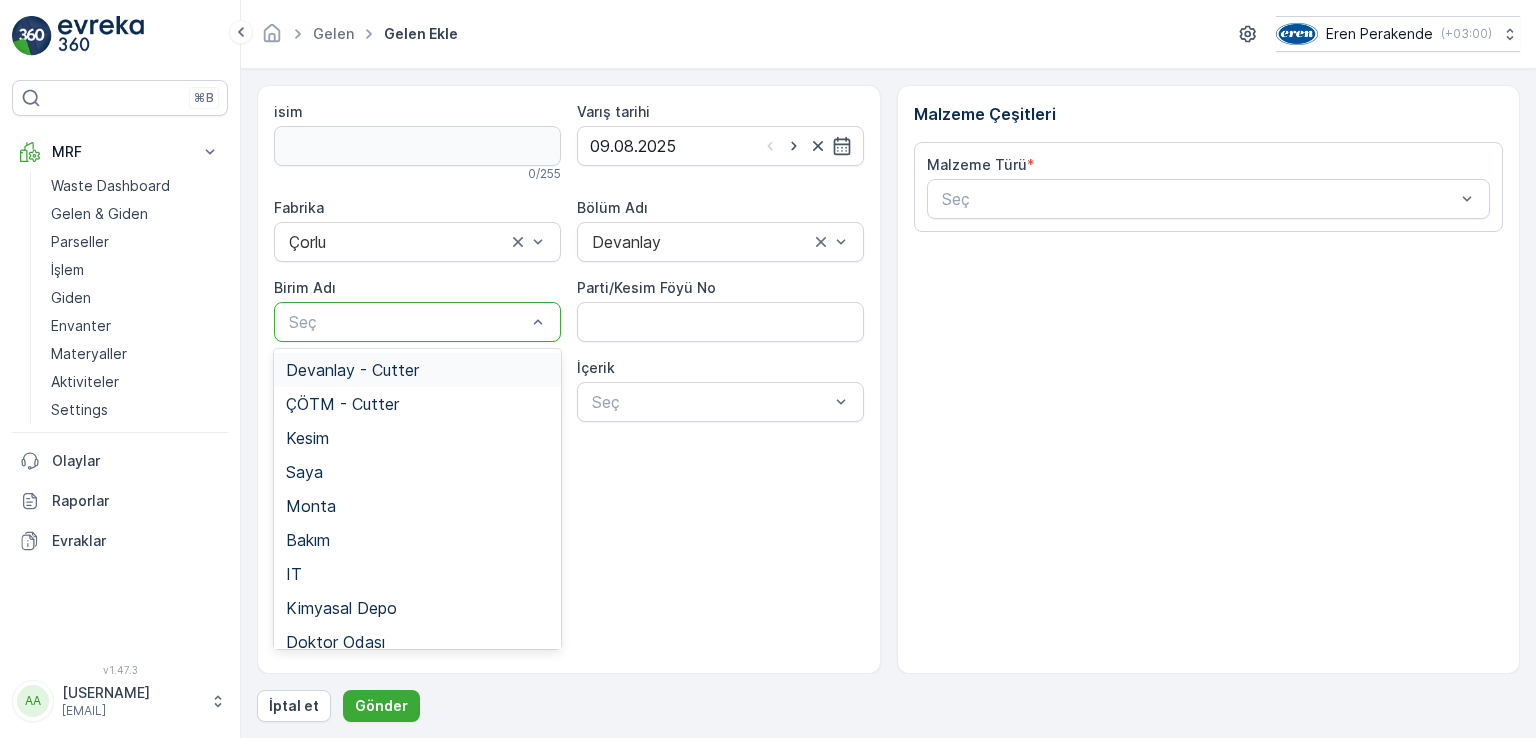 click on "Devanlay  - Cutter" at bounding box center (352, 370) 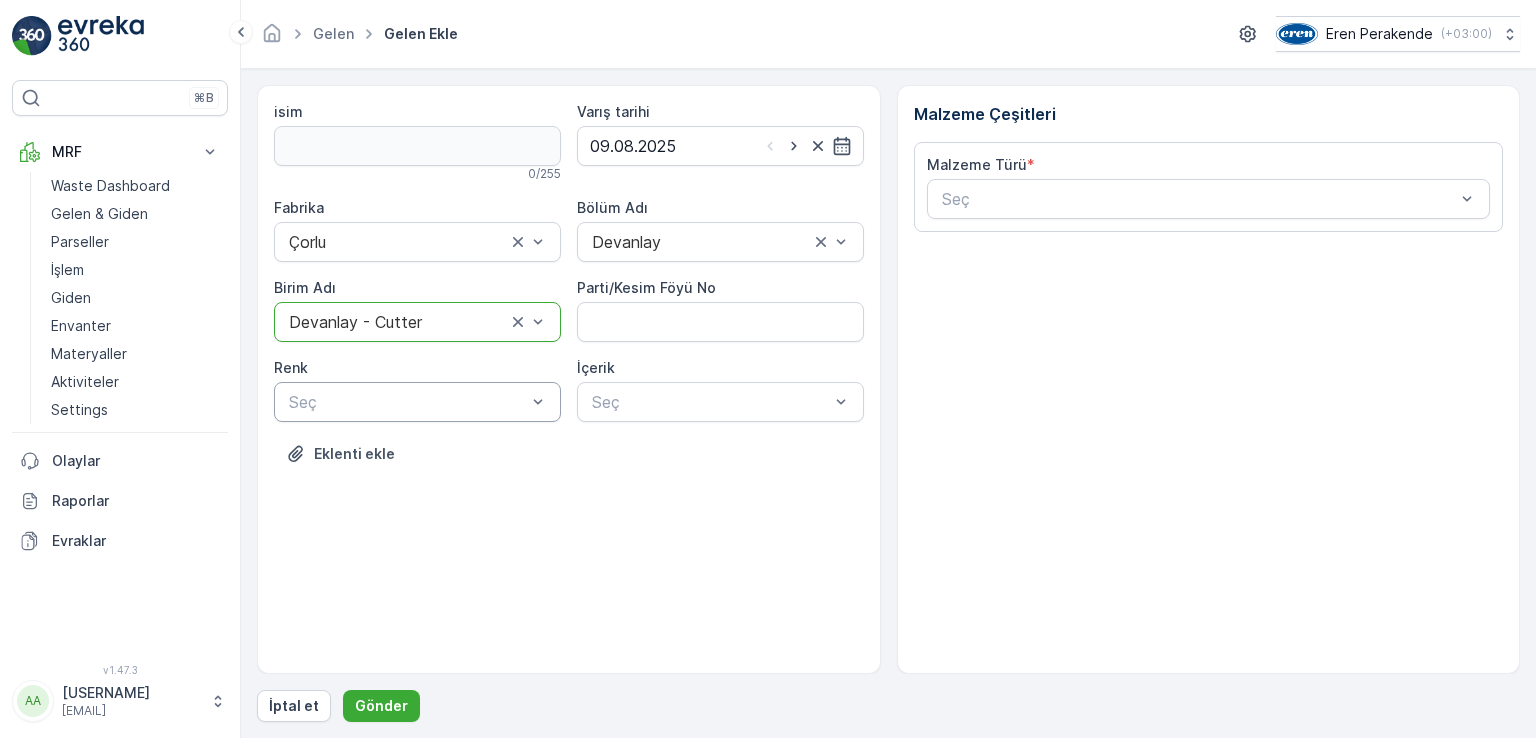 click at bounding box center (407, 402) 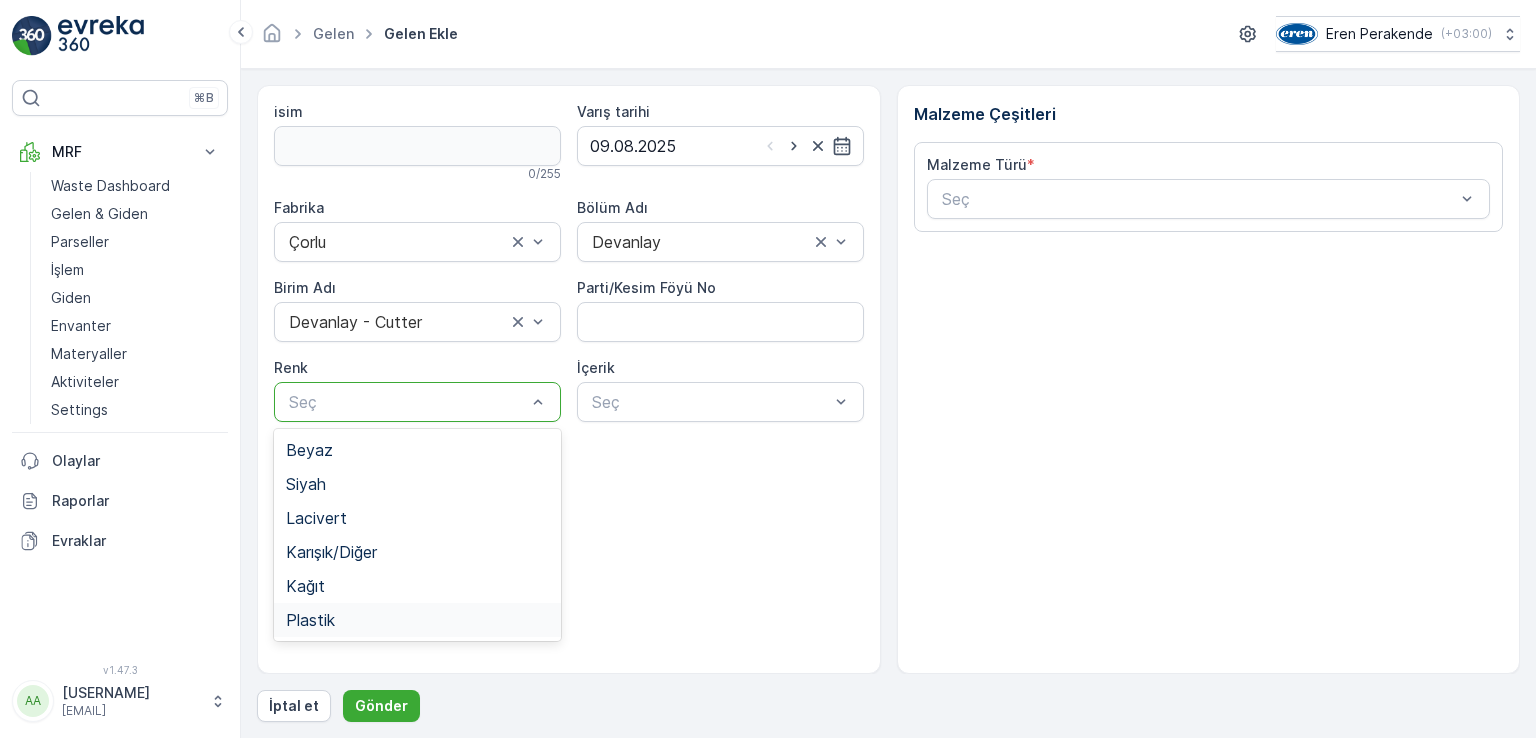 click on "Plastik" at bounding box center (310, 620) 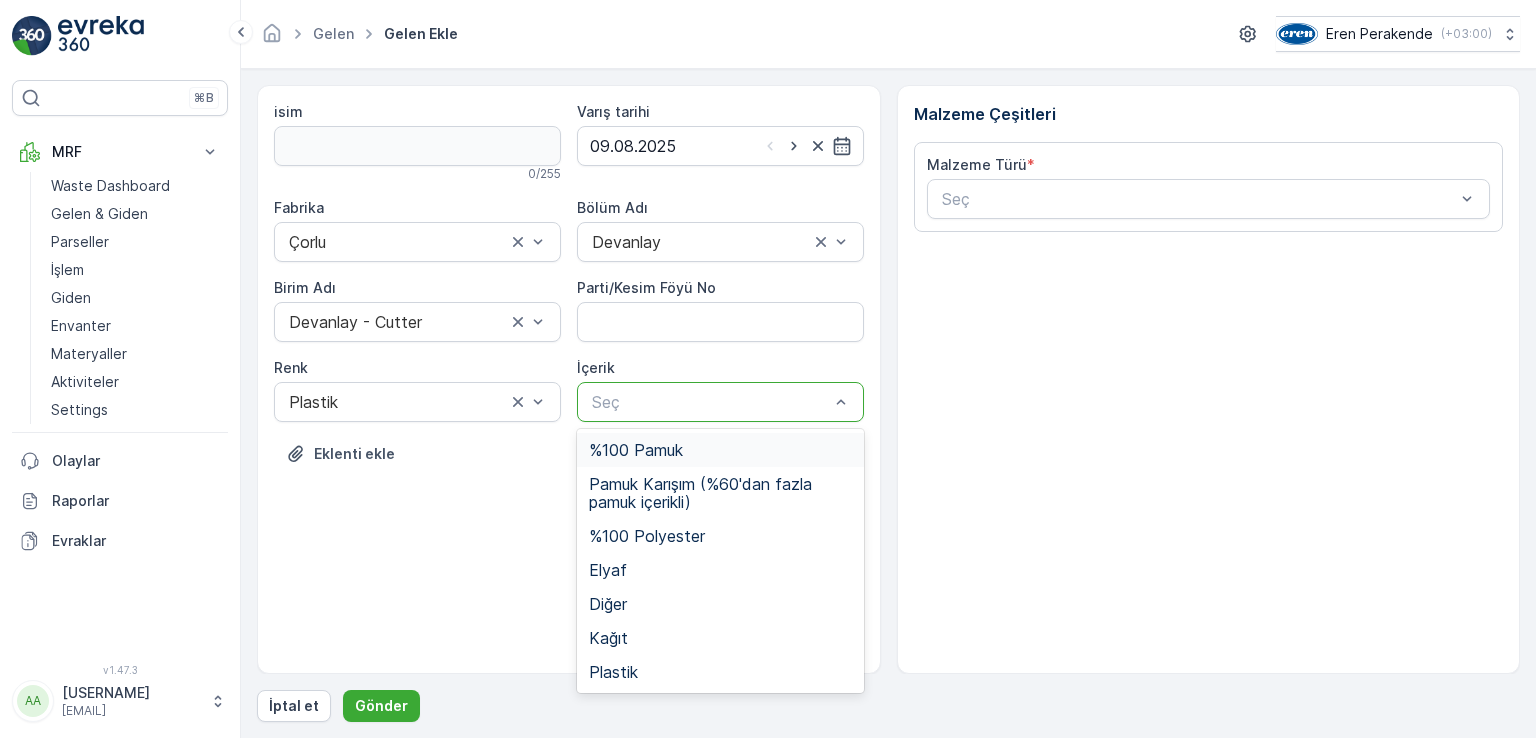 click at bounding box center (710, 402) 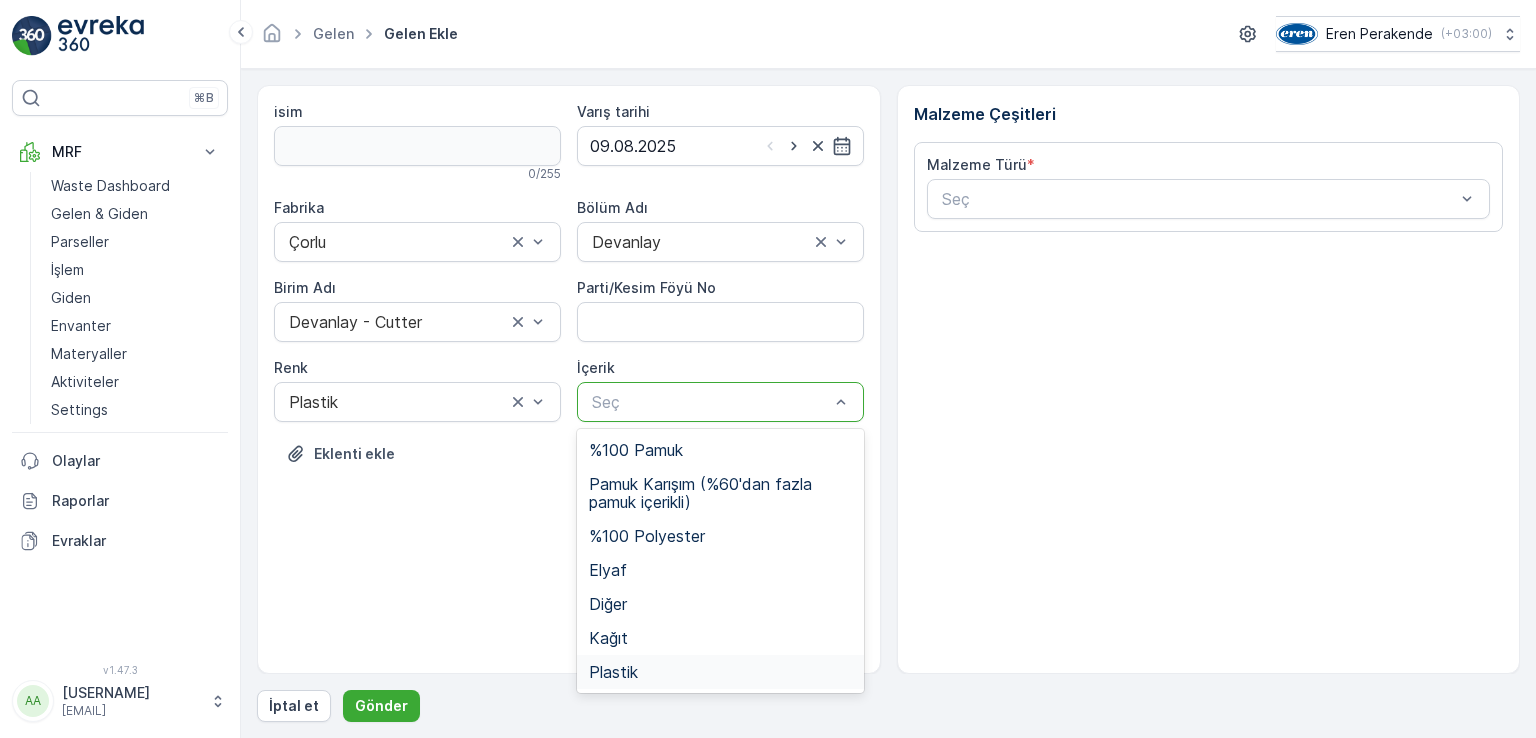 click on "Plastik" at bounding box center [613, 672] 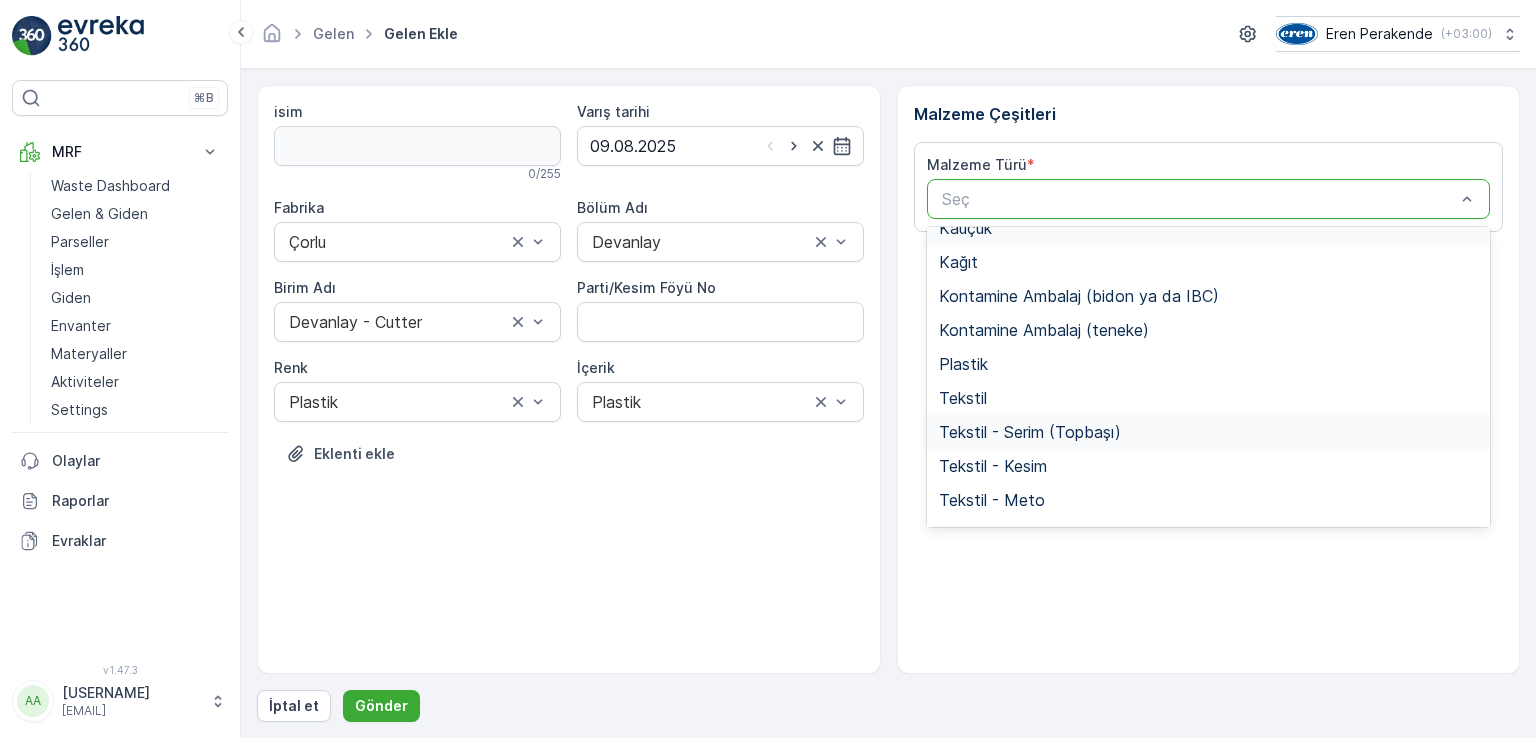 scroll, scrollTop: 388, scrollLeft: 0, axis: vertical 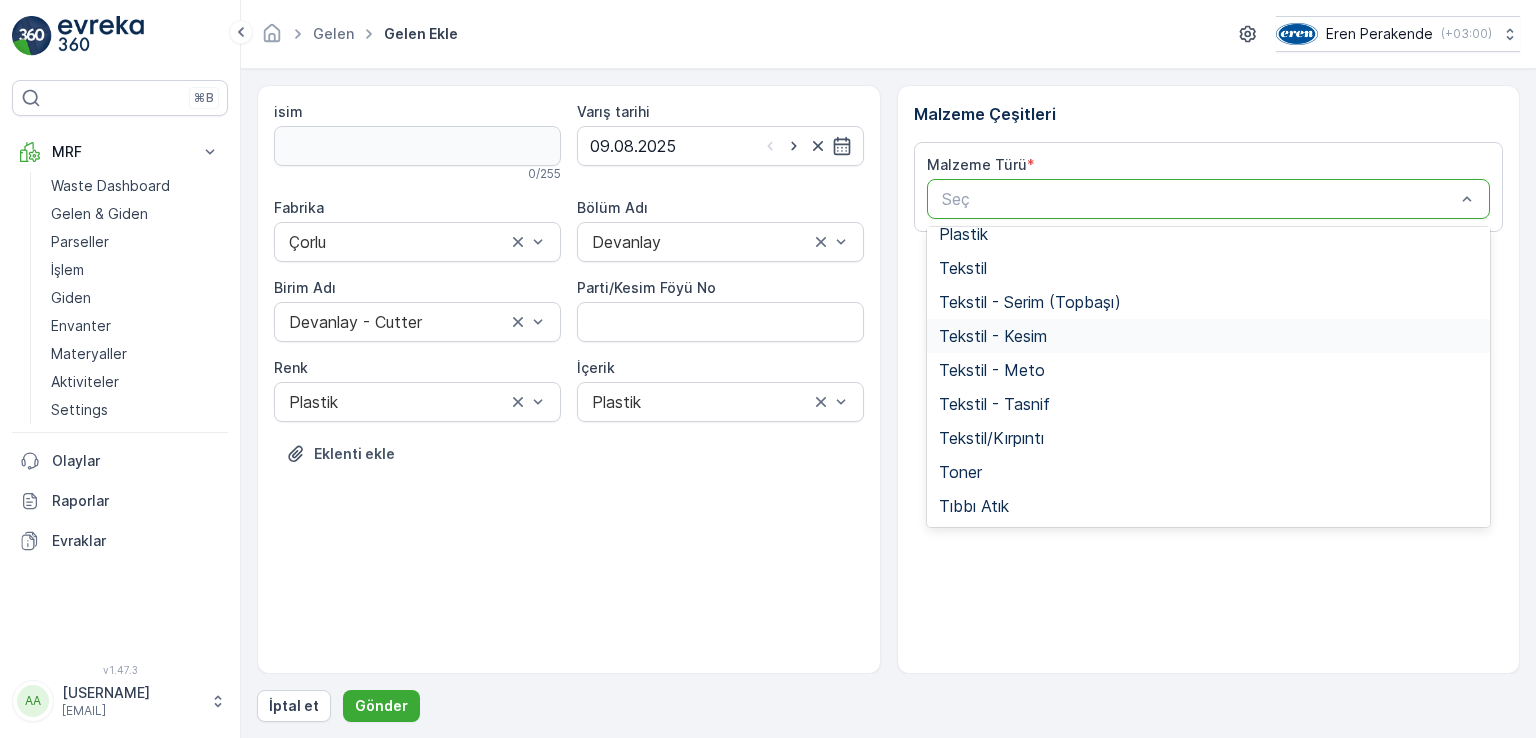 click on "Tekstil - Kesim" at bounding box center (1209, 336) 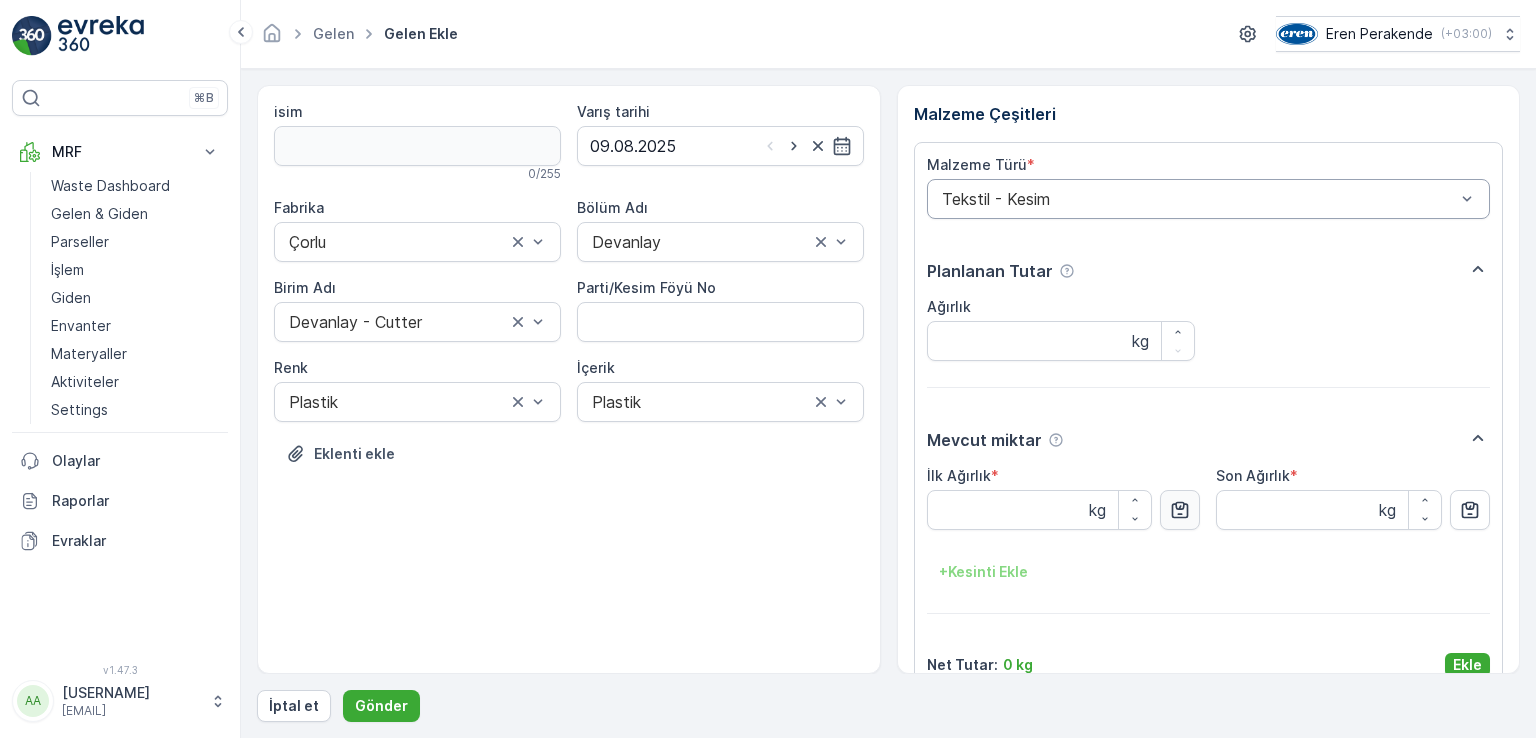 click 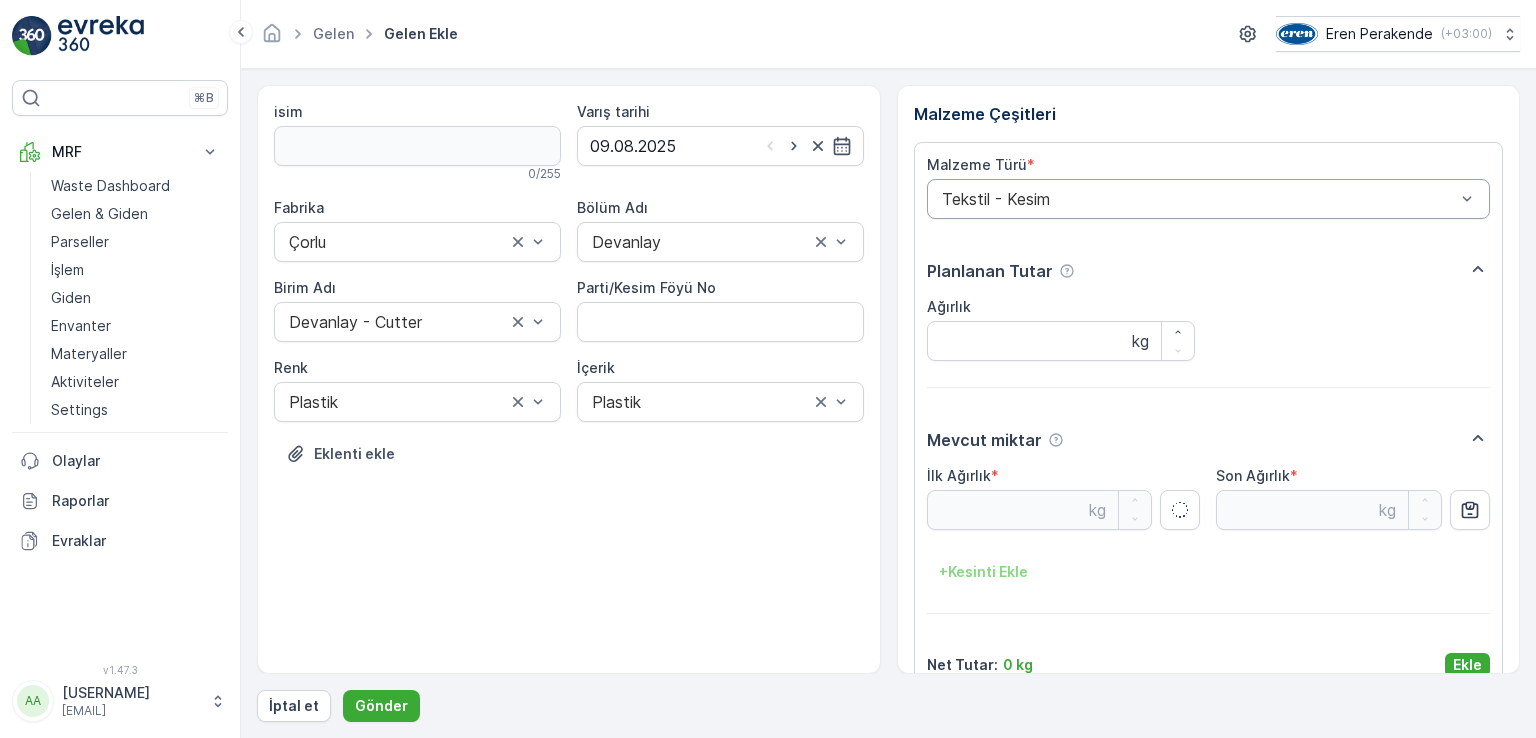 type on "6.72" 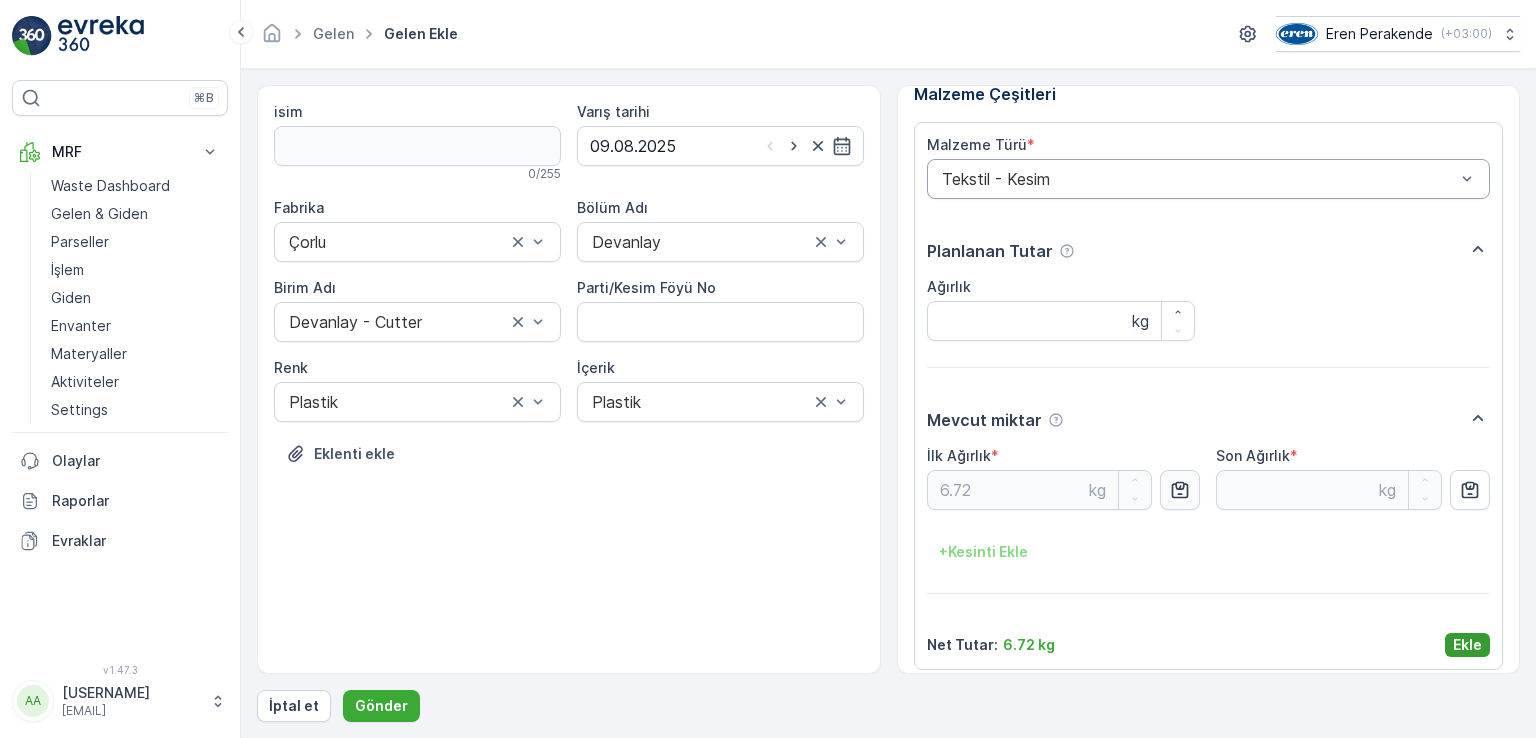 scroll, scrollTop: 32, scrollLeft: 0, axis: vertical 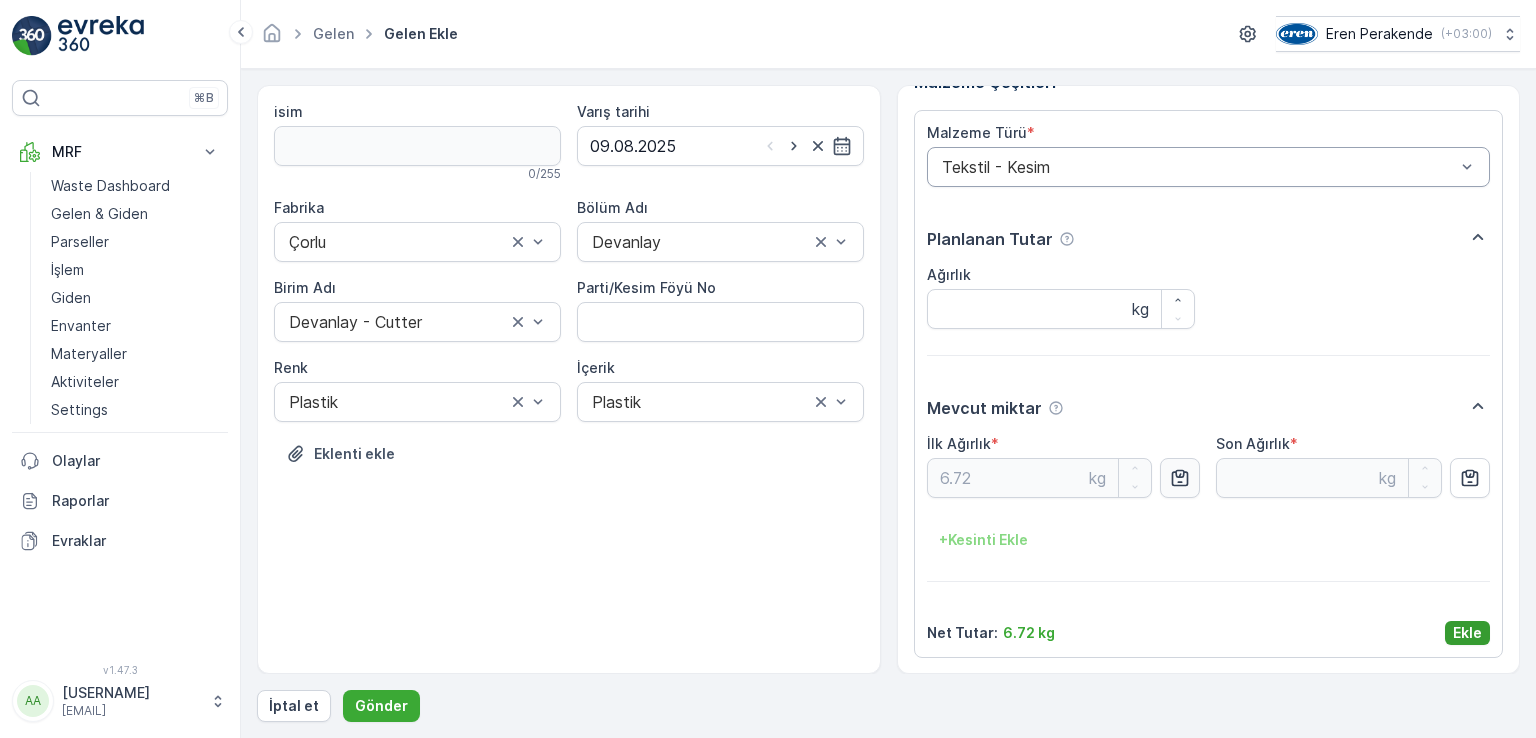 click on "Ekle" at bounding box center [1467, 633] 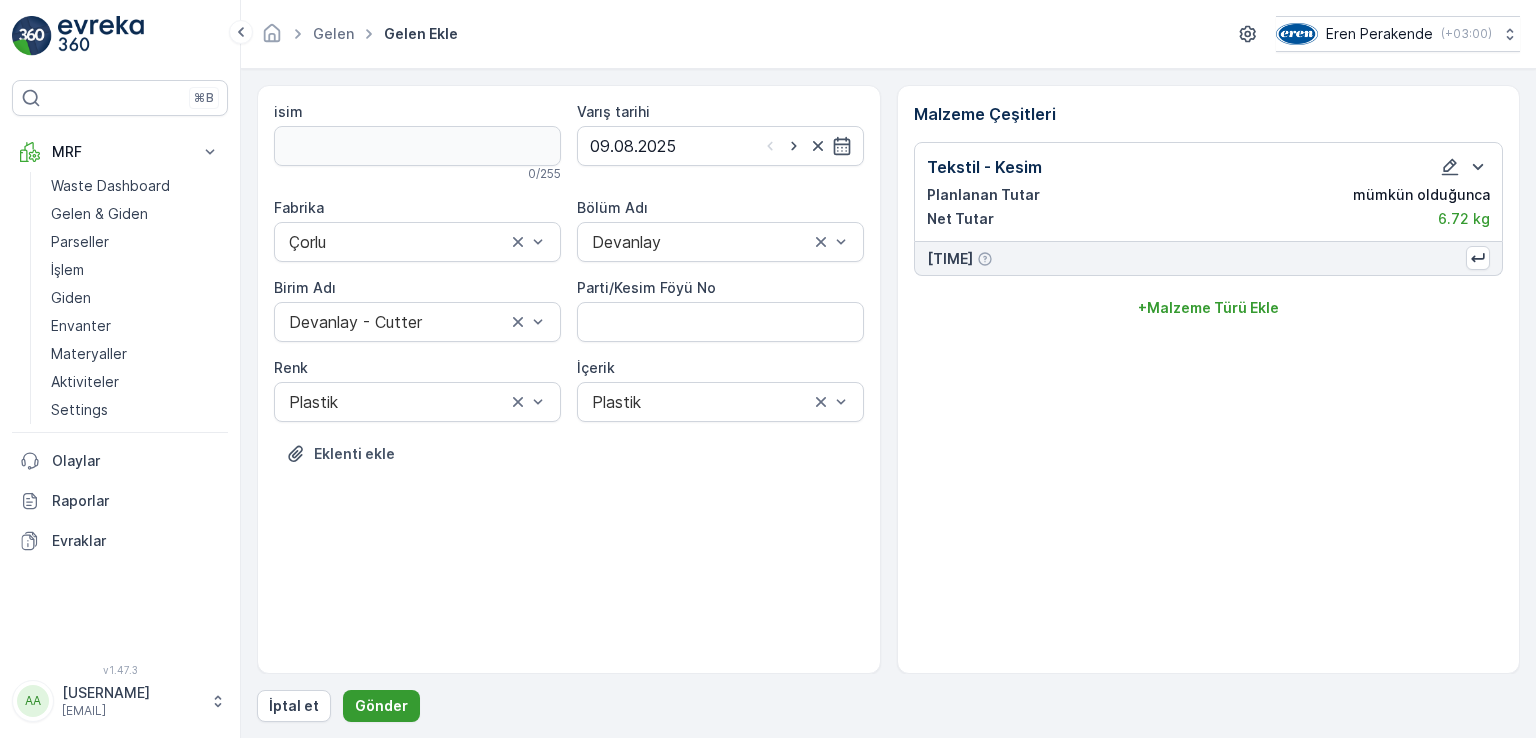 click on "Gönder" at bounding box center (381, 706) 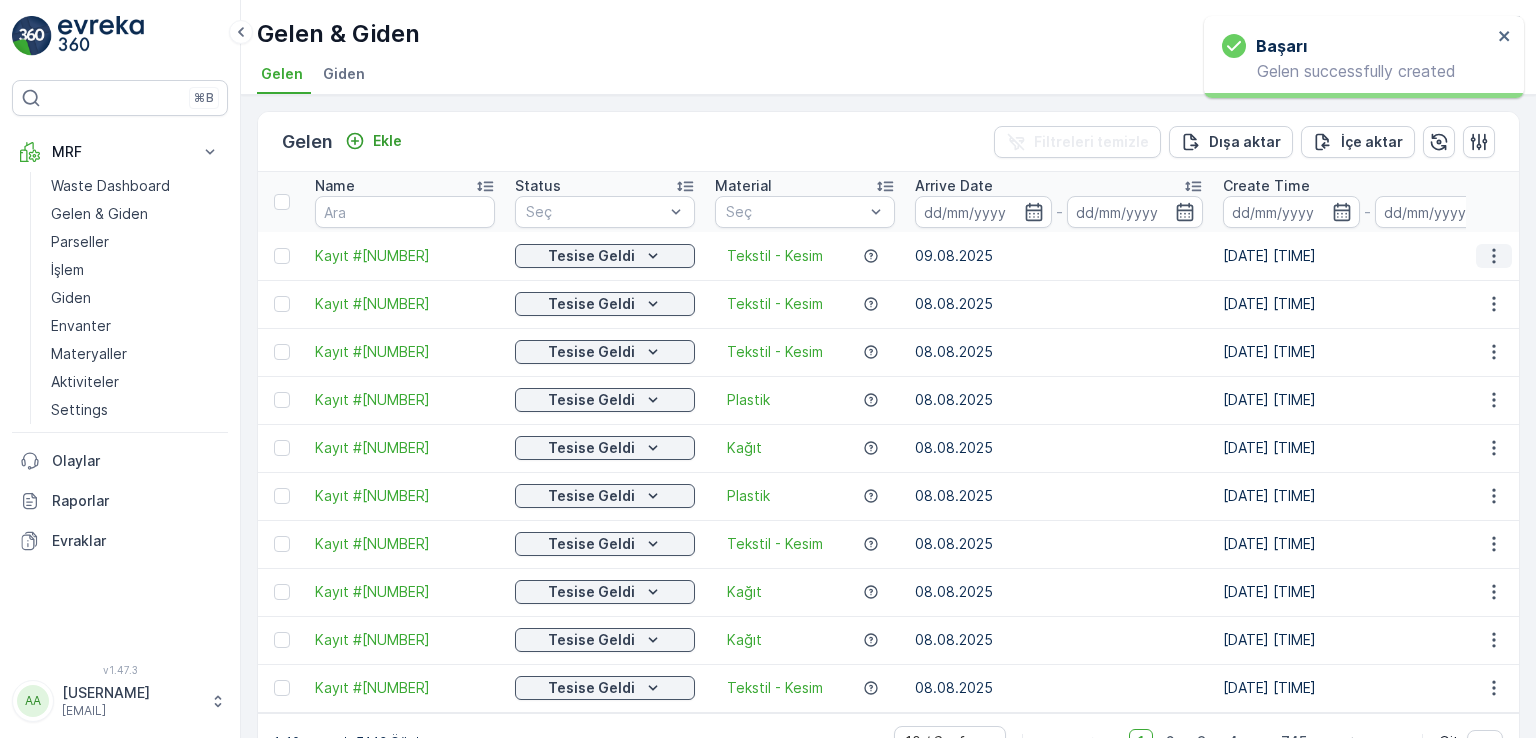 click at bounding box center (1494, 256) 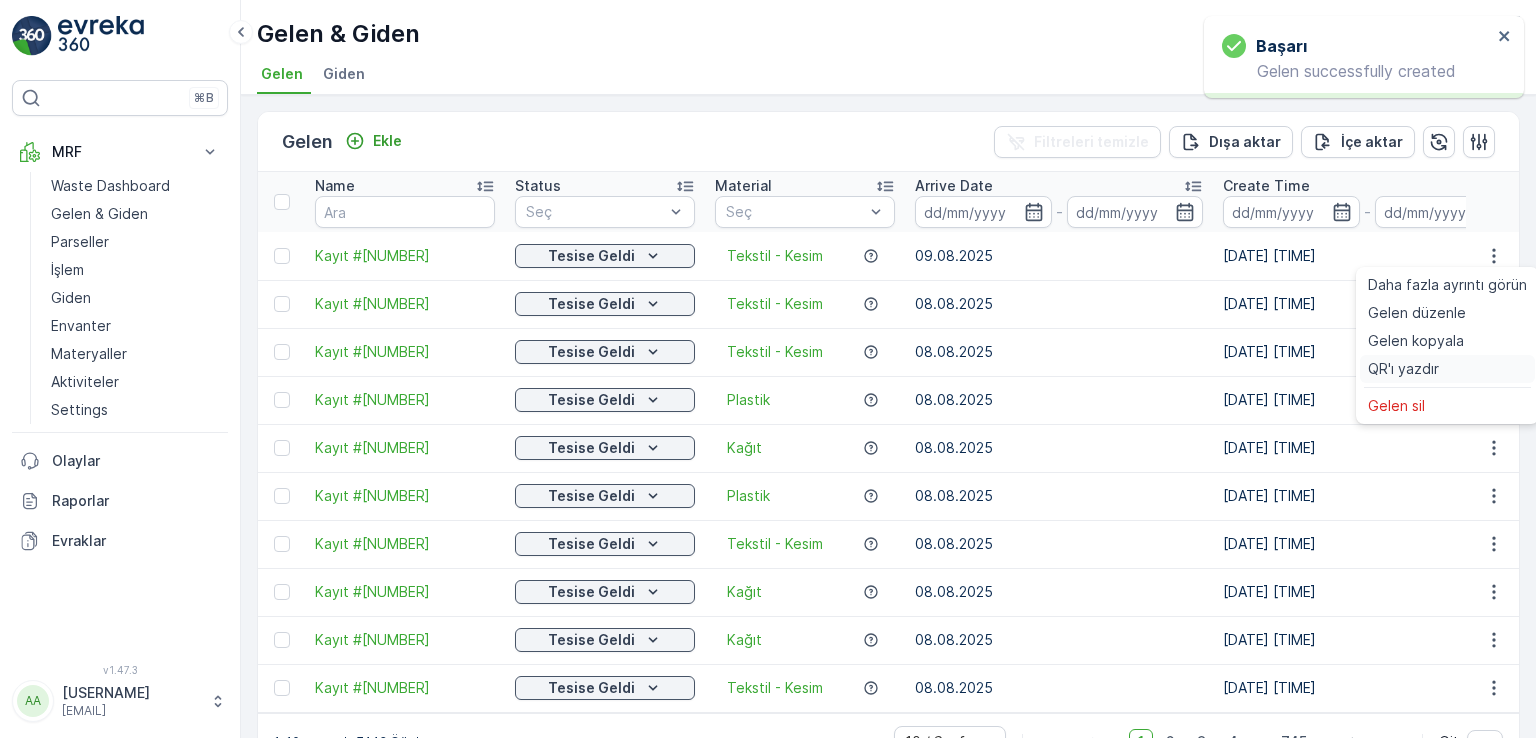click on "QR'ı yazdır" at bounding box center (1403, 369) 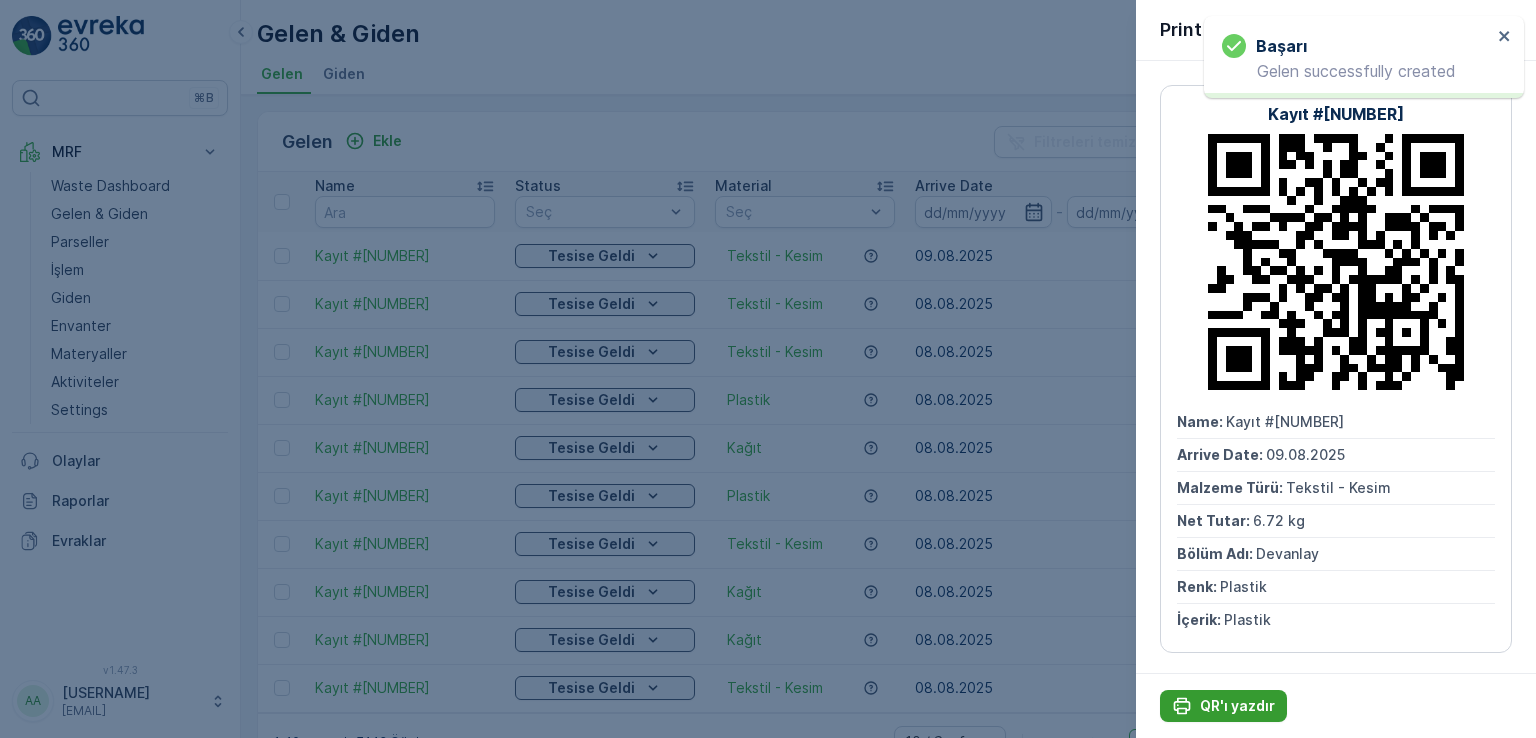 click on "QR'ı yazdır" at bounding box center [1237, 706] 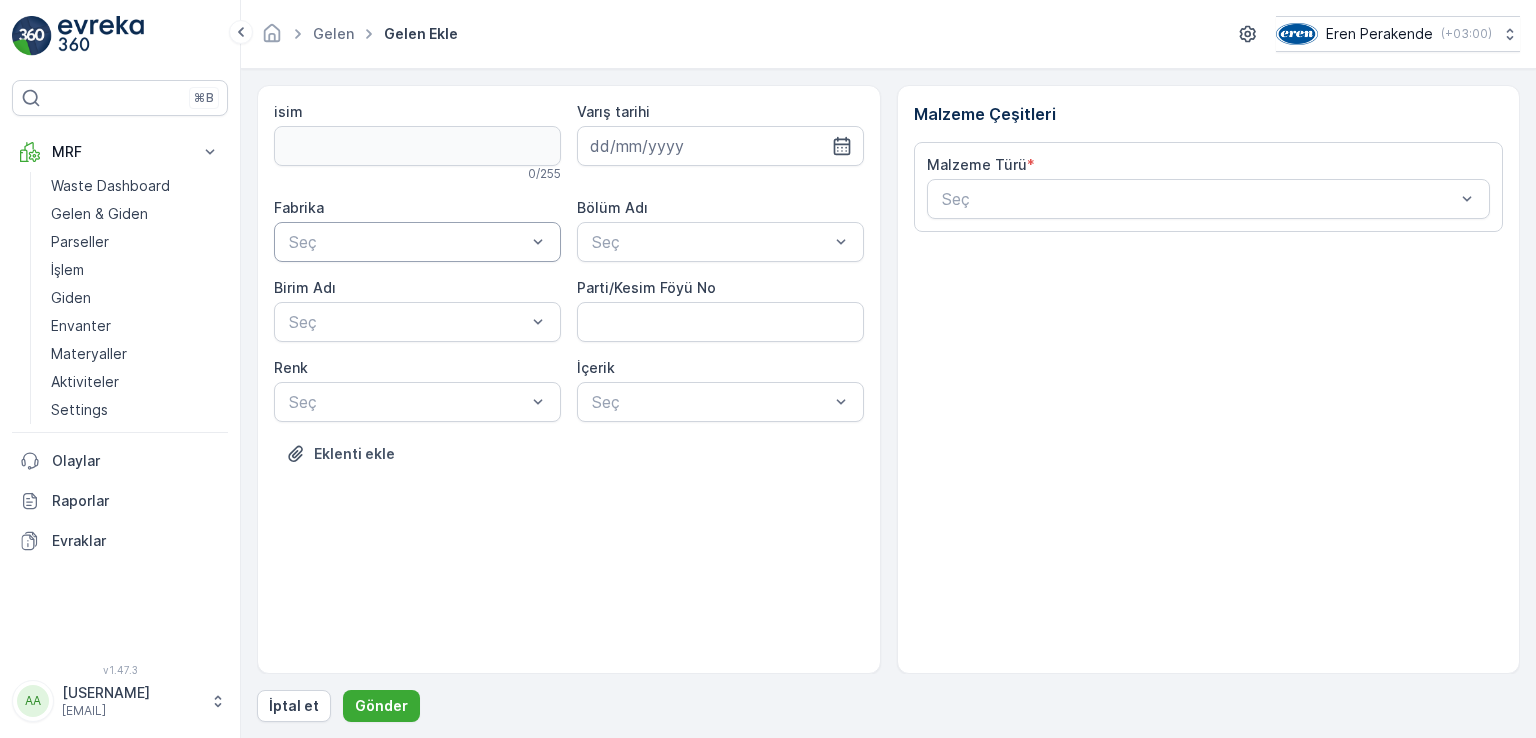 drag, startPoint x: 426, startPoint y: 221, endPoint x: 432, endPoint y: 244, distance: 23.769728 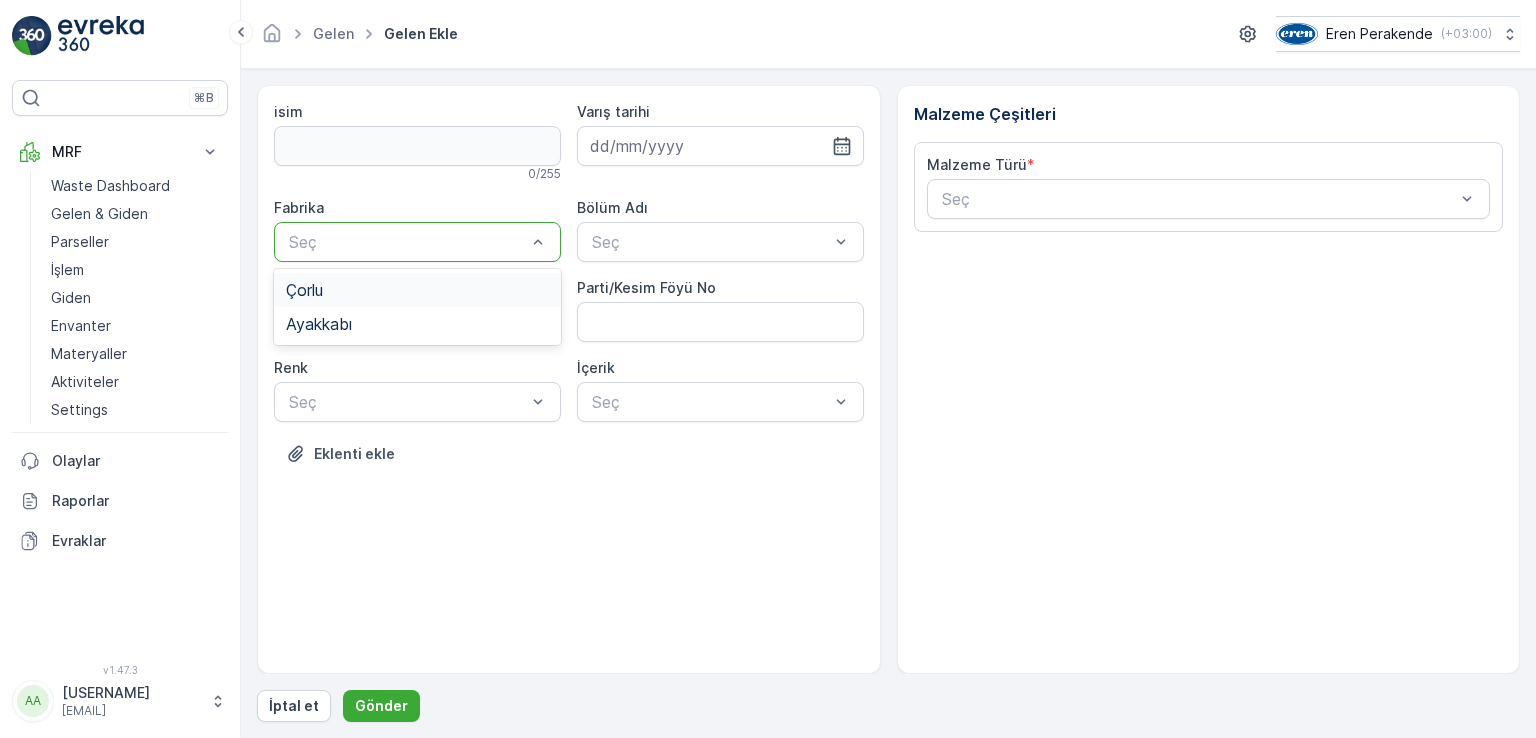 click on "Çorlu Ayakkabı" at bounding box center [417, 307] 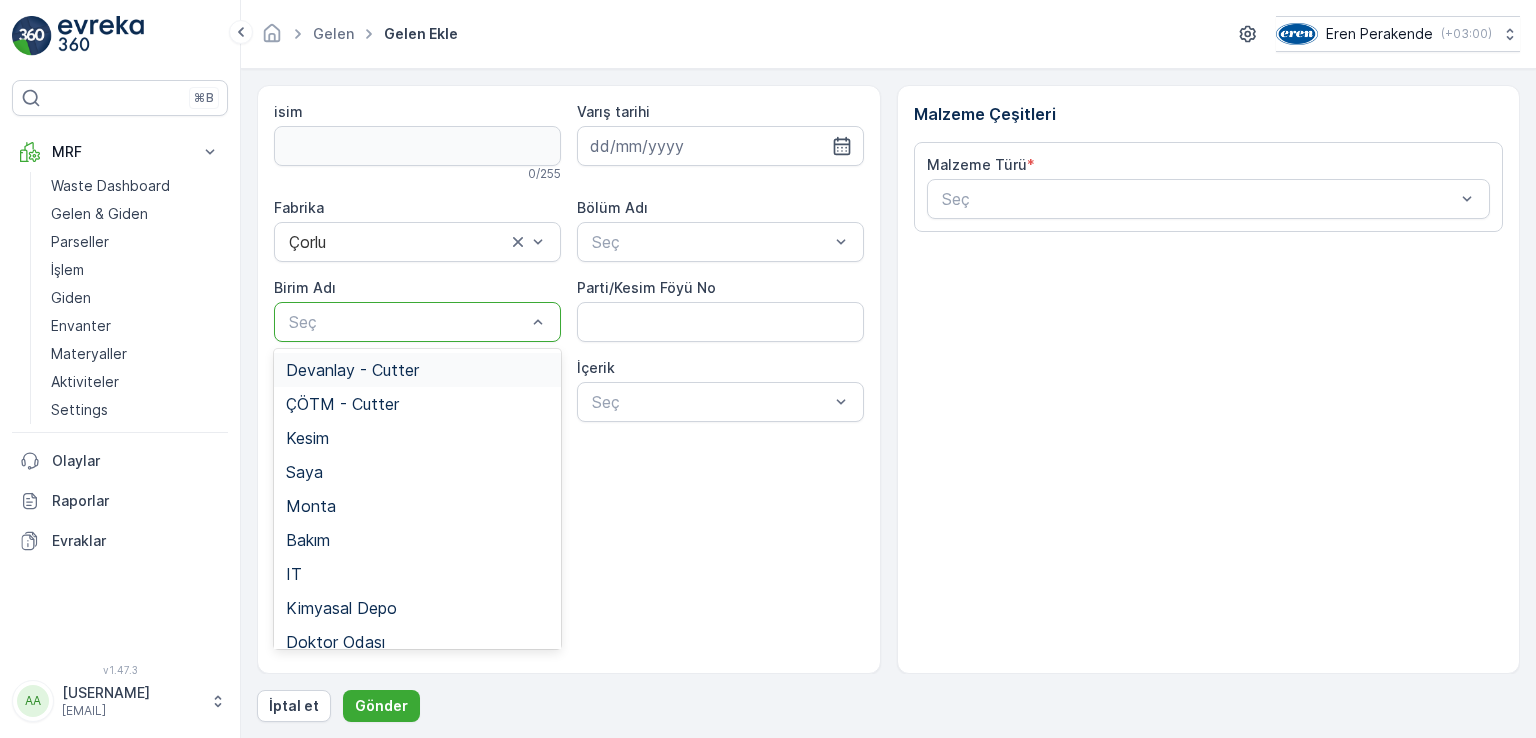 click on "Seç" at bounding box center (417, 322) 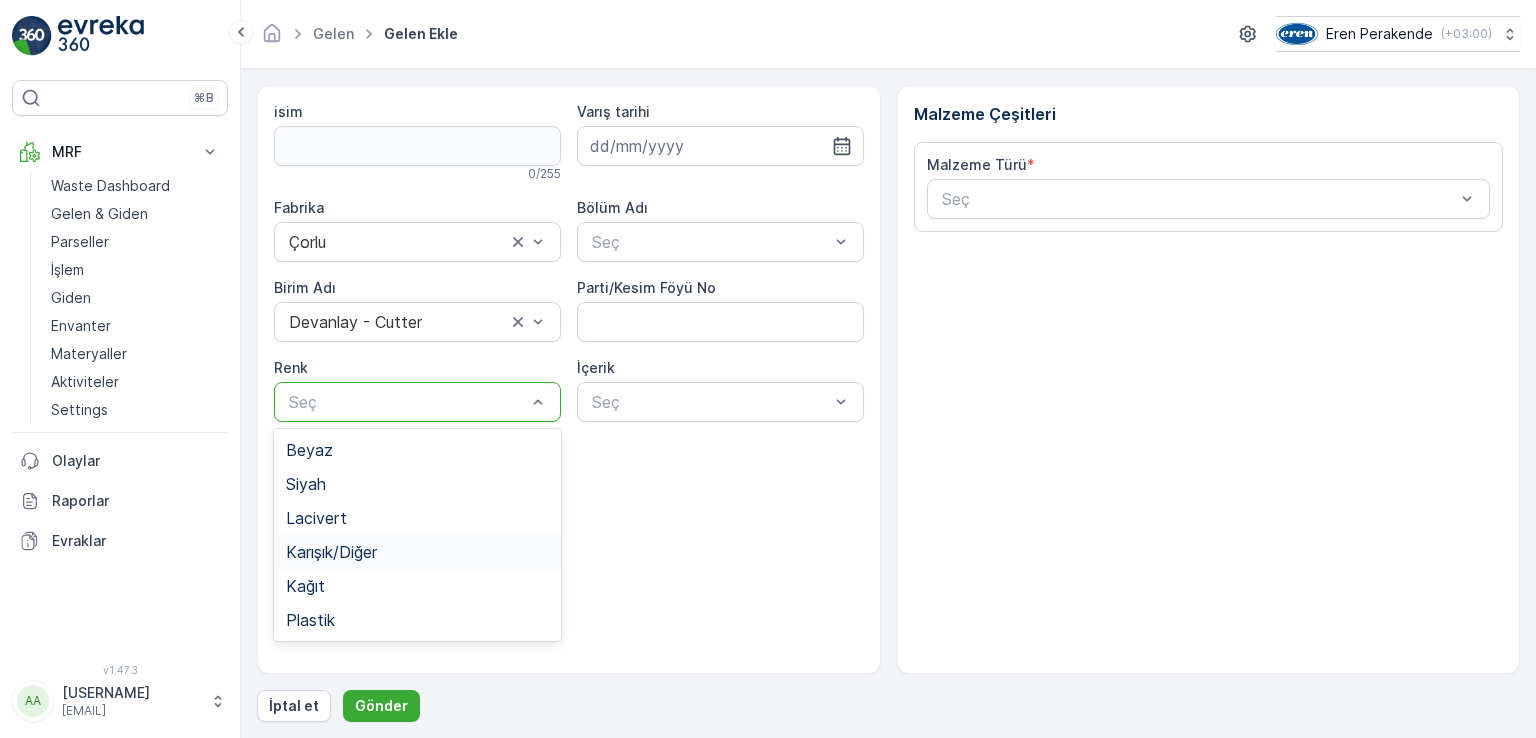 click on "Karışık/Diğer" at bounding box center (331, 552) 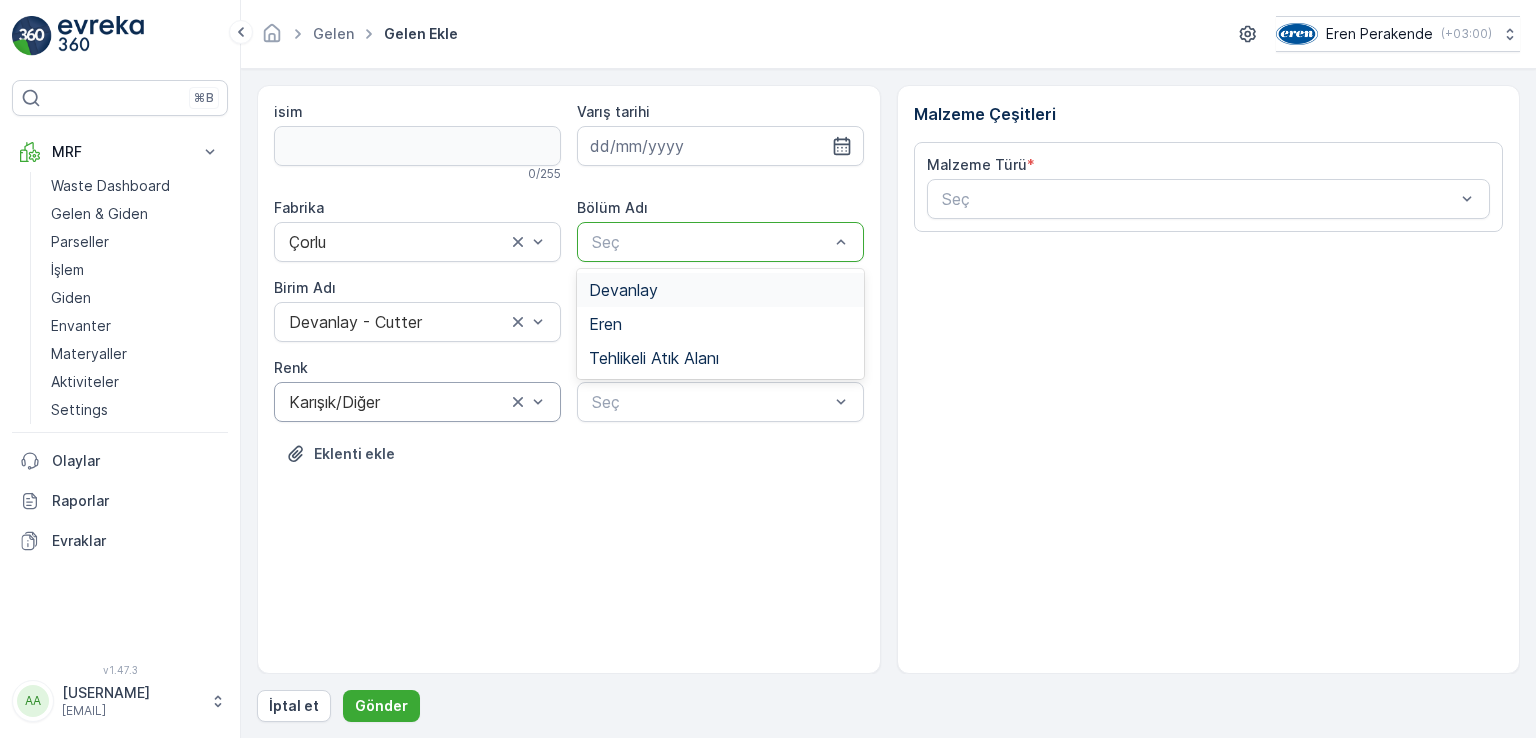 click on "Devanlay" at bounding box center [720, 290] 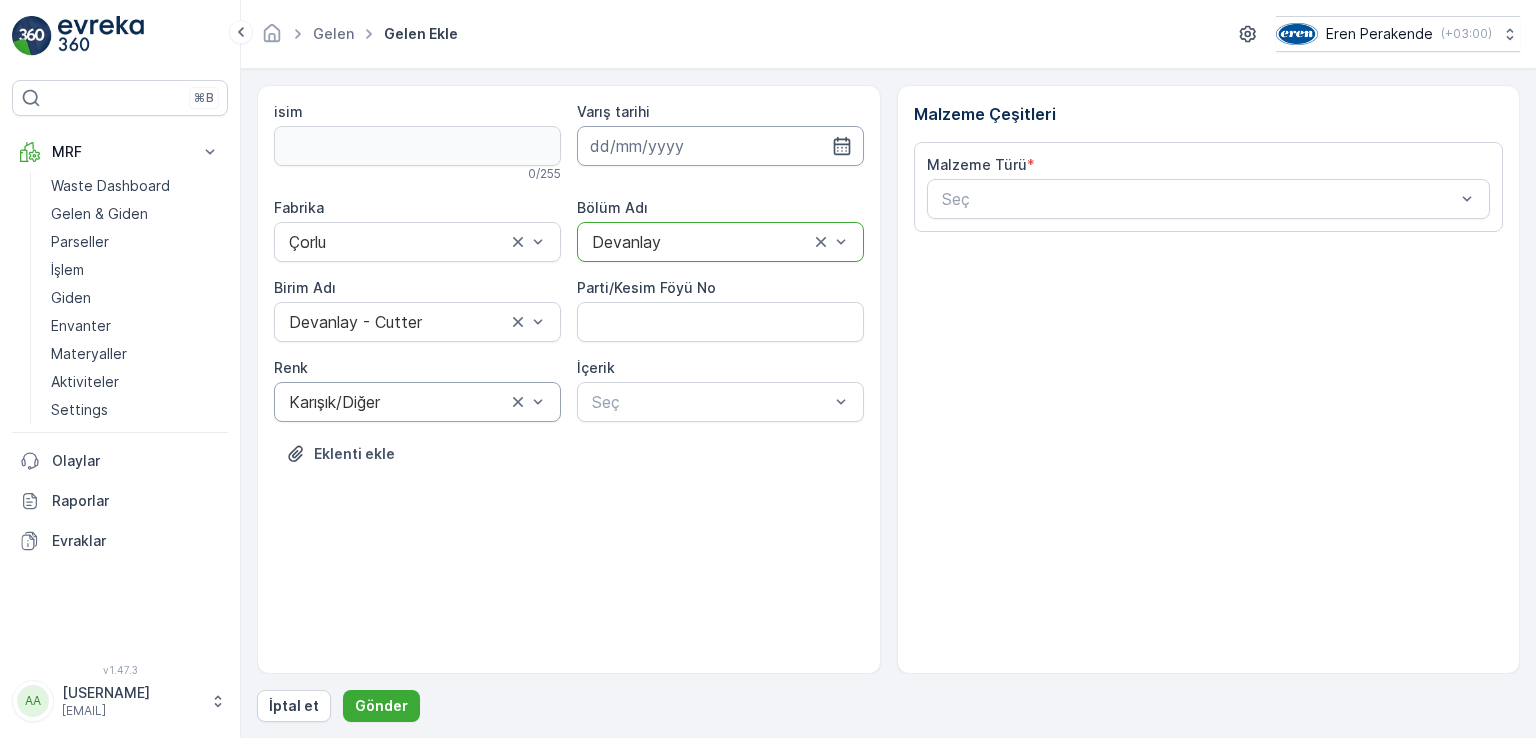 click at bounding box center (720, 146) 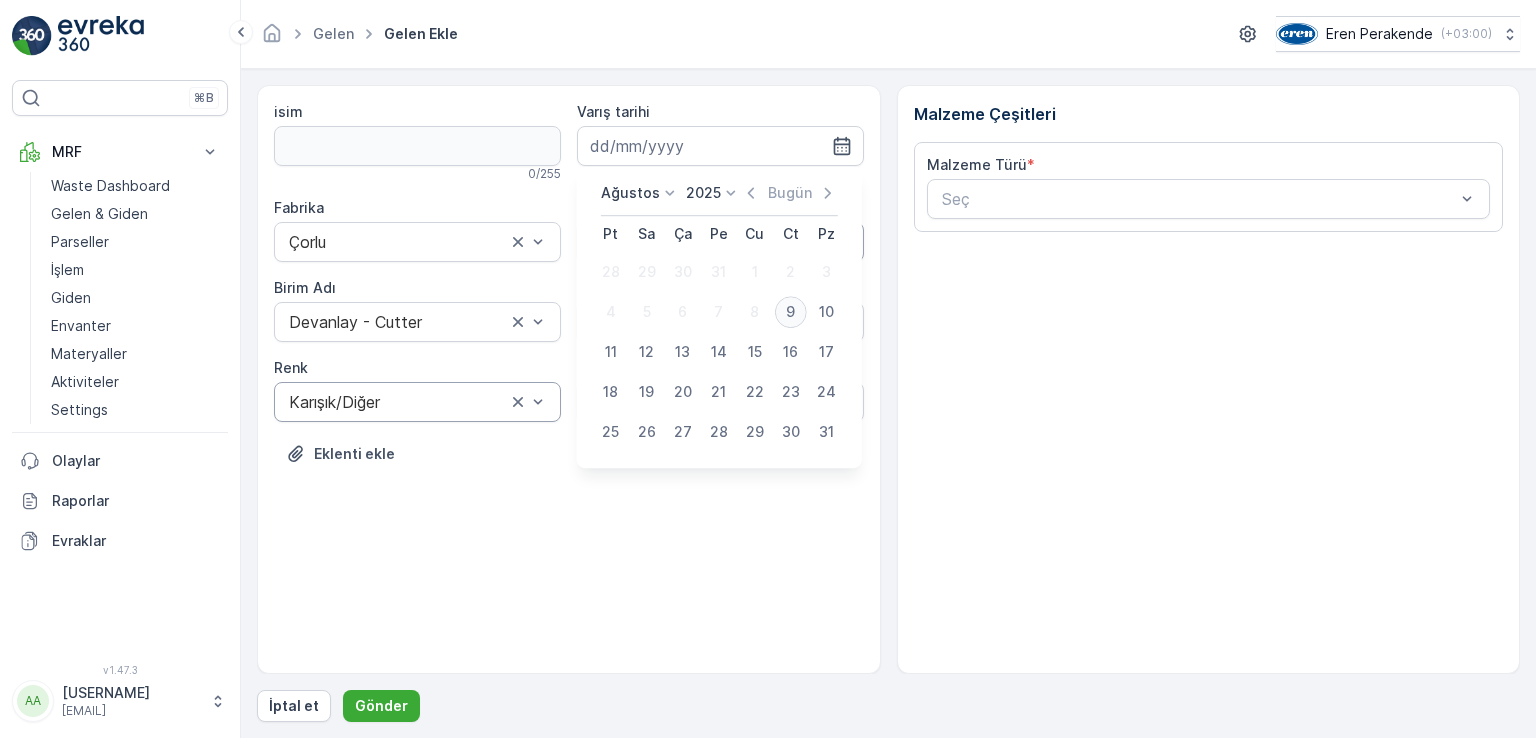 click on "9" at bounding box center [791, 312] 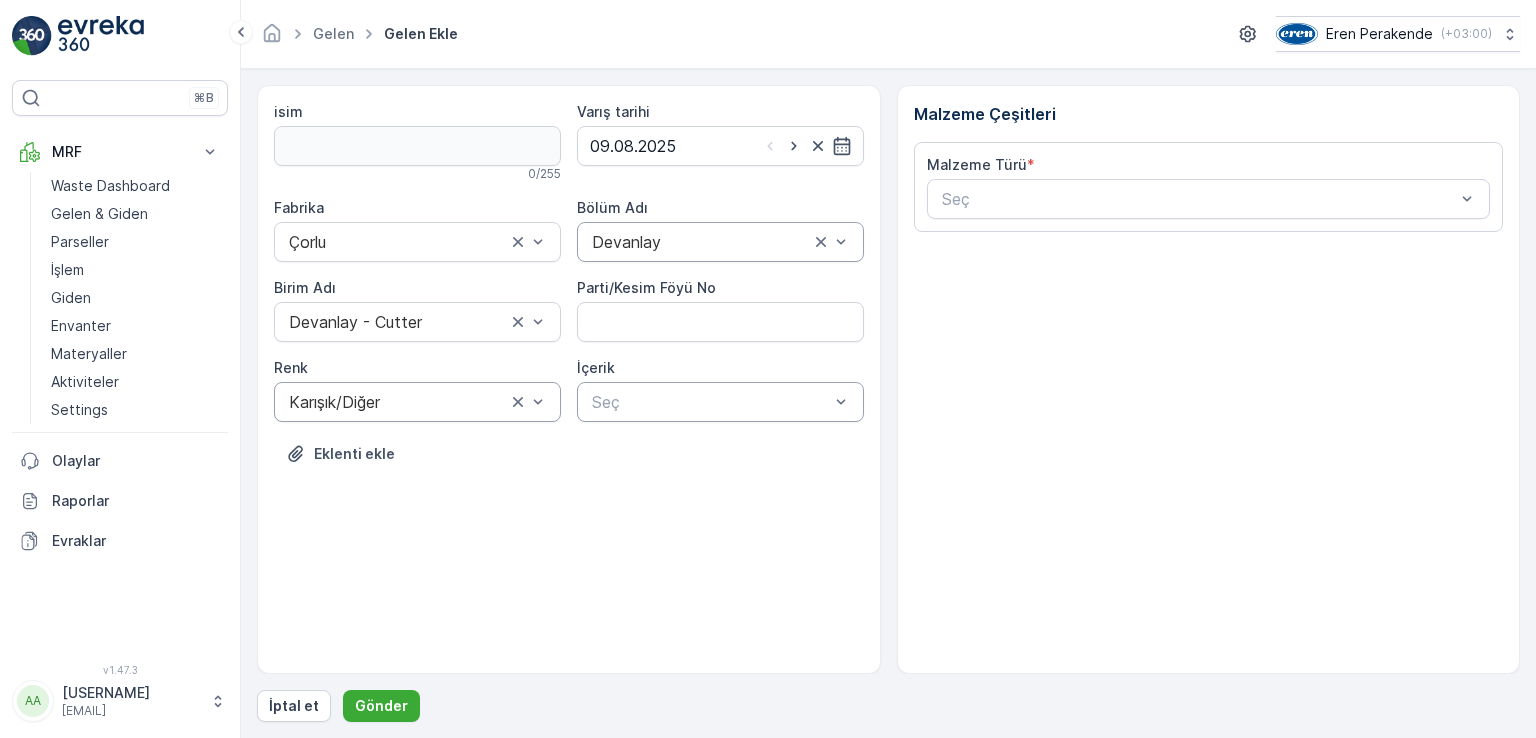 click on "Seç" at bounding box center [710, 402] 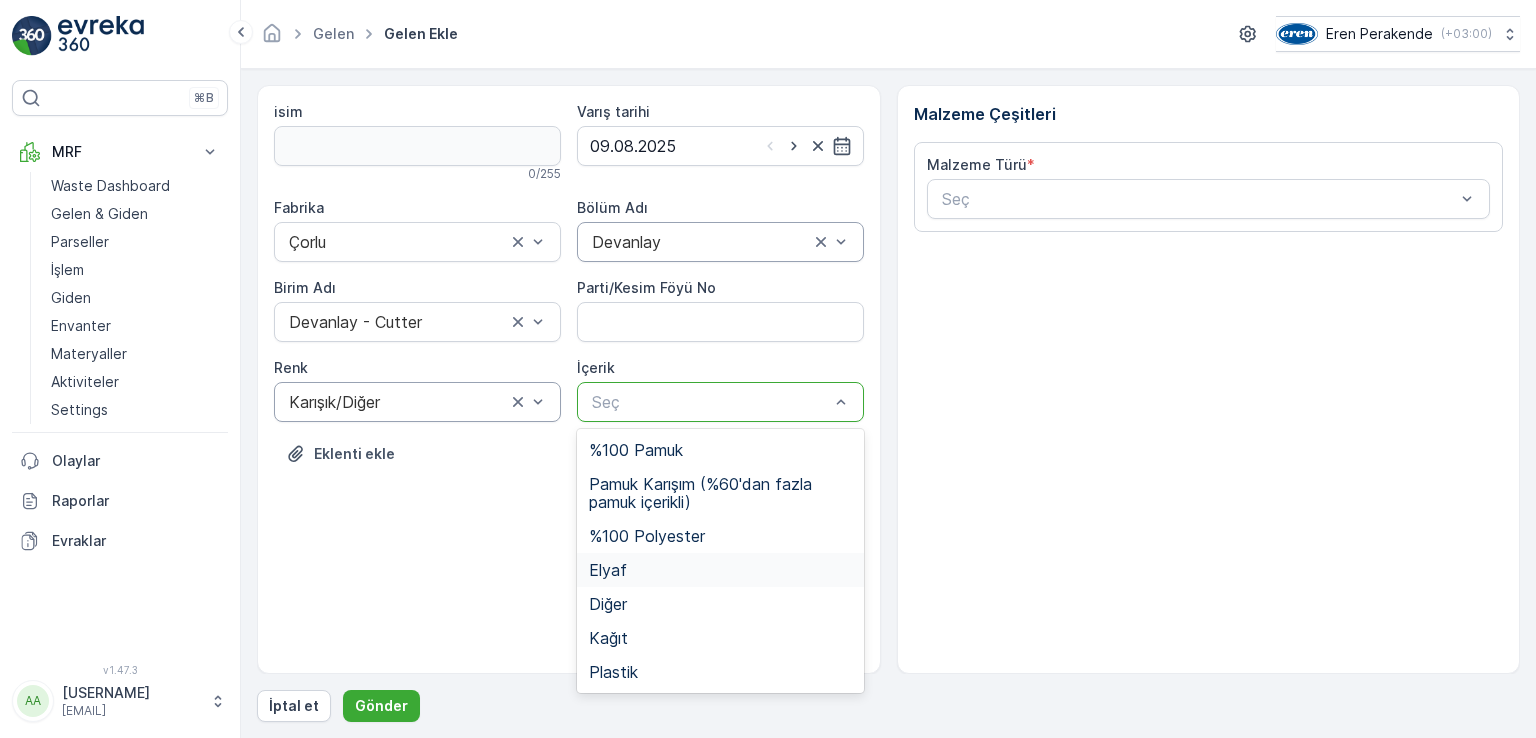 drag, startPoint x: 628, startPoint y: 568, endPoint x: 677, endPoint y: 547, distance: 53.310413 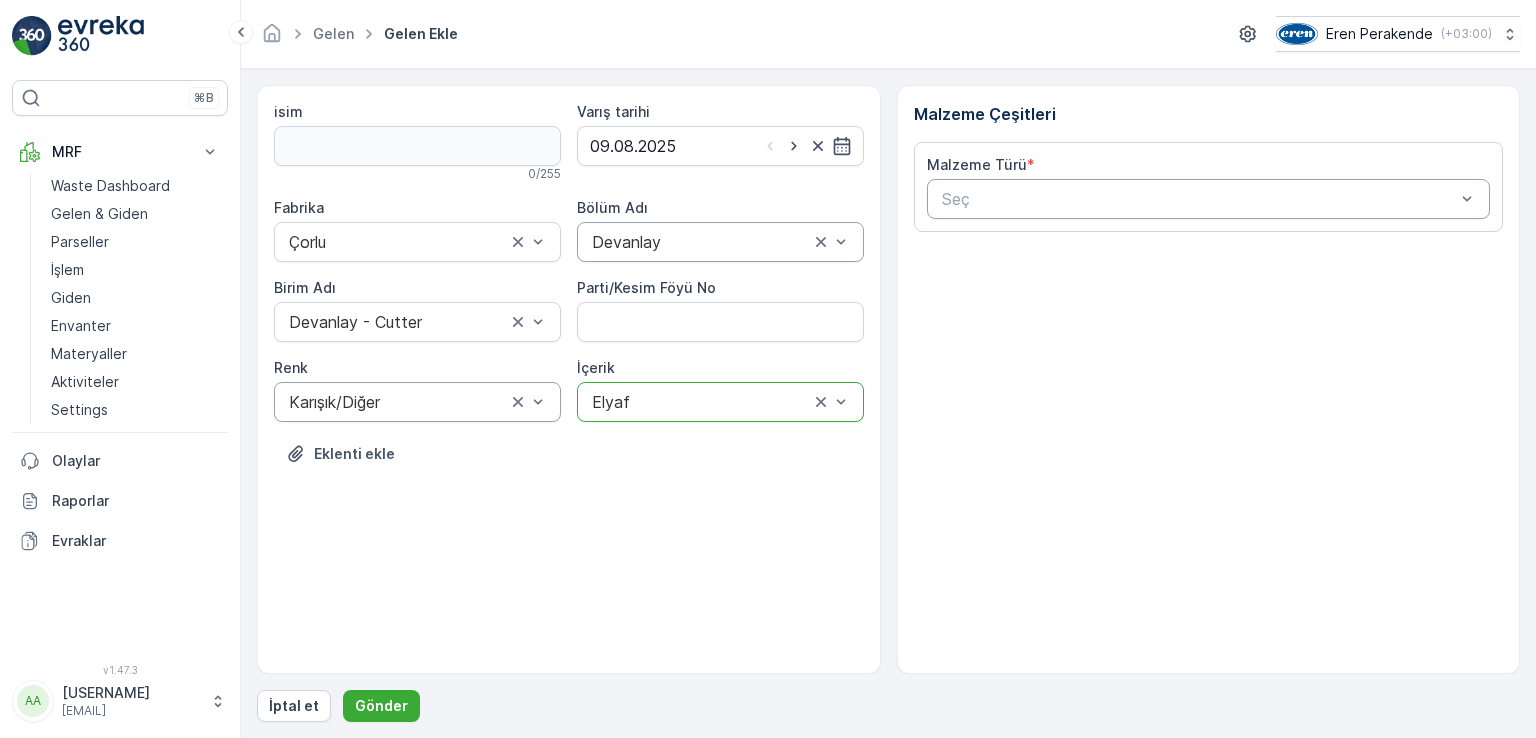 click at bounding box center (1199, 199) 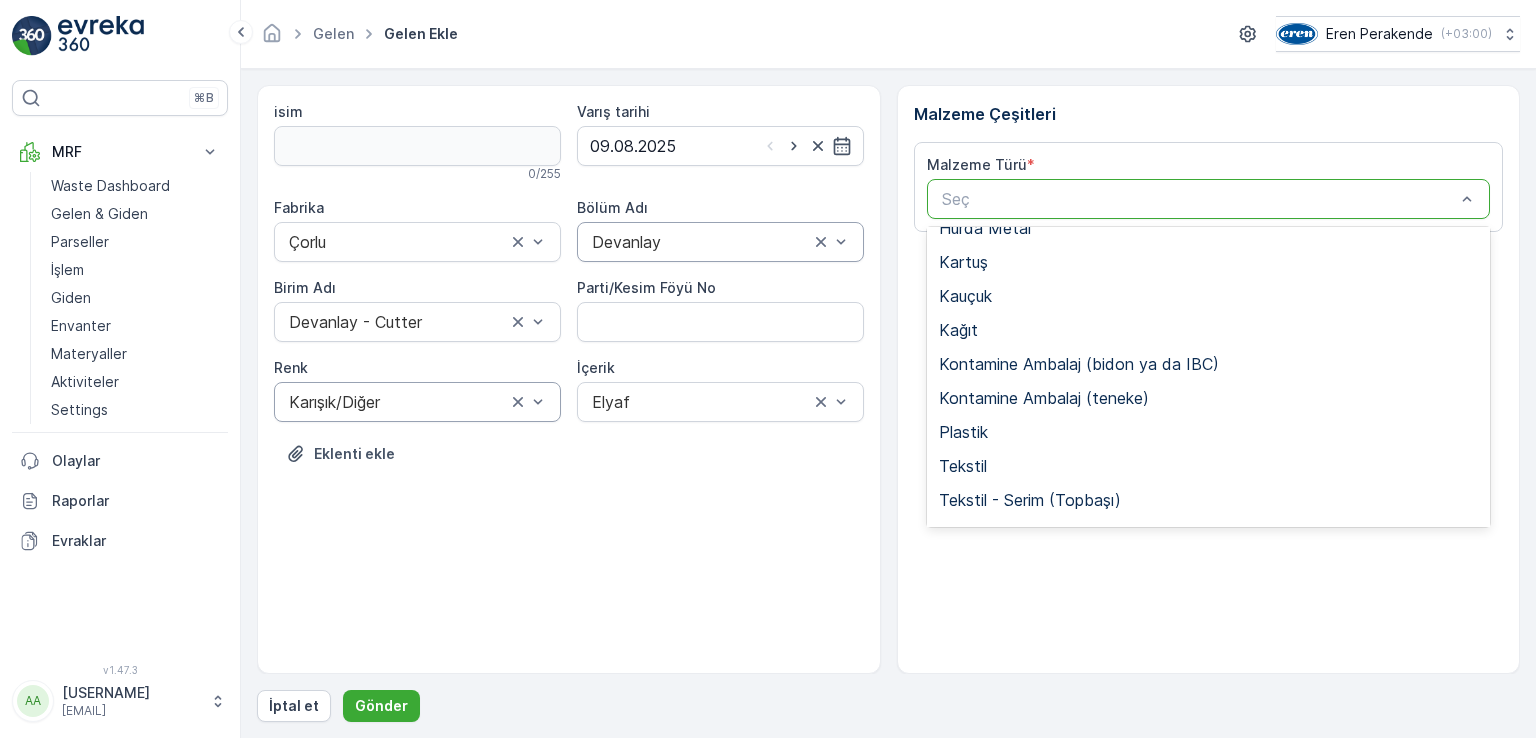 scroll, scrollTop: 300, scrollLeft: 0, axis: vertical 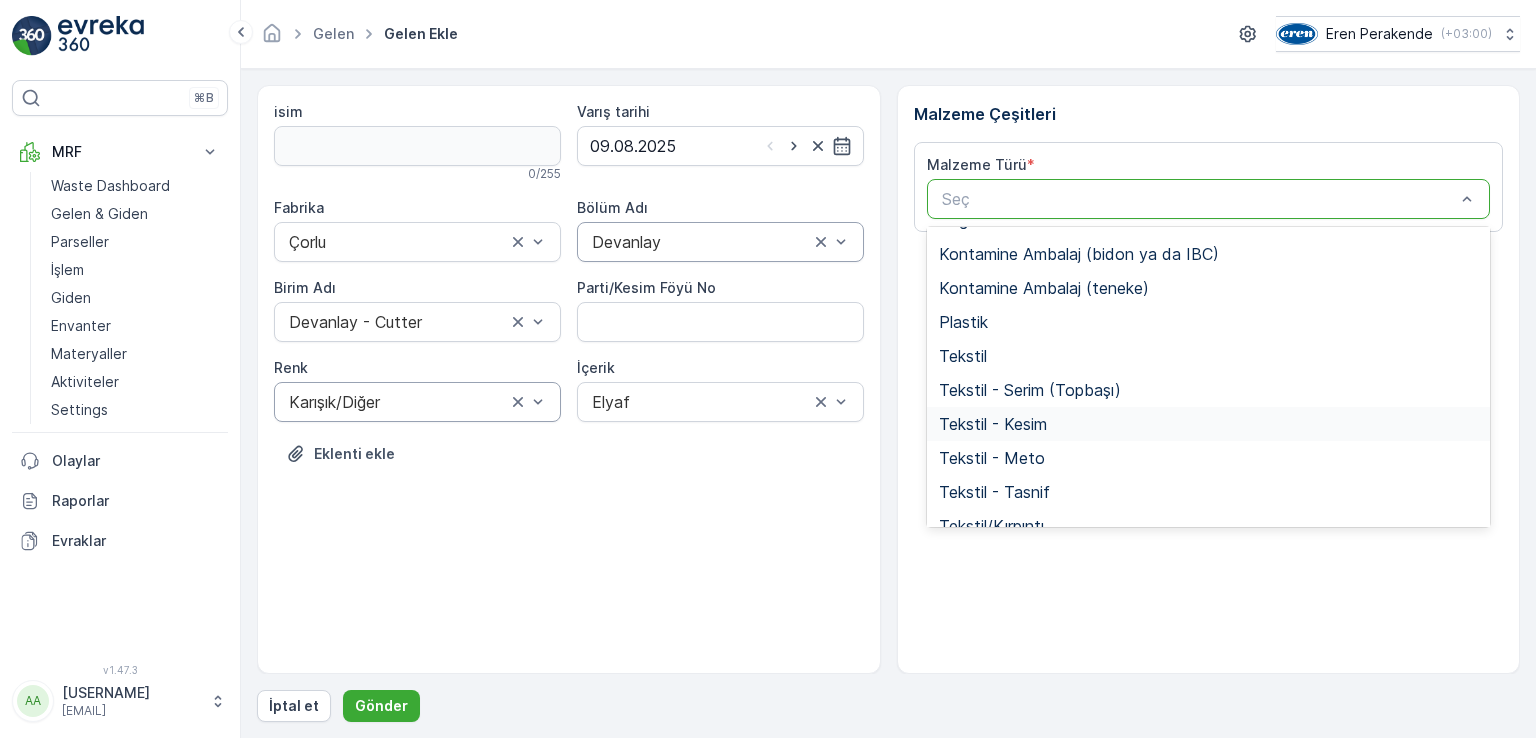 click on "Tekstil - Kesim" at bounding box center [993, 424] 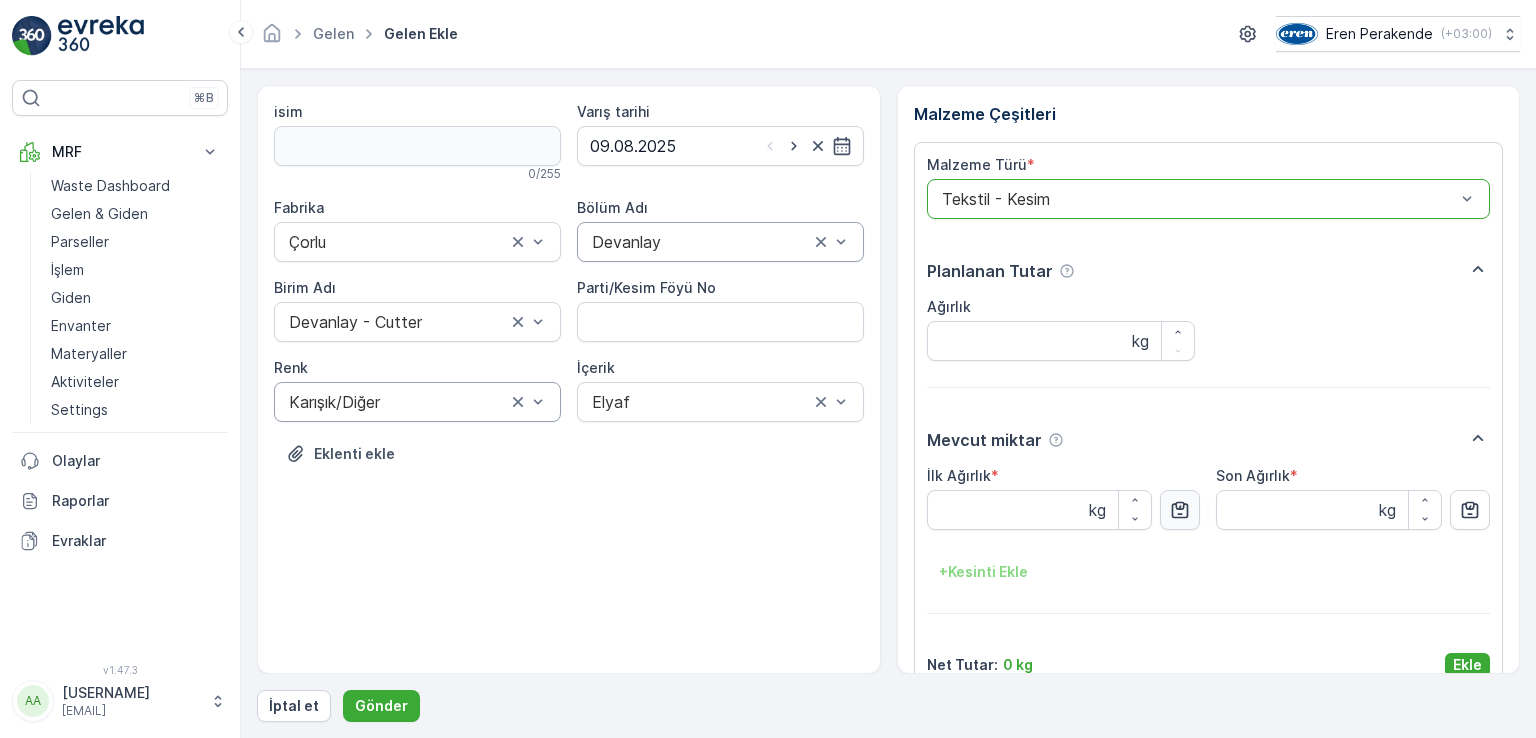 click 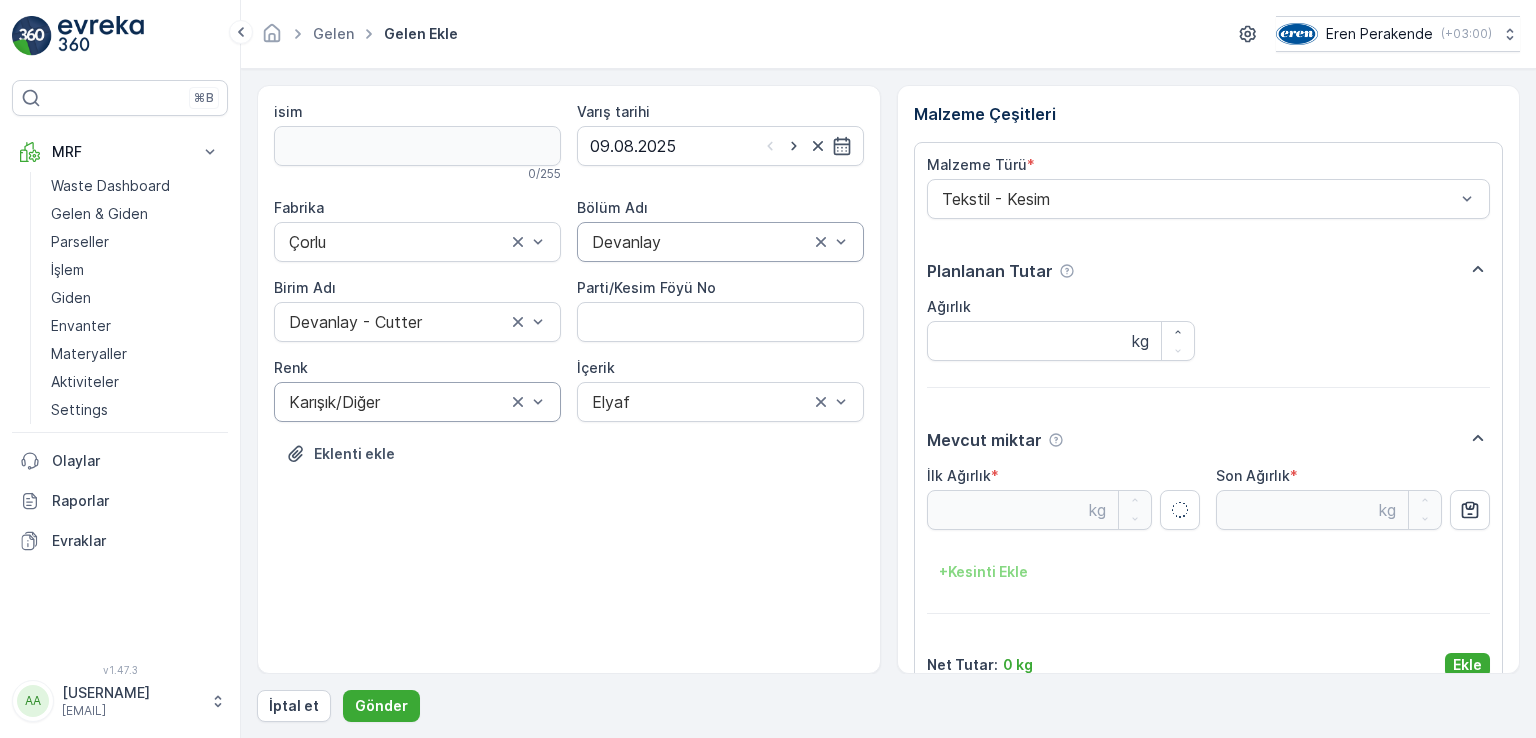 type on "6.74" 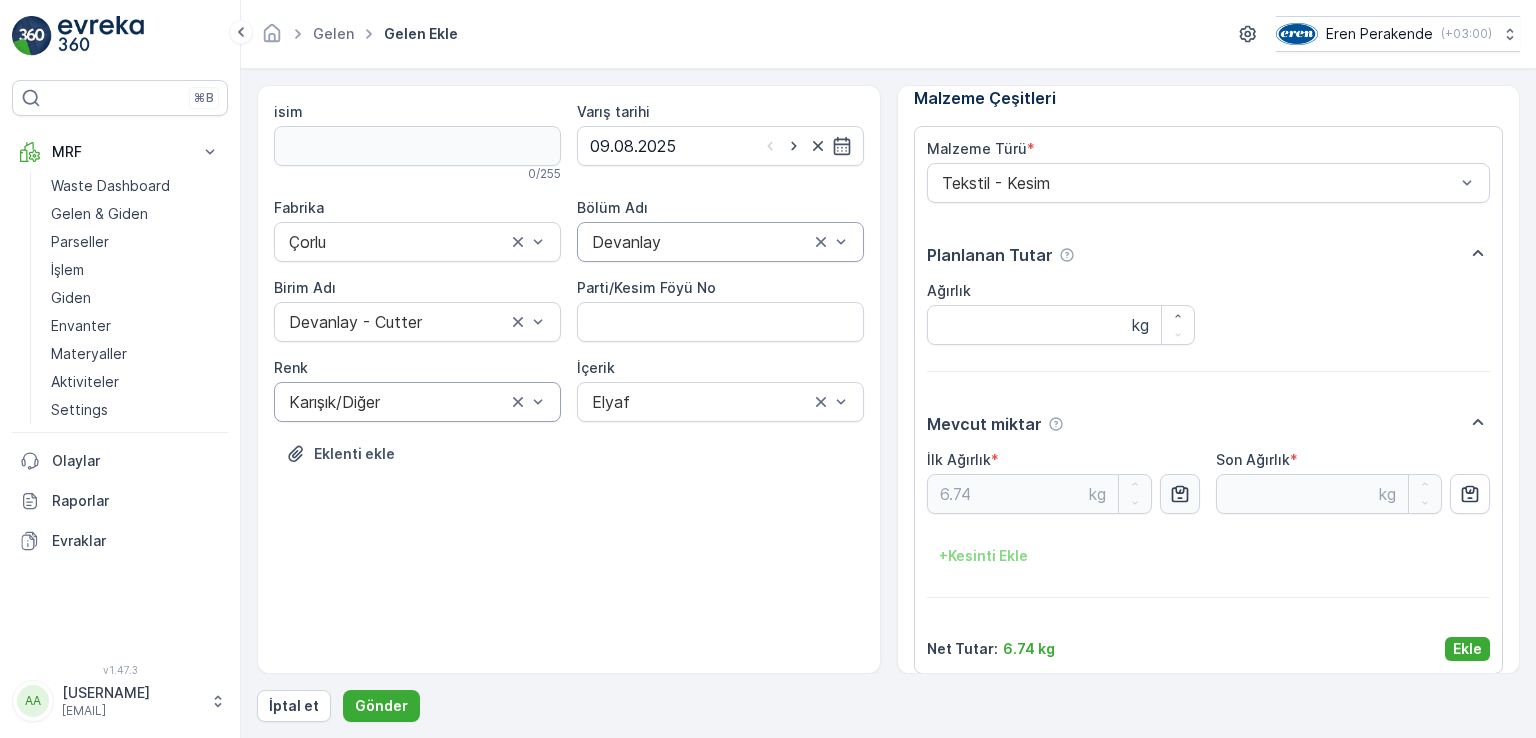scroll, scrollTop: 32, scrollLeft: 0, axis: vertical 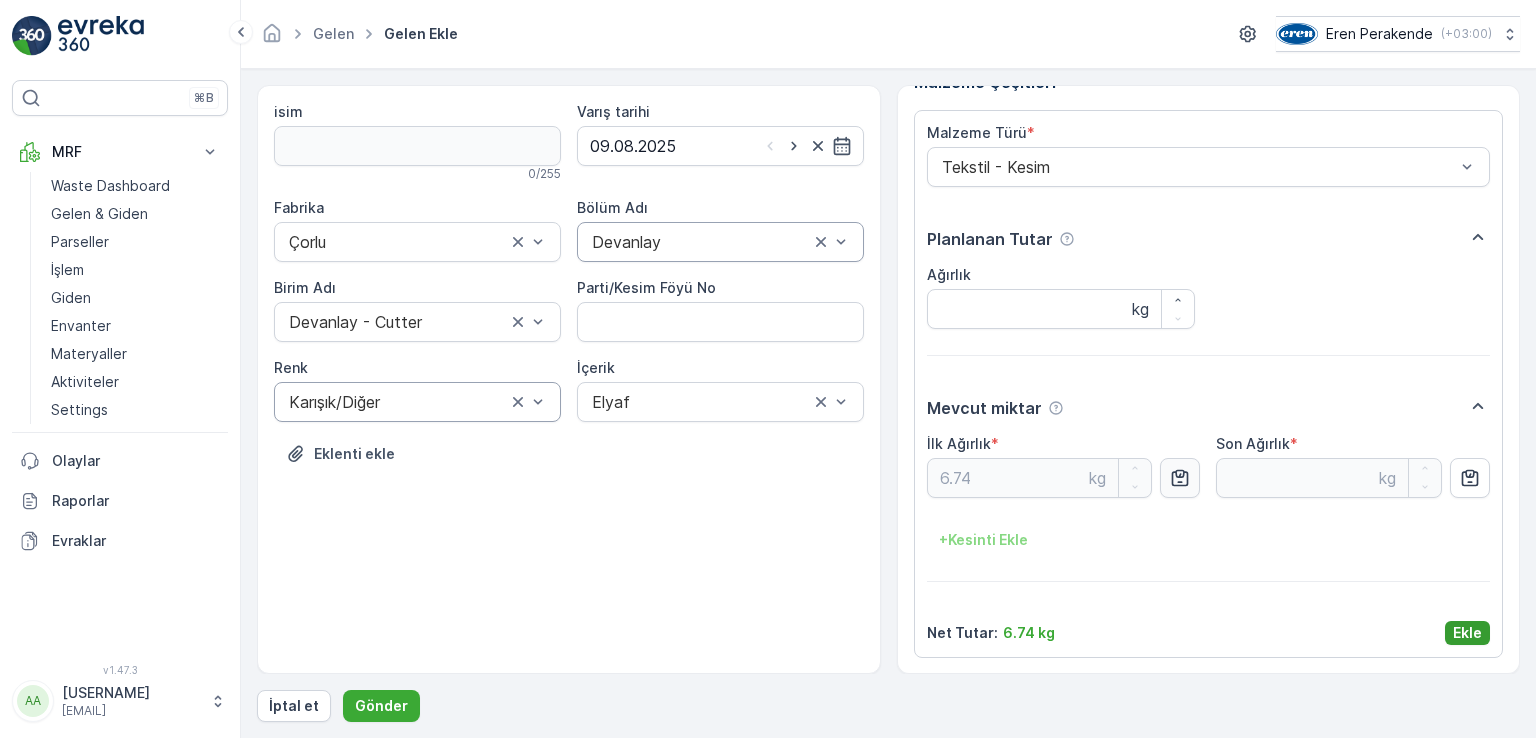 click on "Ekle" at bounding box center (1467, 633) 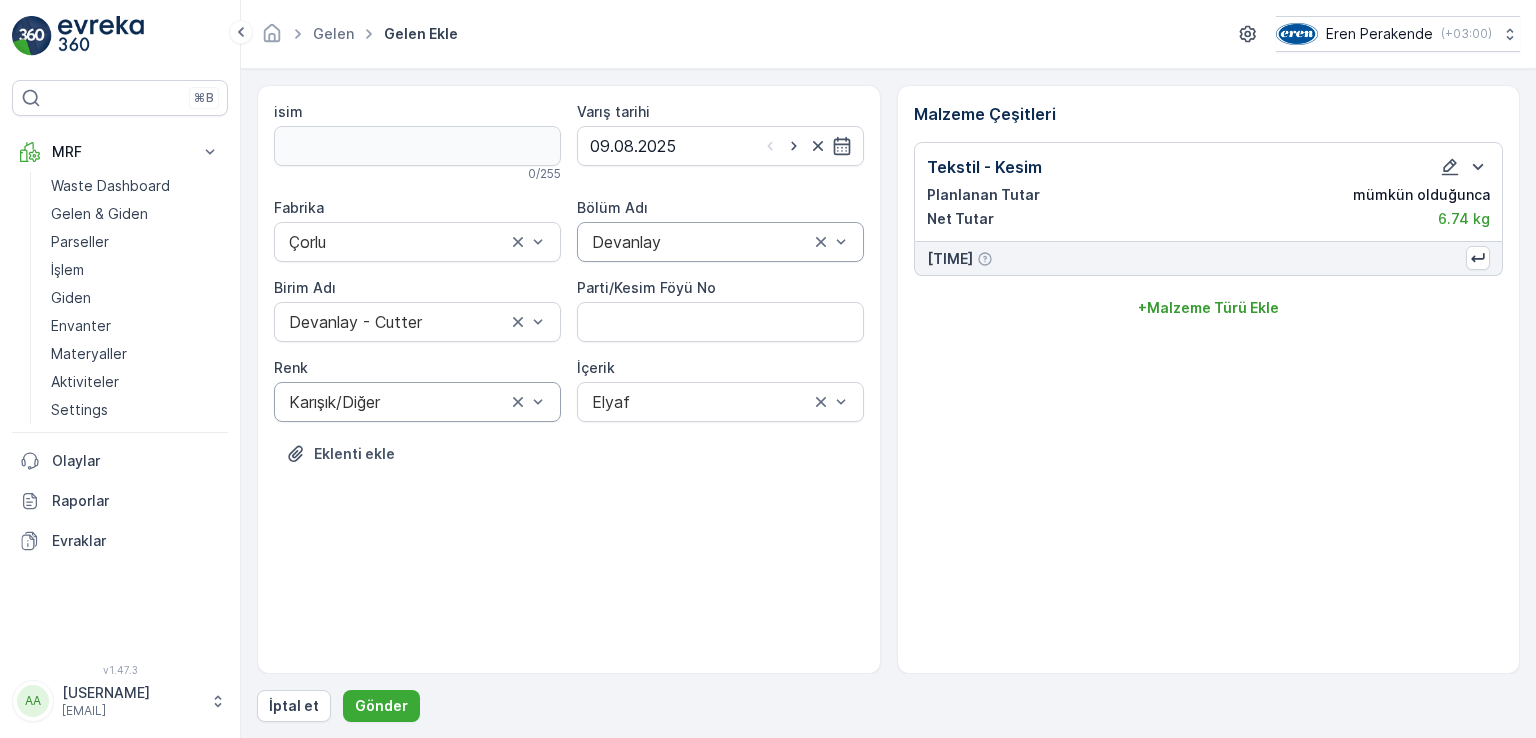 scroll, scrollTop: 0, scrollLeft: 0, axis: both 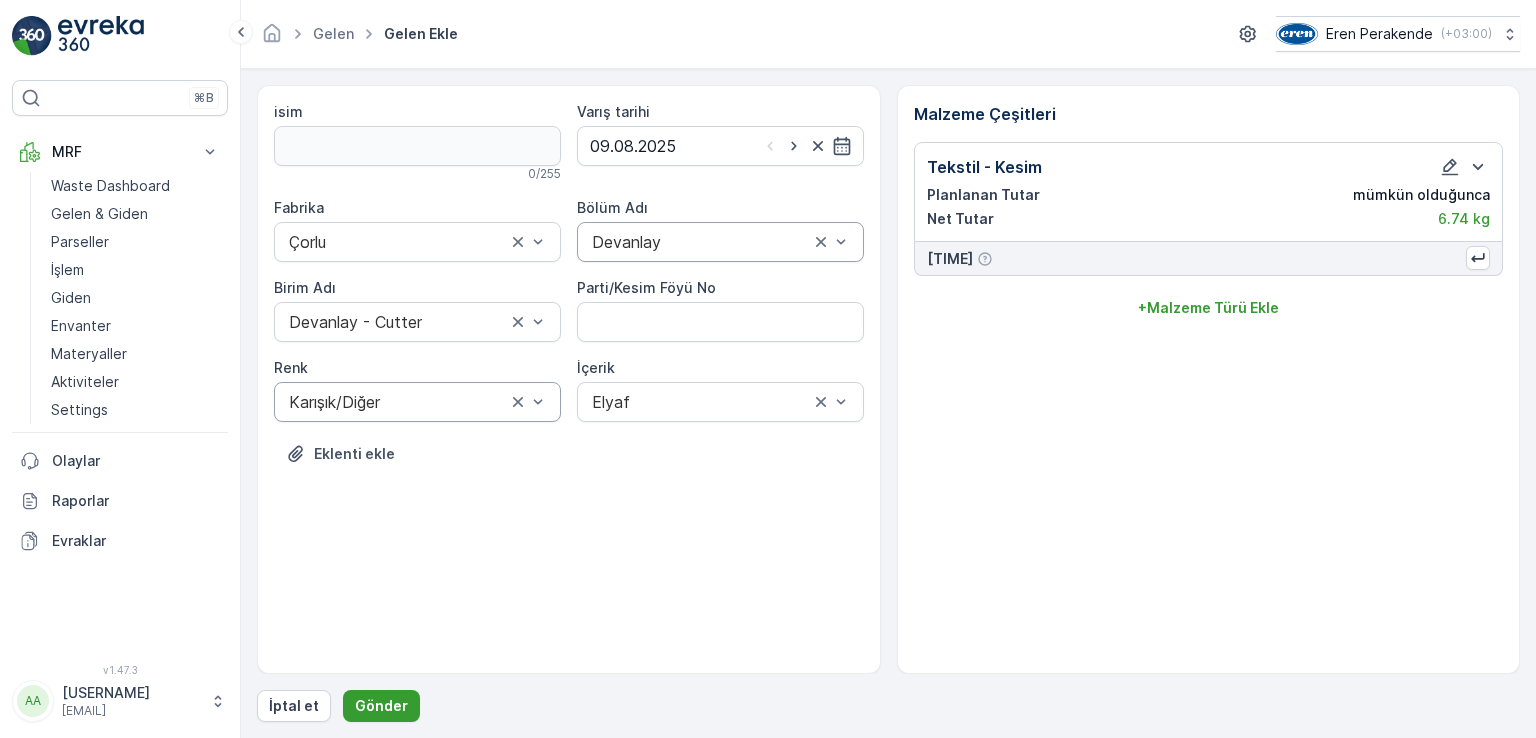 click on "Gönder" at bounding box center (381, 706) 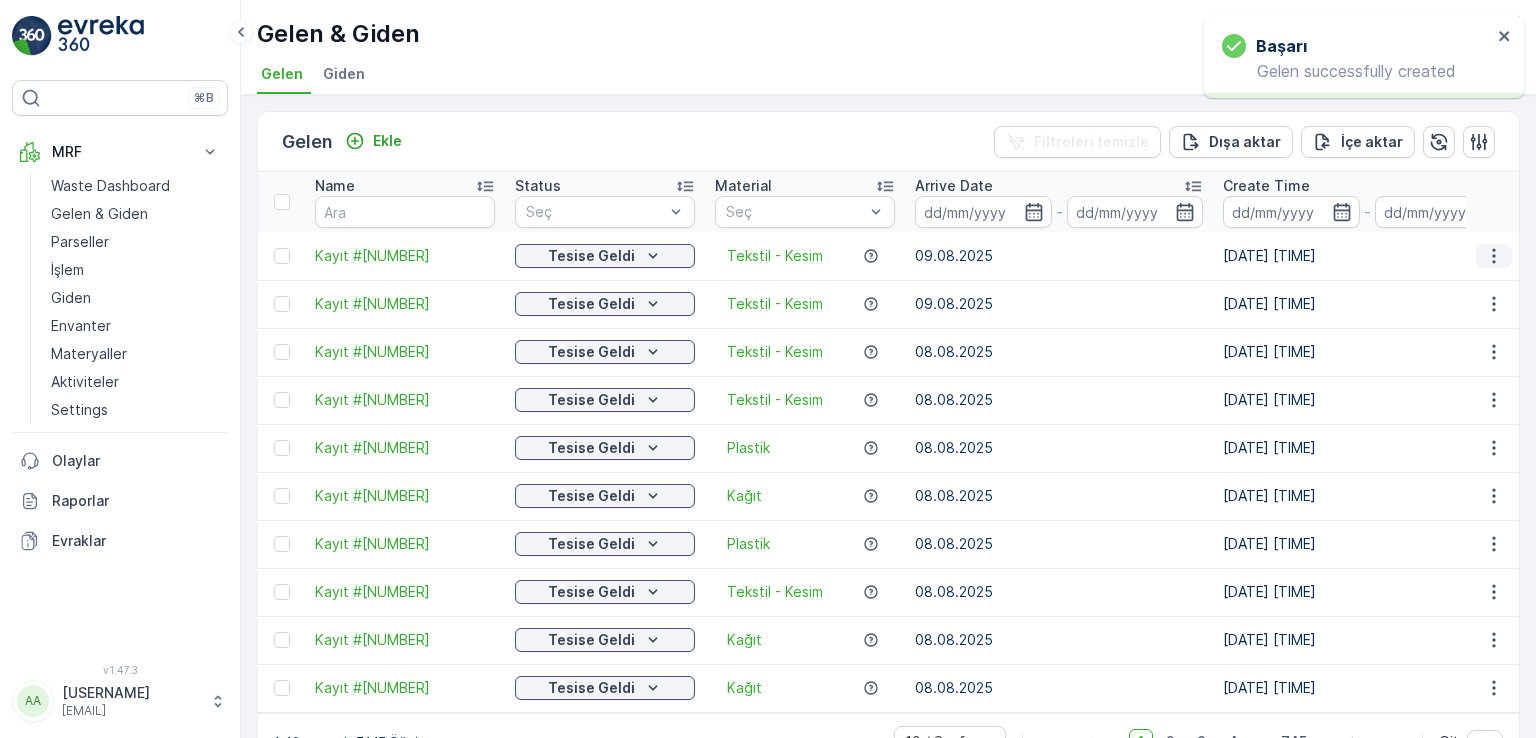 click at bounding box center (1494, 256) 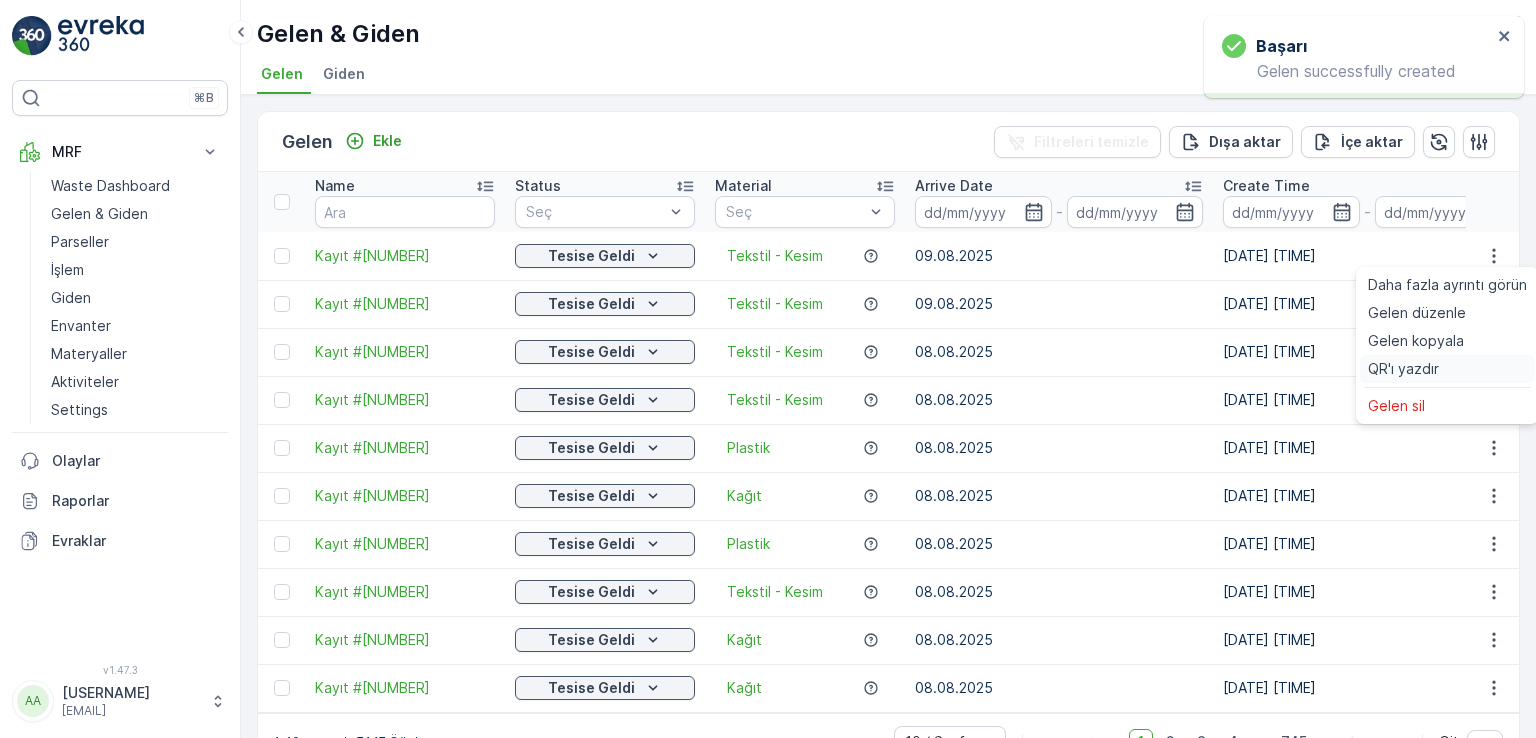 click on "QR'ı yazdır" at bounding box center (1403, 369) 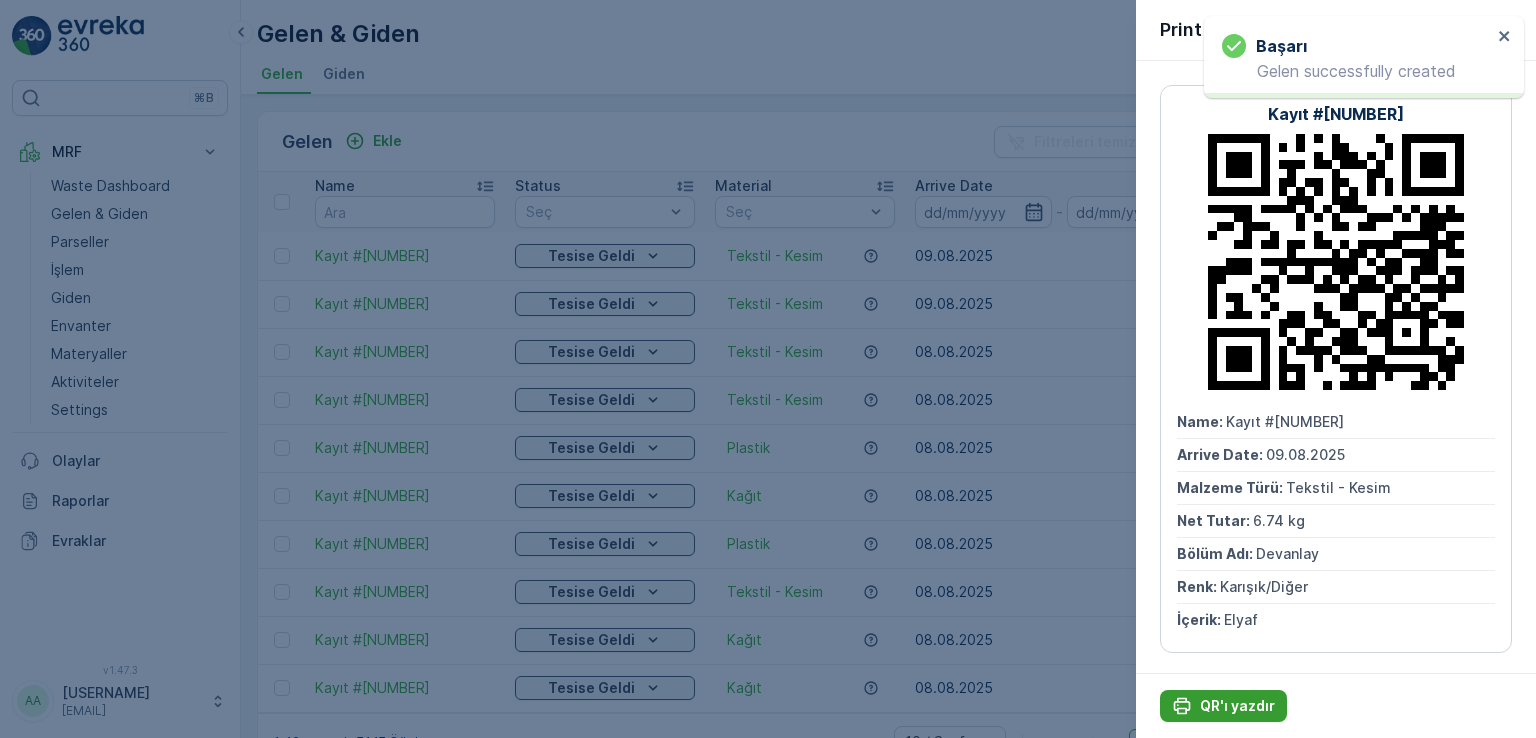click on "QR'ı yazdır" at bounding box center (1237, 706) 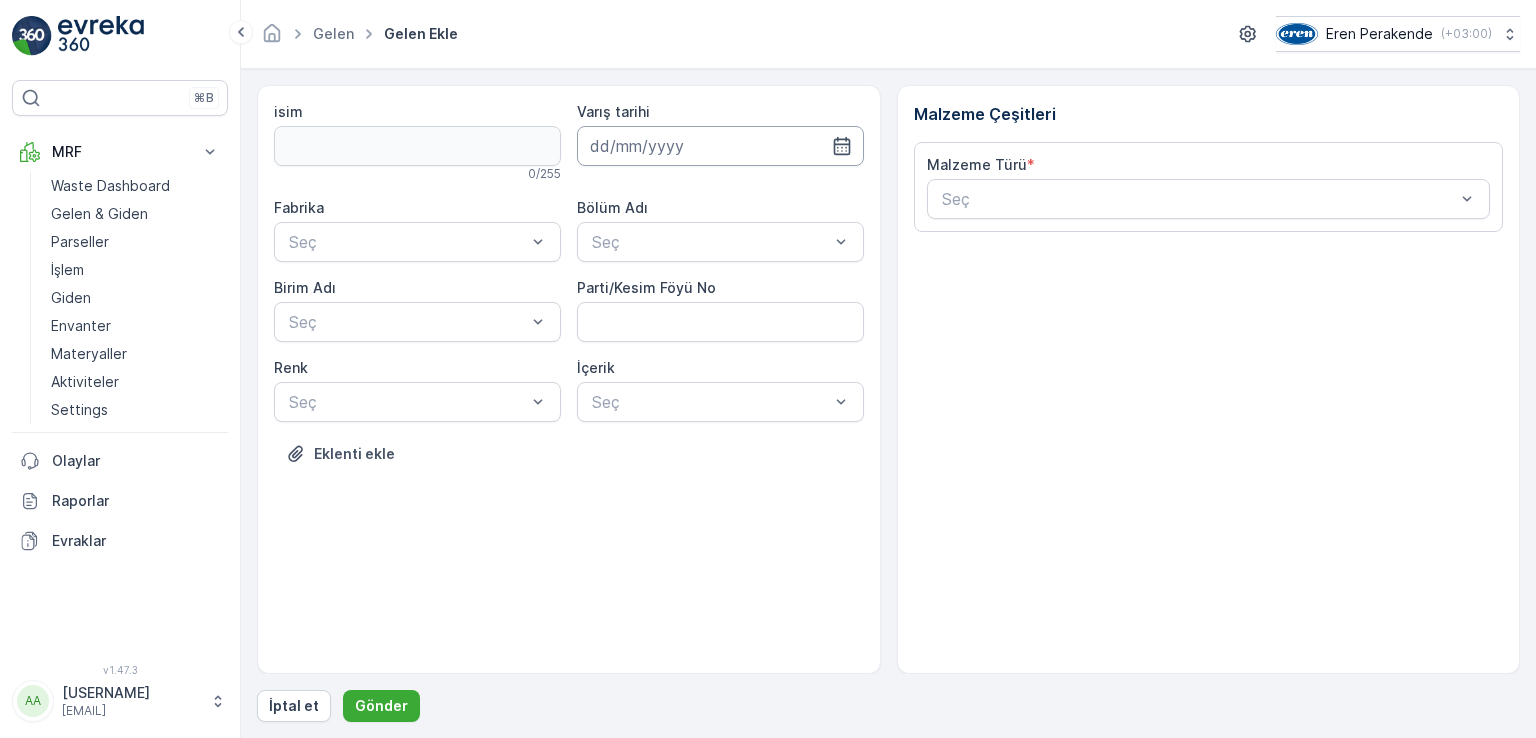click at bounding box center (720, 146) 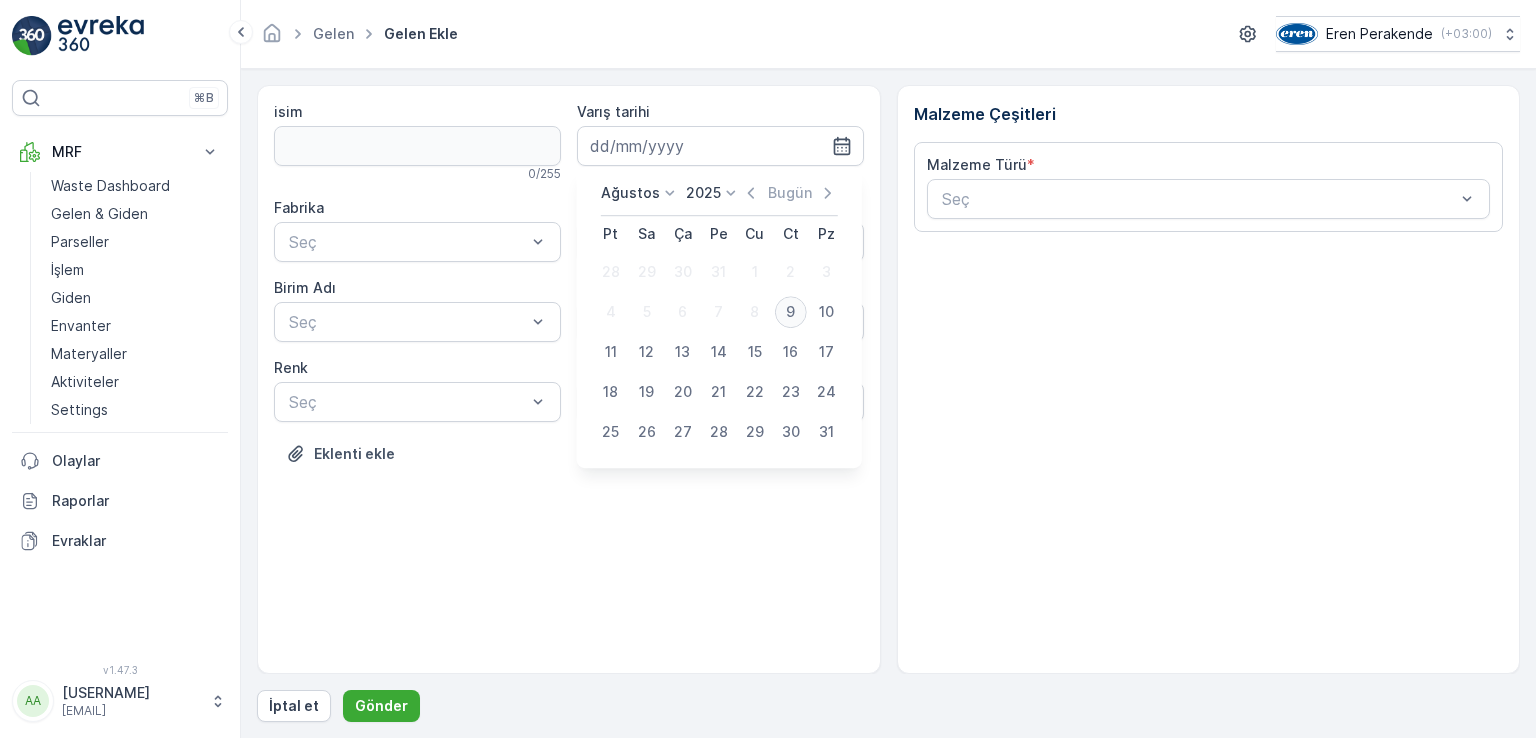 click on "9" at bounding box center [791, 312] 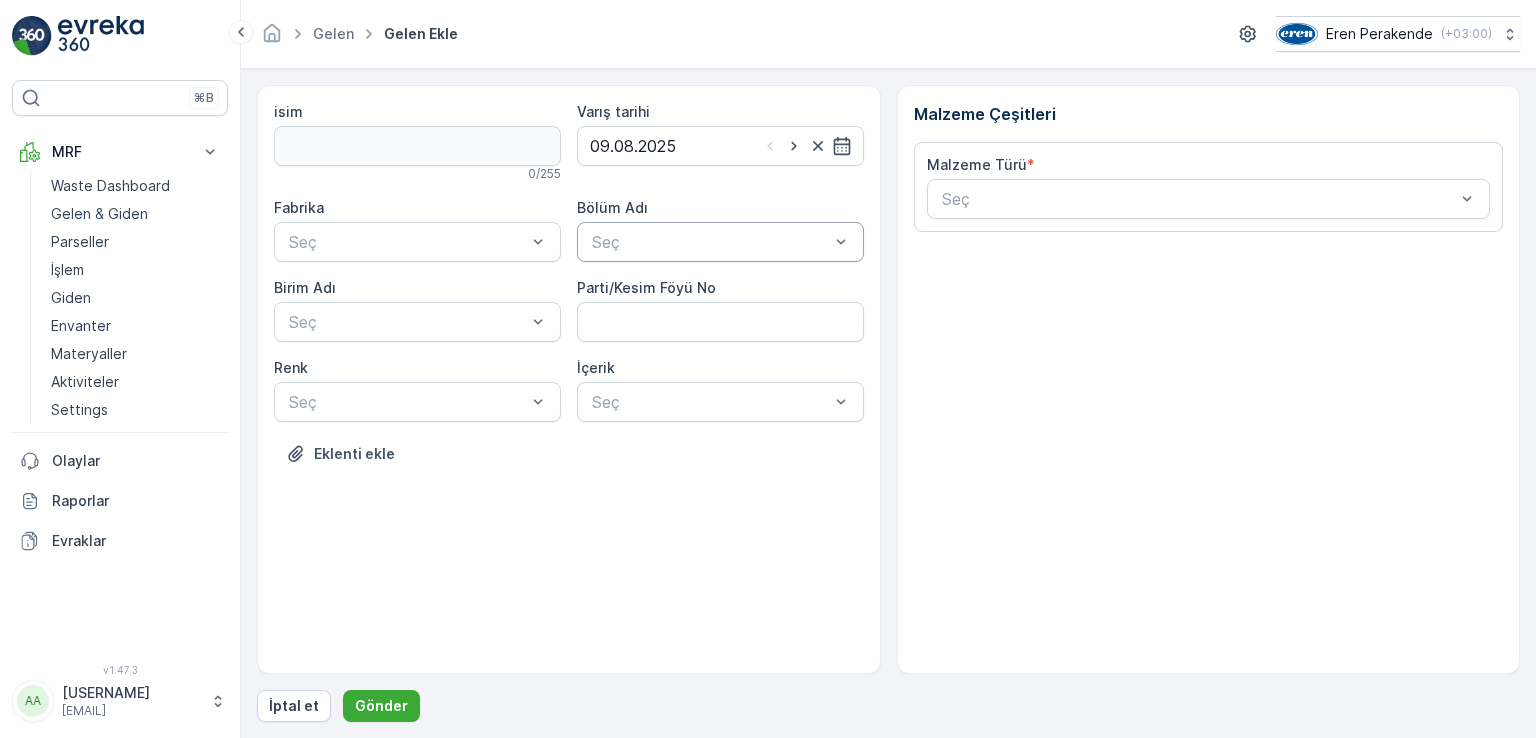 click at bounding box center (710, 242) 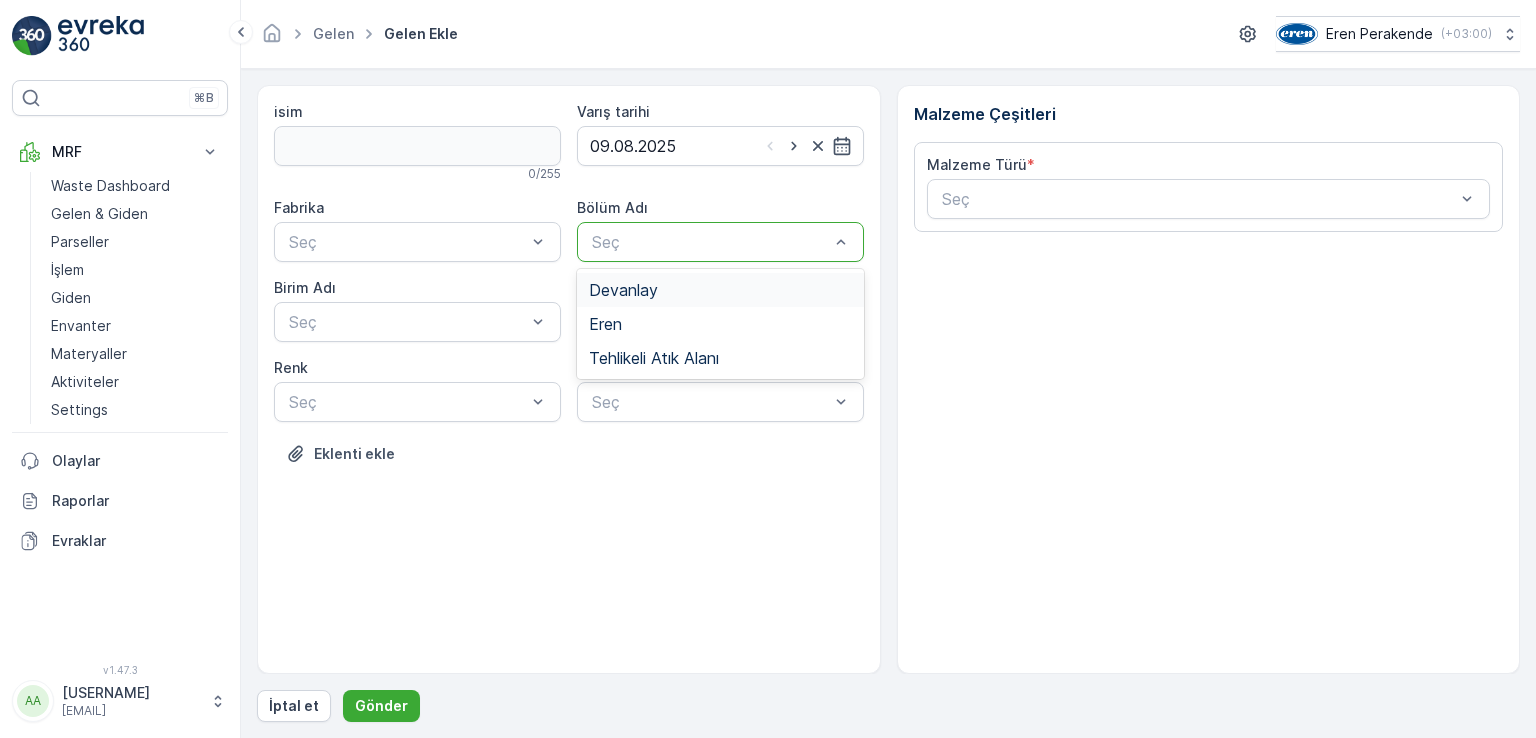 click on "Devanlay" at bounding box center (720, 290) 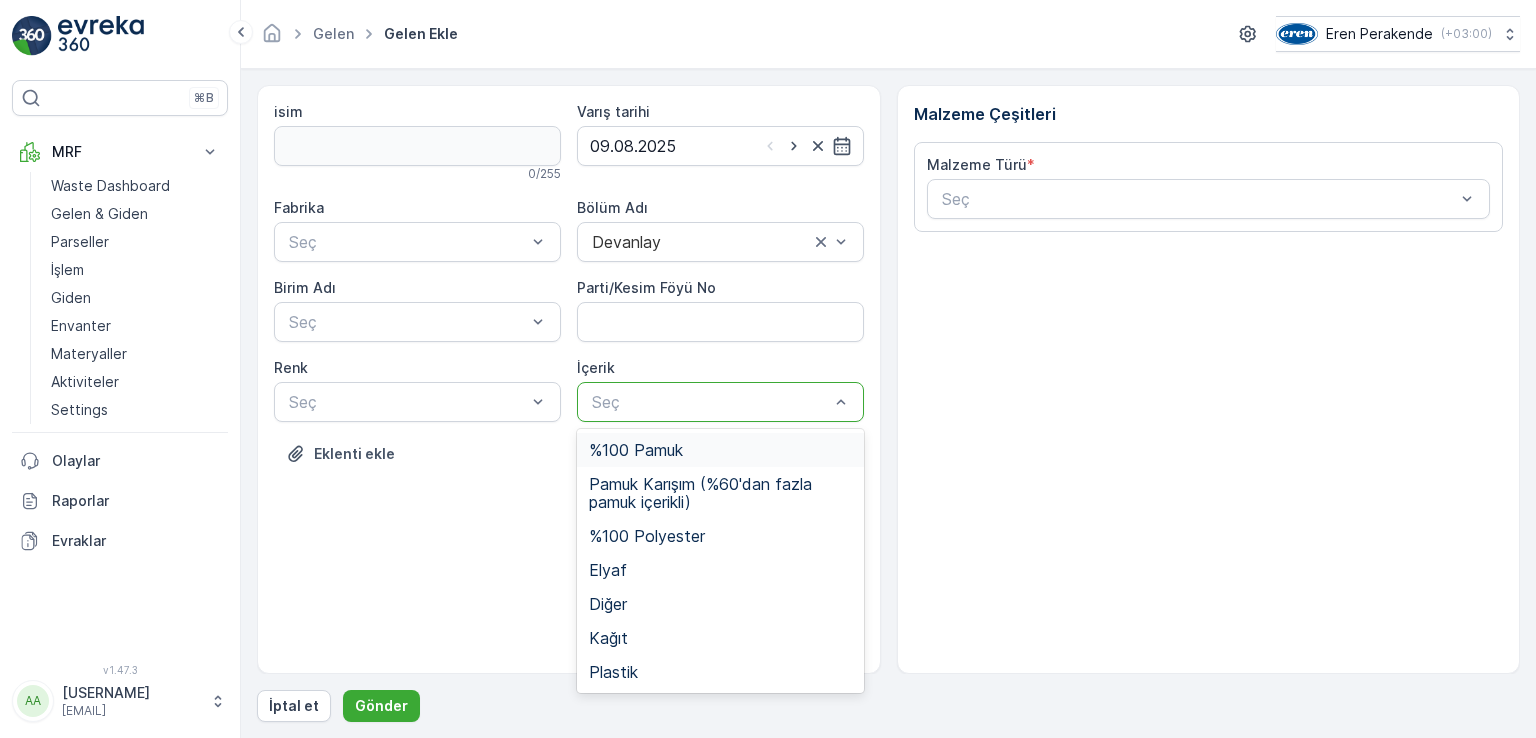 click at bounding box center [710, 402] 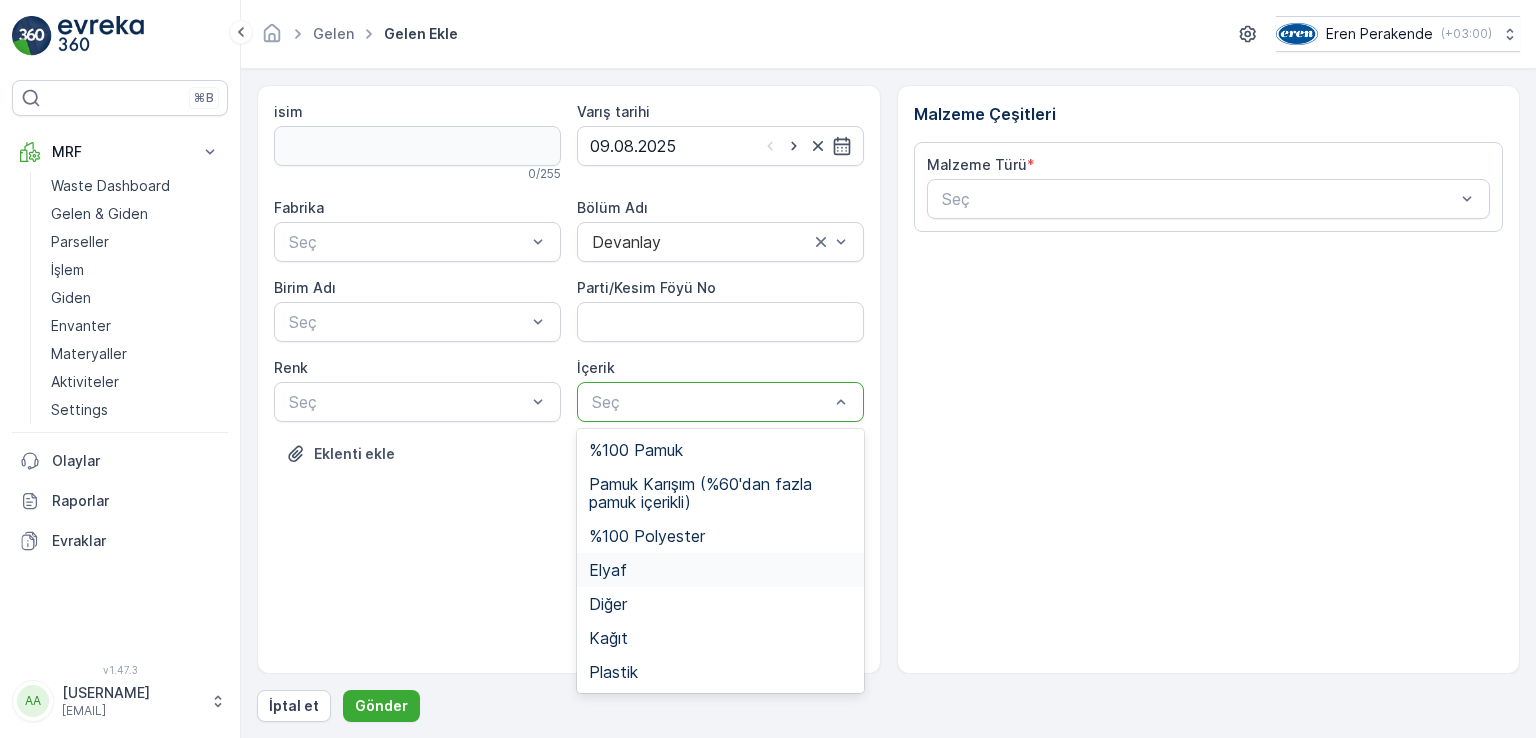 click on "Elyaf" at bounding box center (720, 570) 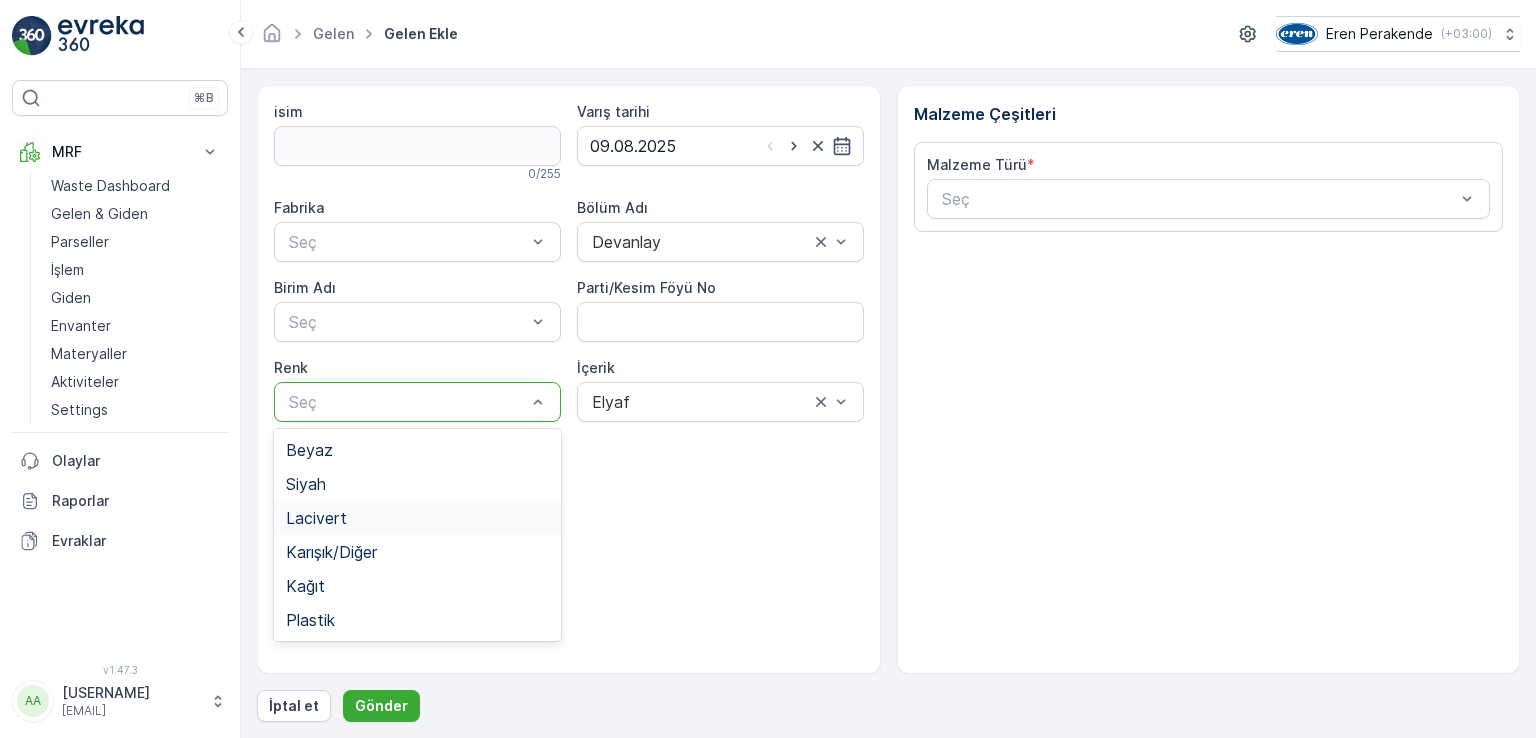 drag, startPoint x: 519, startPoint y: 409, endPoint x: 396, endPoint y: 509, distance: 158.52129 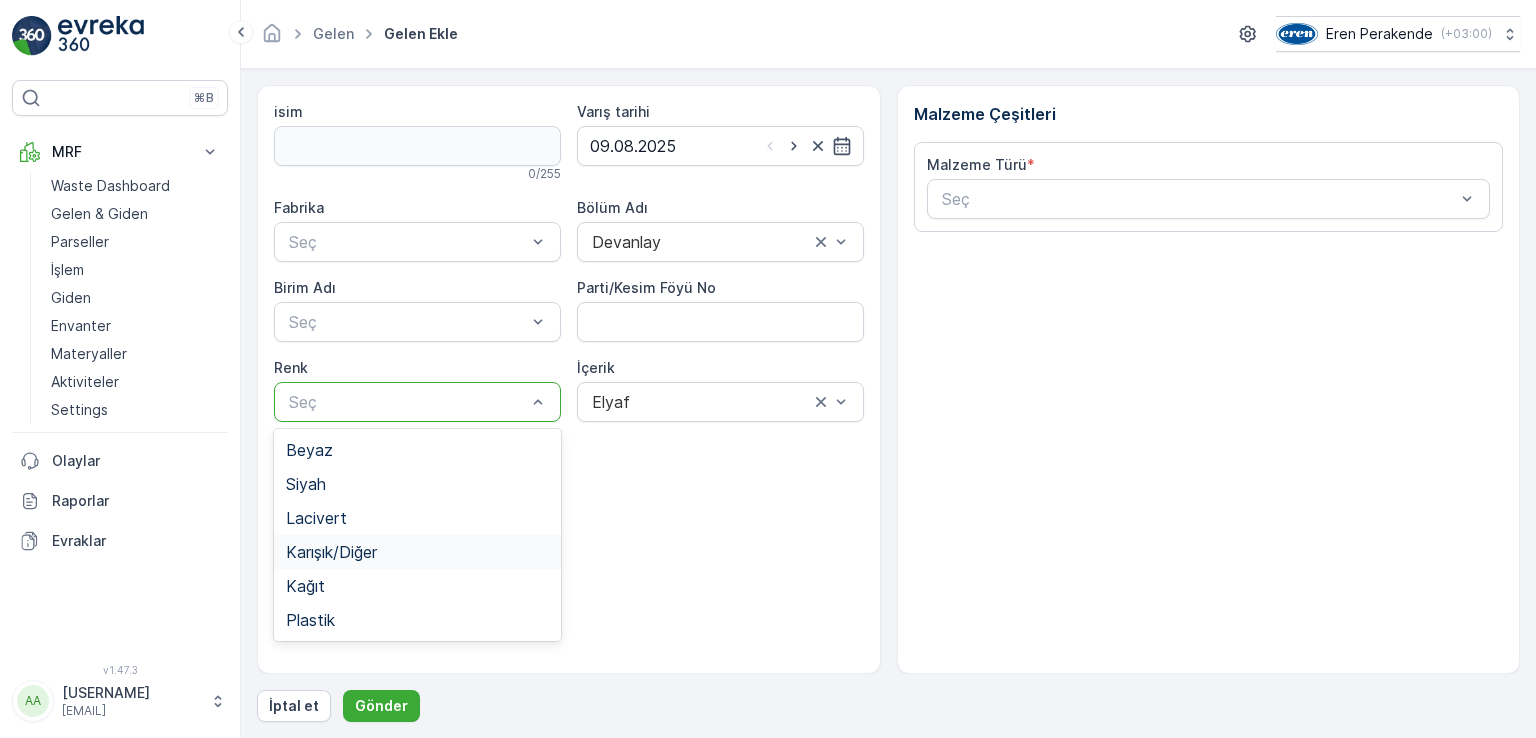drag, startPoint x: 379, startPoint y: 557, endPoint x: 385, endPoint y: 485, distance: 72.249565 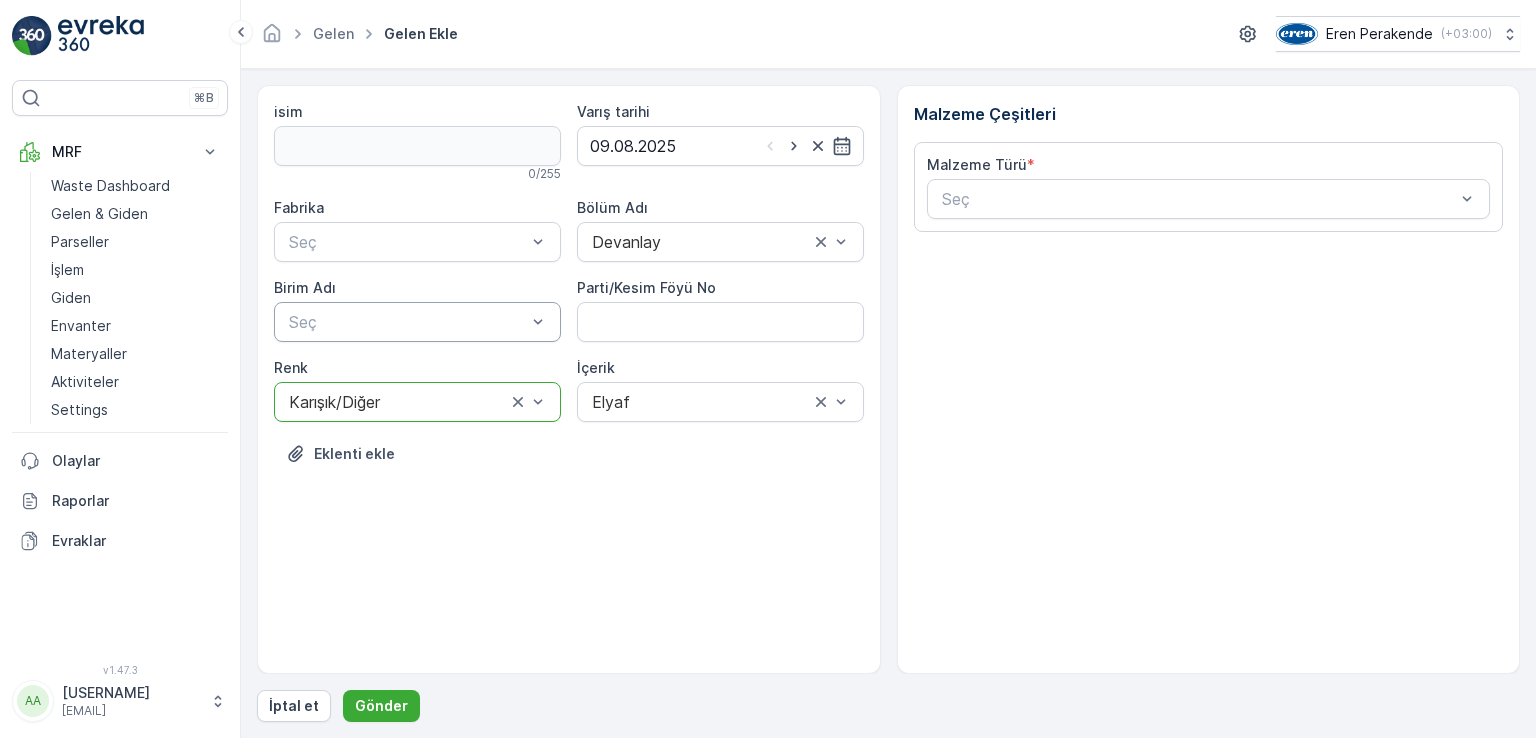 click on "Seç" at bounding box center [417, 322] 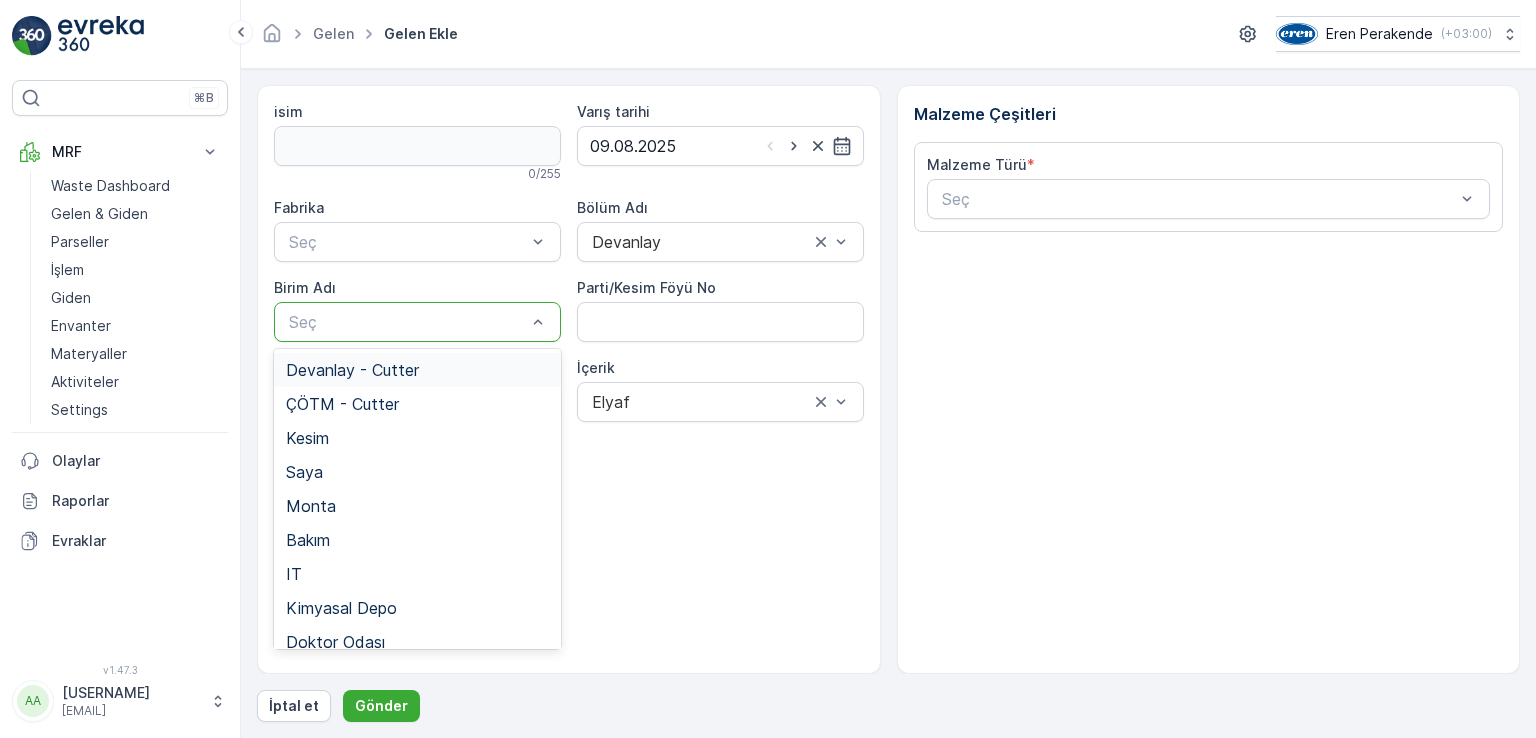 click on "Devanlay  - Cutter" at bounding box center (352, 370) 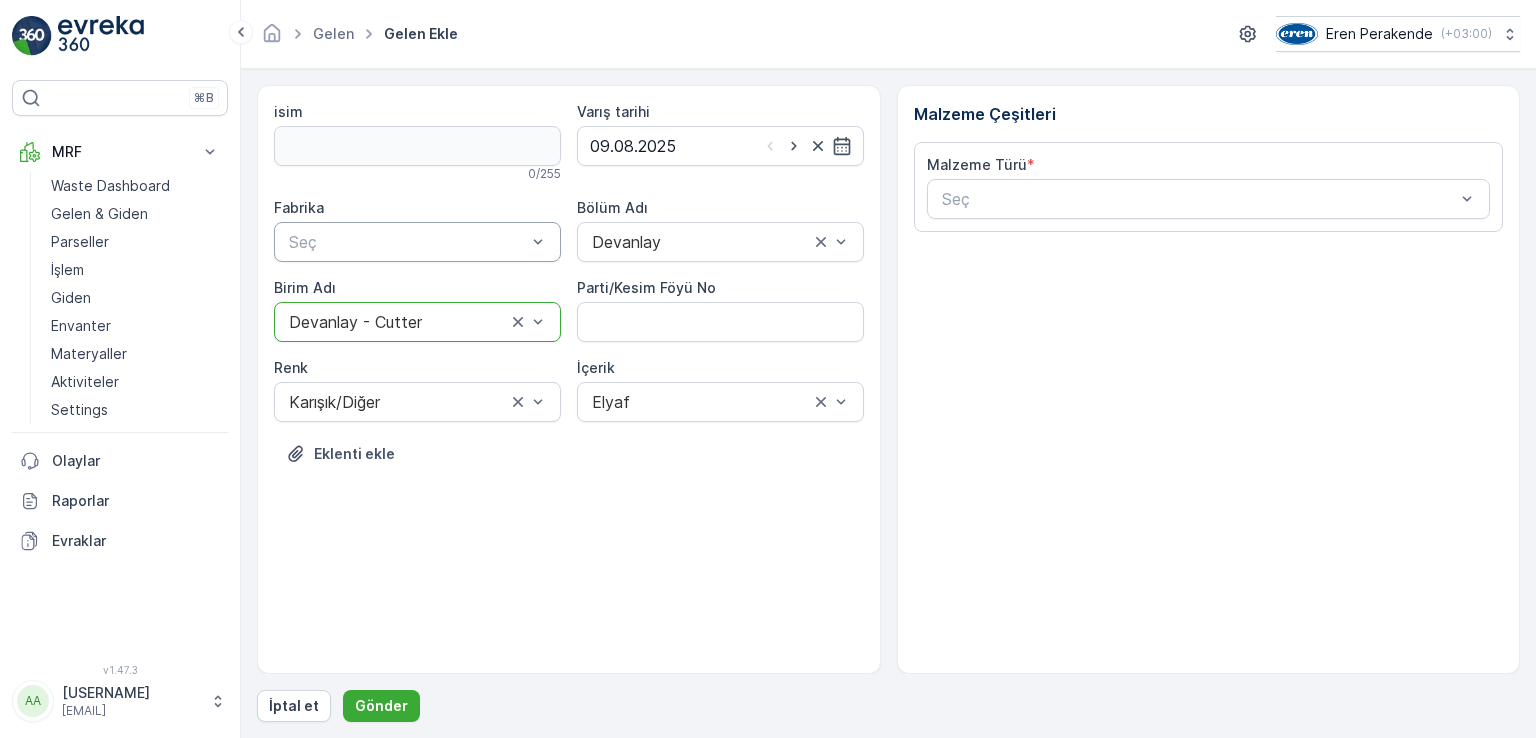 click at bounding box center (407, 242) 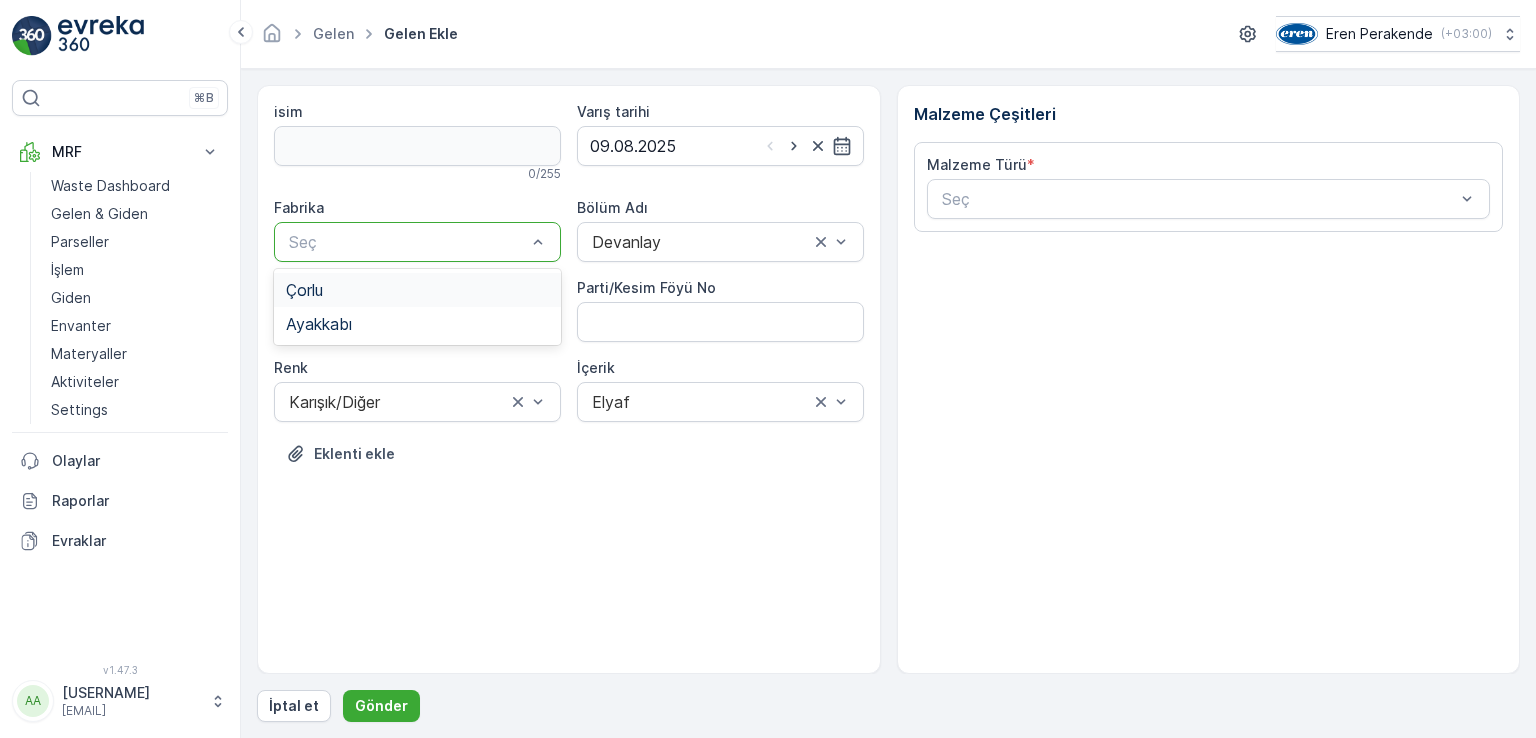 click on "Çorlu" at bounding box center [417, 290] 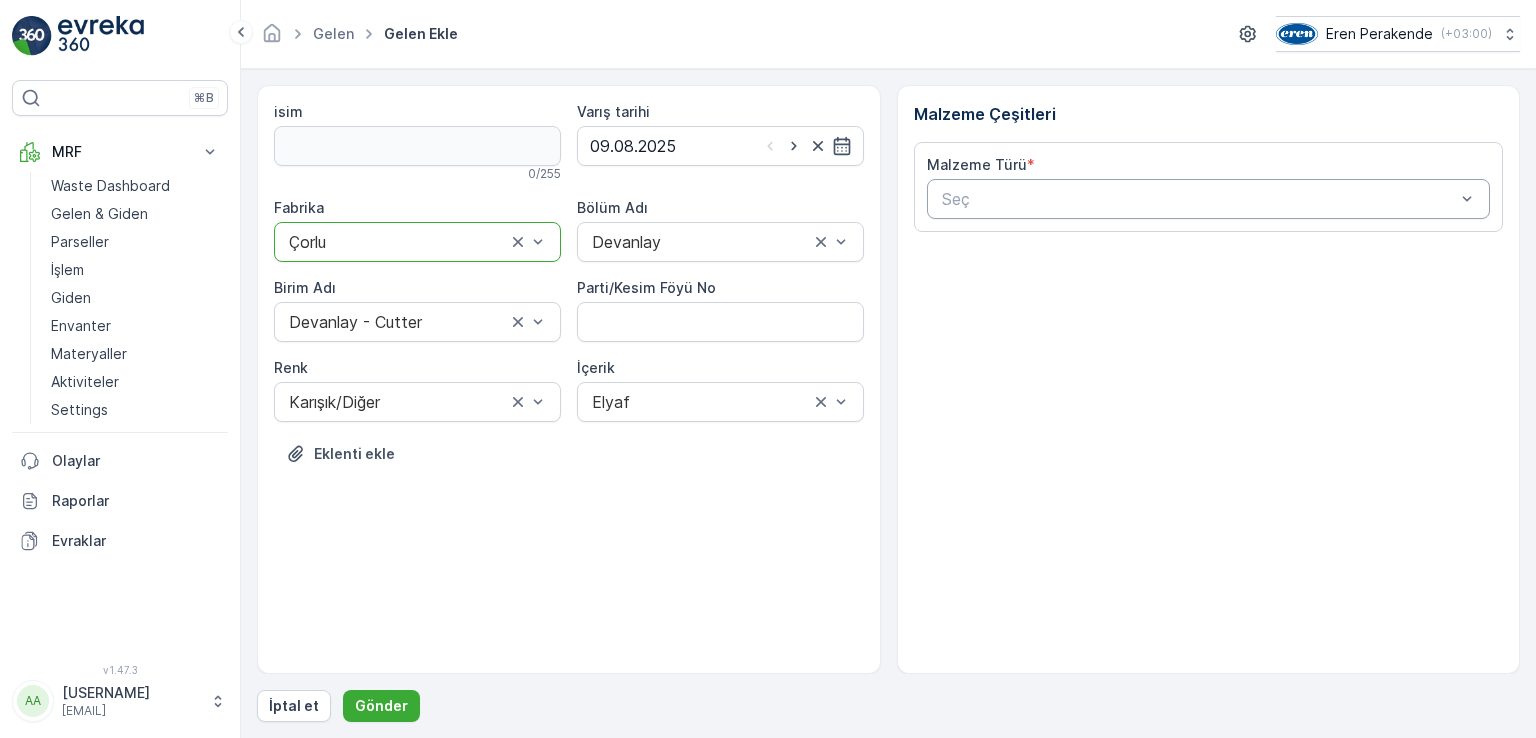 click on "Malzeme Türü * Seç" at bounding box center [1209, 187] 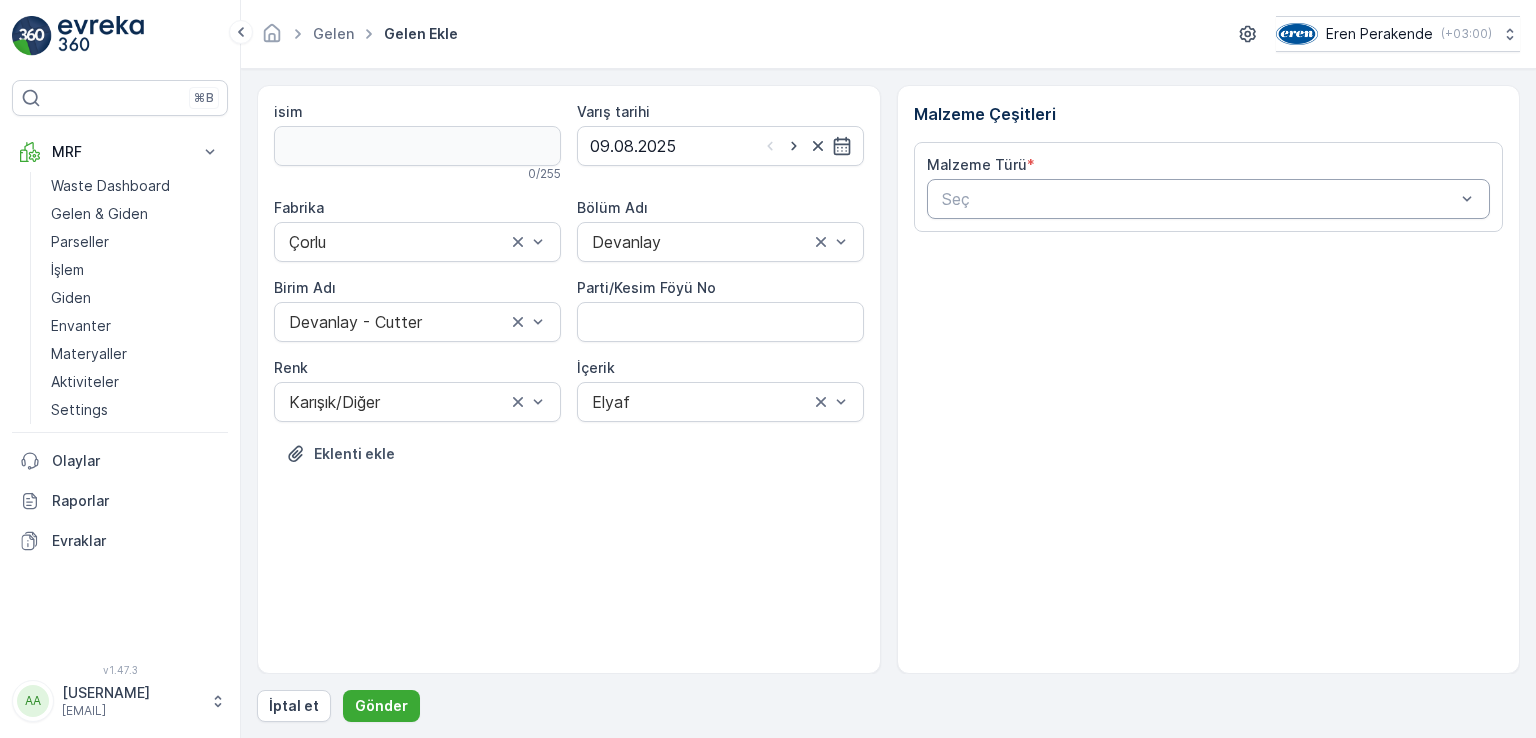 click at bounding box center [1199, 199] 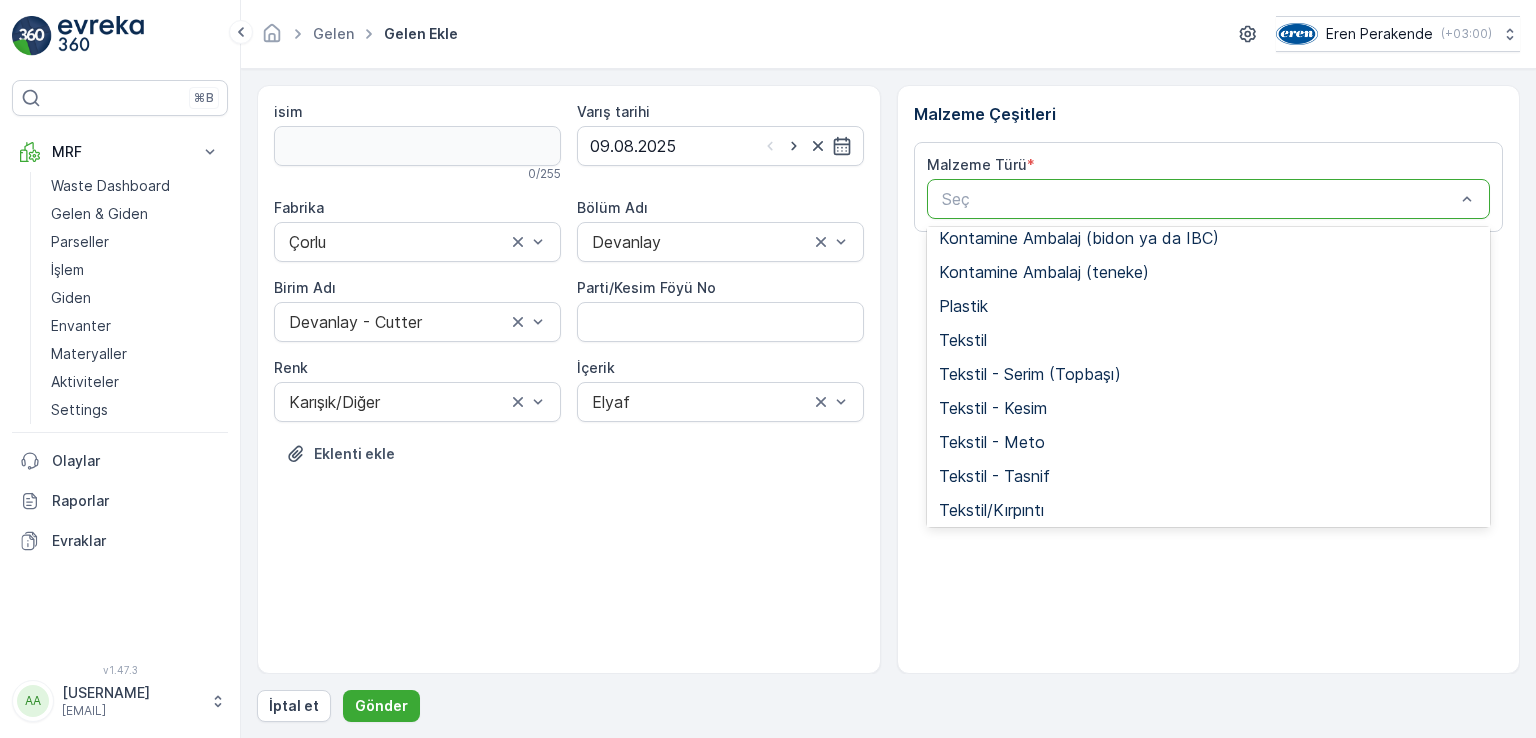 scroll, scrollTop: 388, scrollLeft: 0, axis: vertical 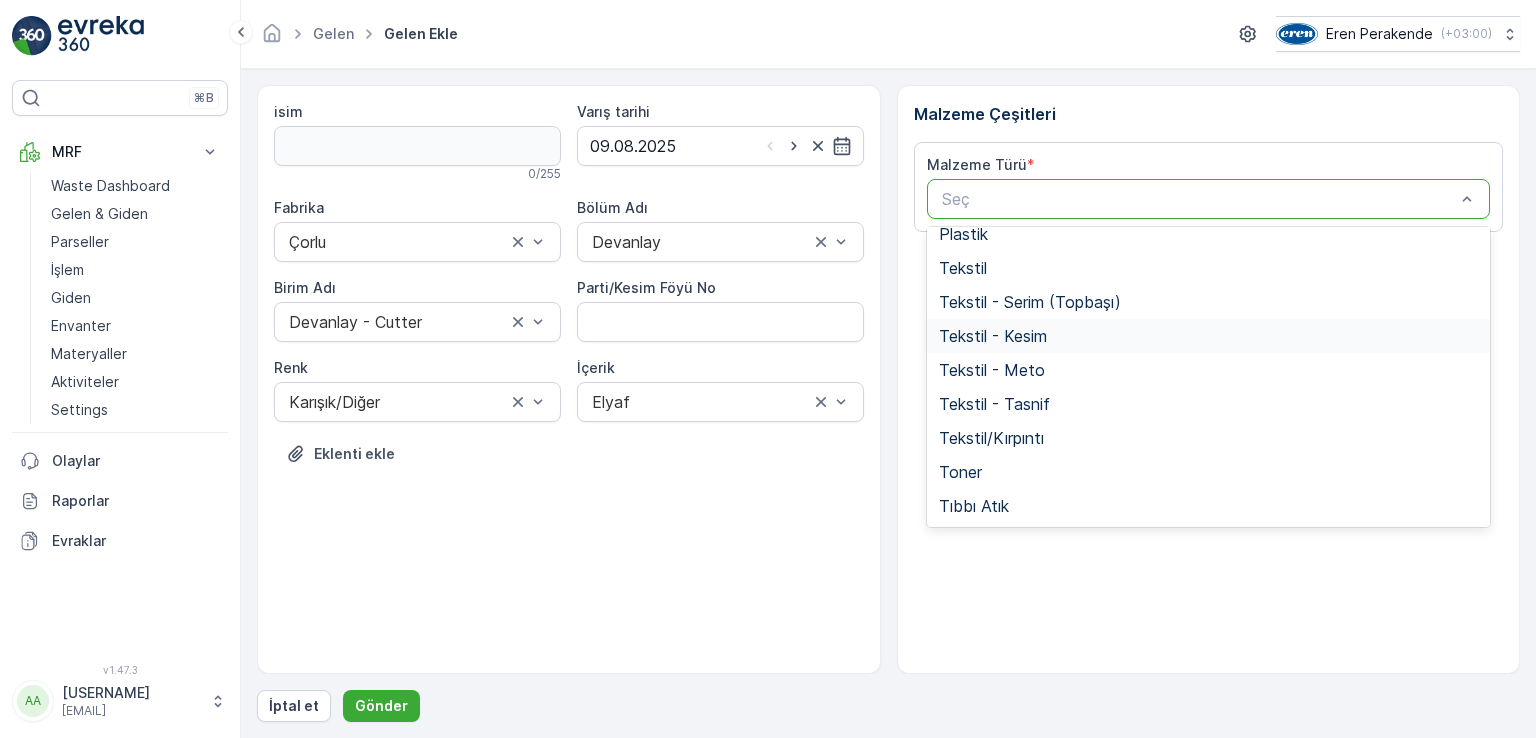 click on "Tekstil - Kesim" at bounding box center (993, 336) 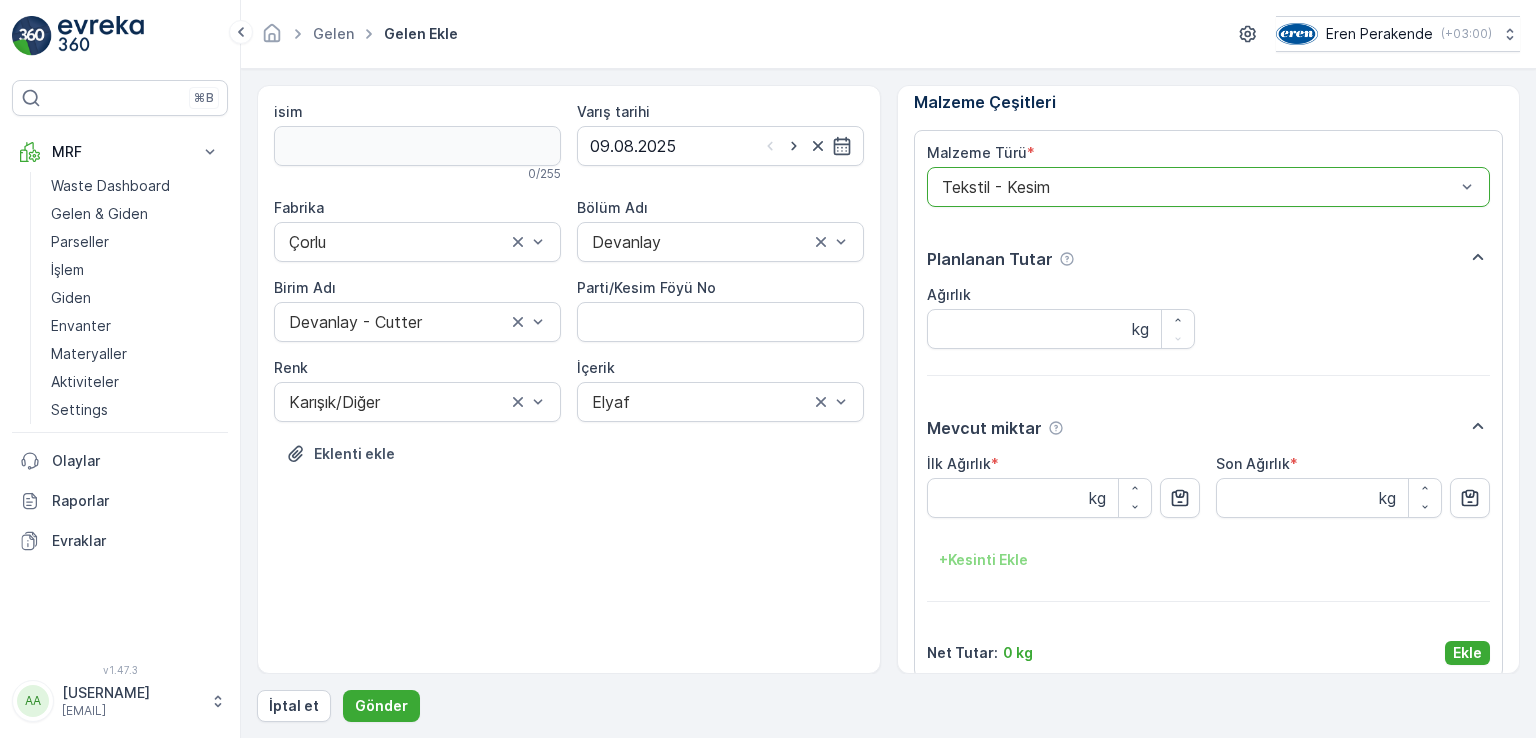 scroll, scrollTop: 32, scrollLeft: 0, axis: vertical 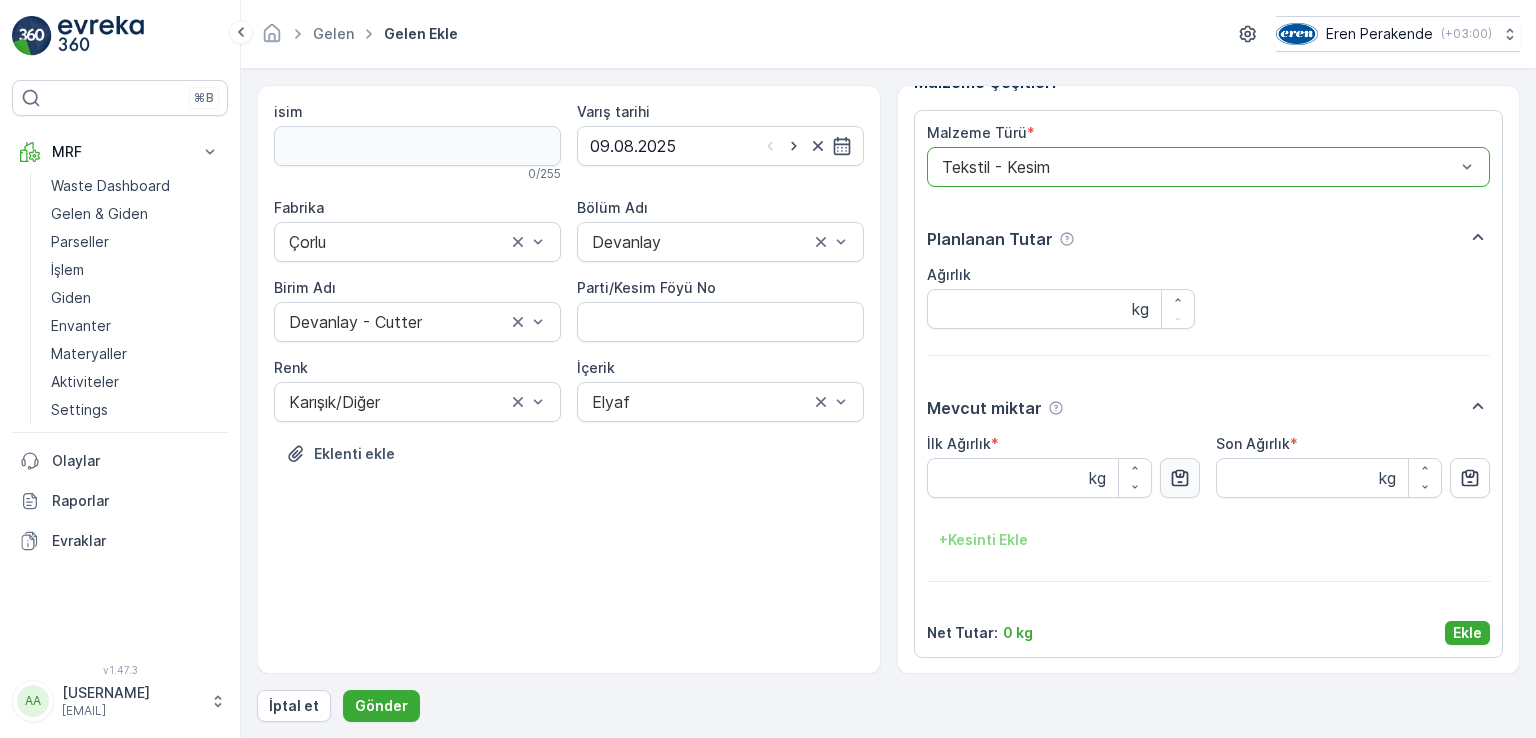 click 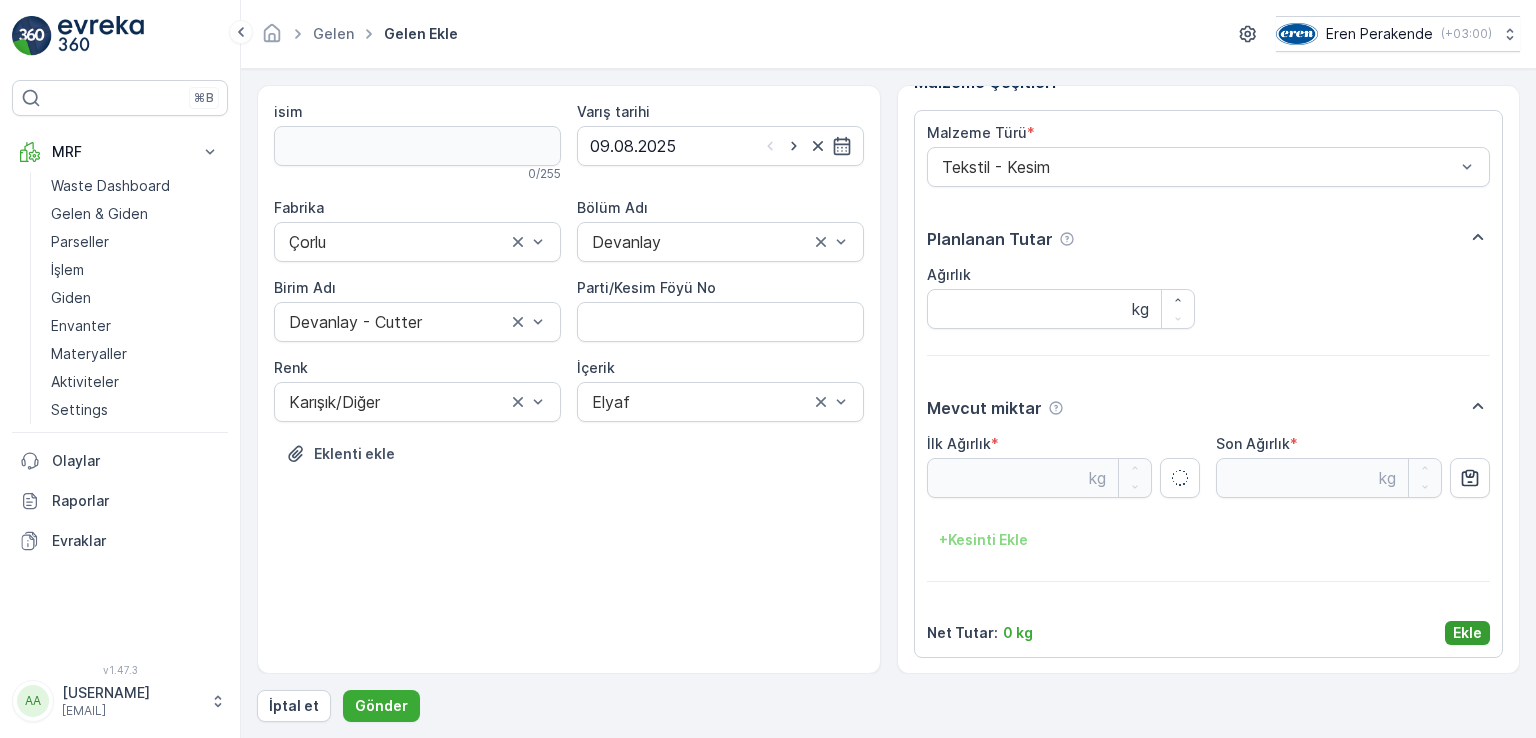 type on "8.87" 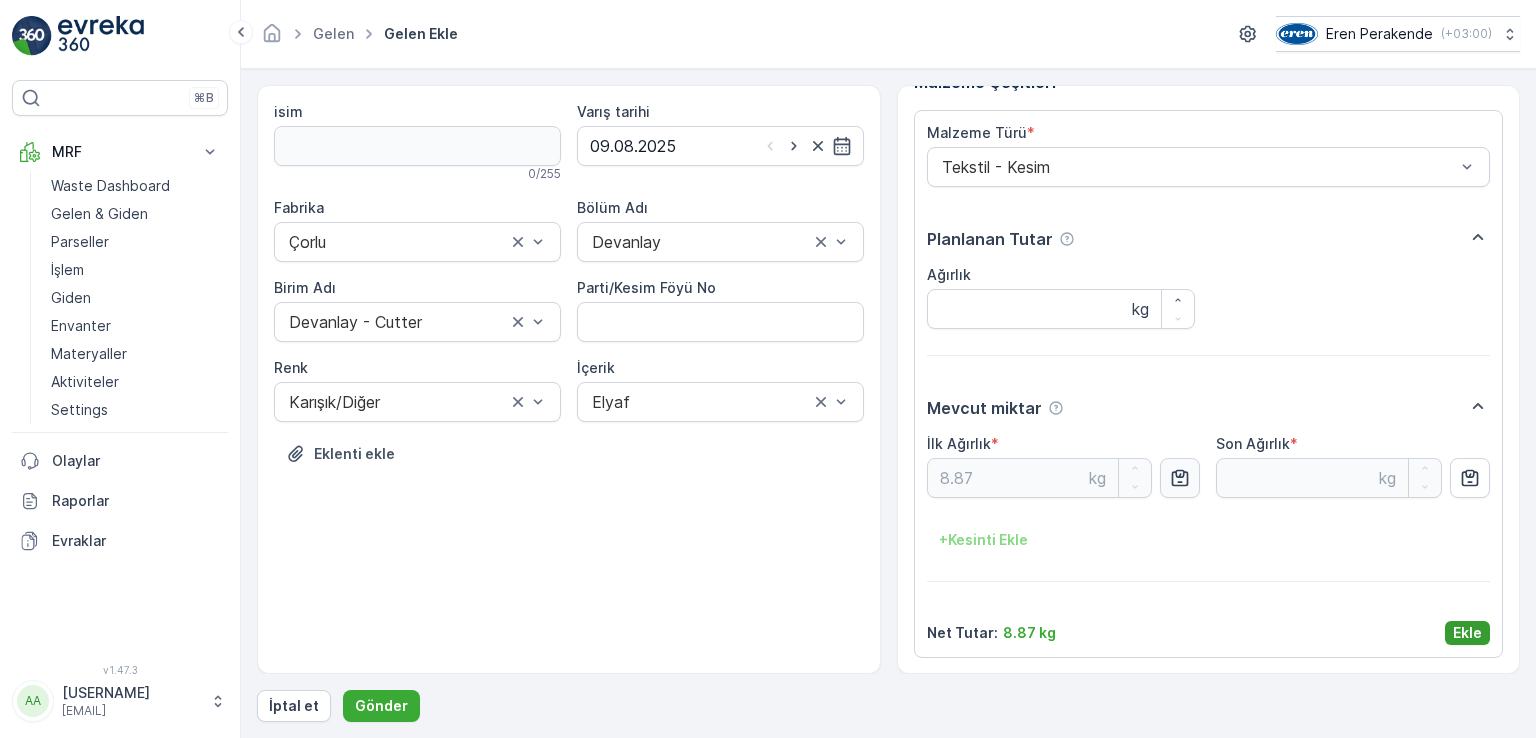 click on "Ekle" at bounding box center [1467, 633] 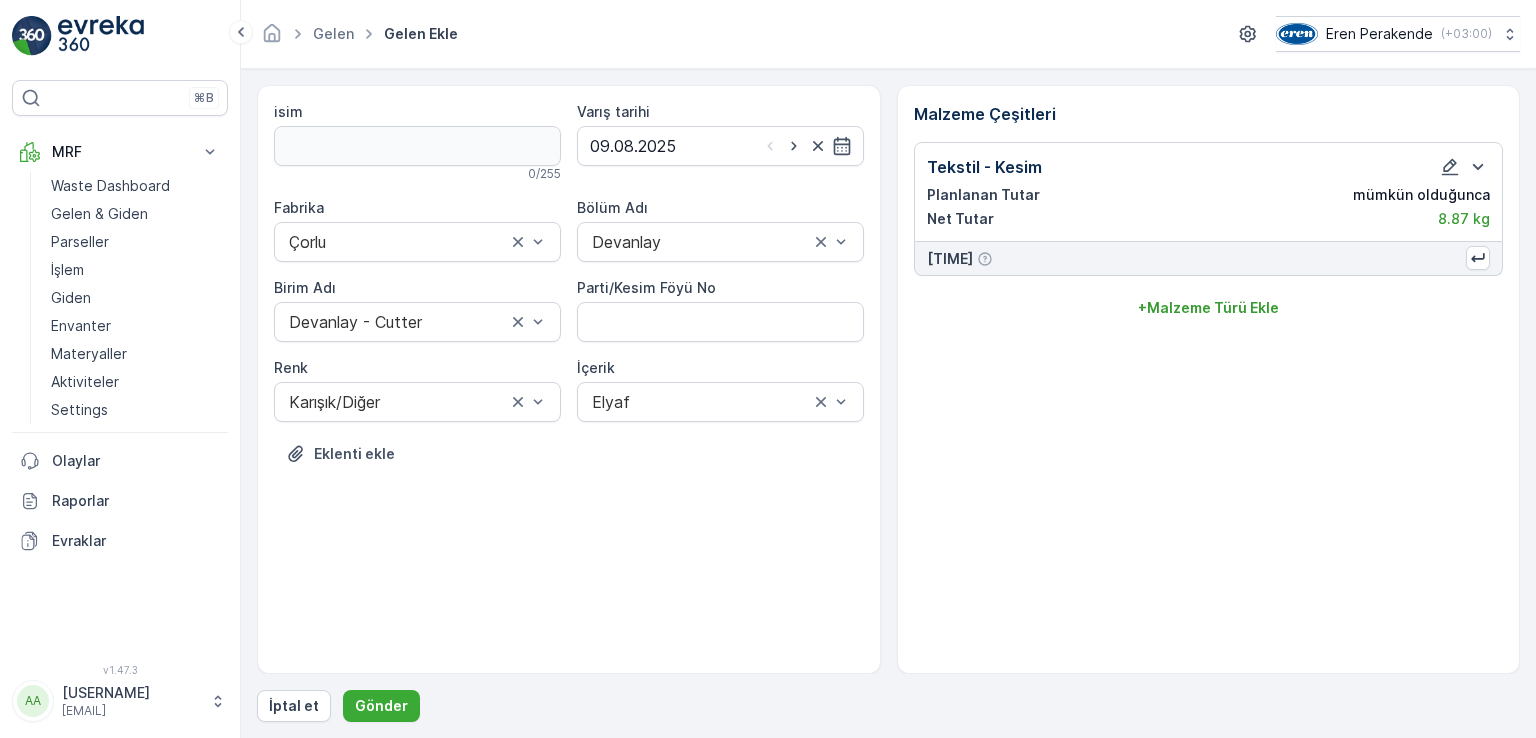 scroll, scrollTop: 0, scrollLeft: 0, axis: both 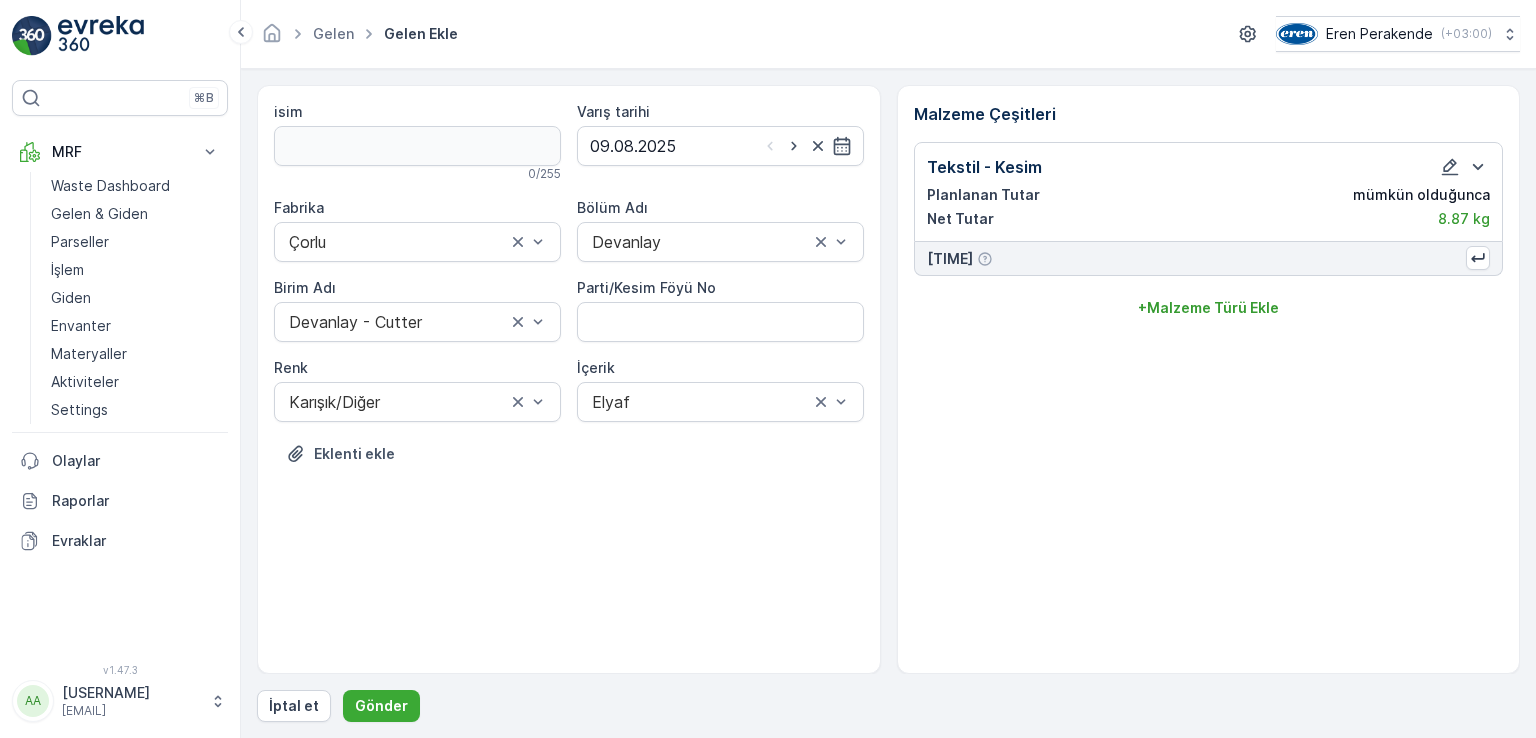 click on "İptal et Gönder" at bounding box center (888, 706) 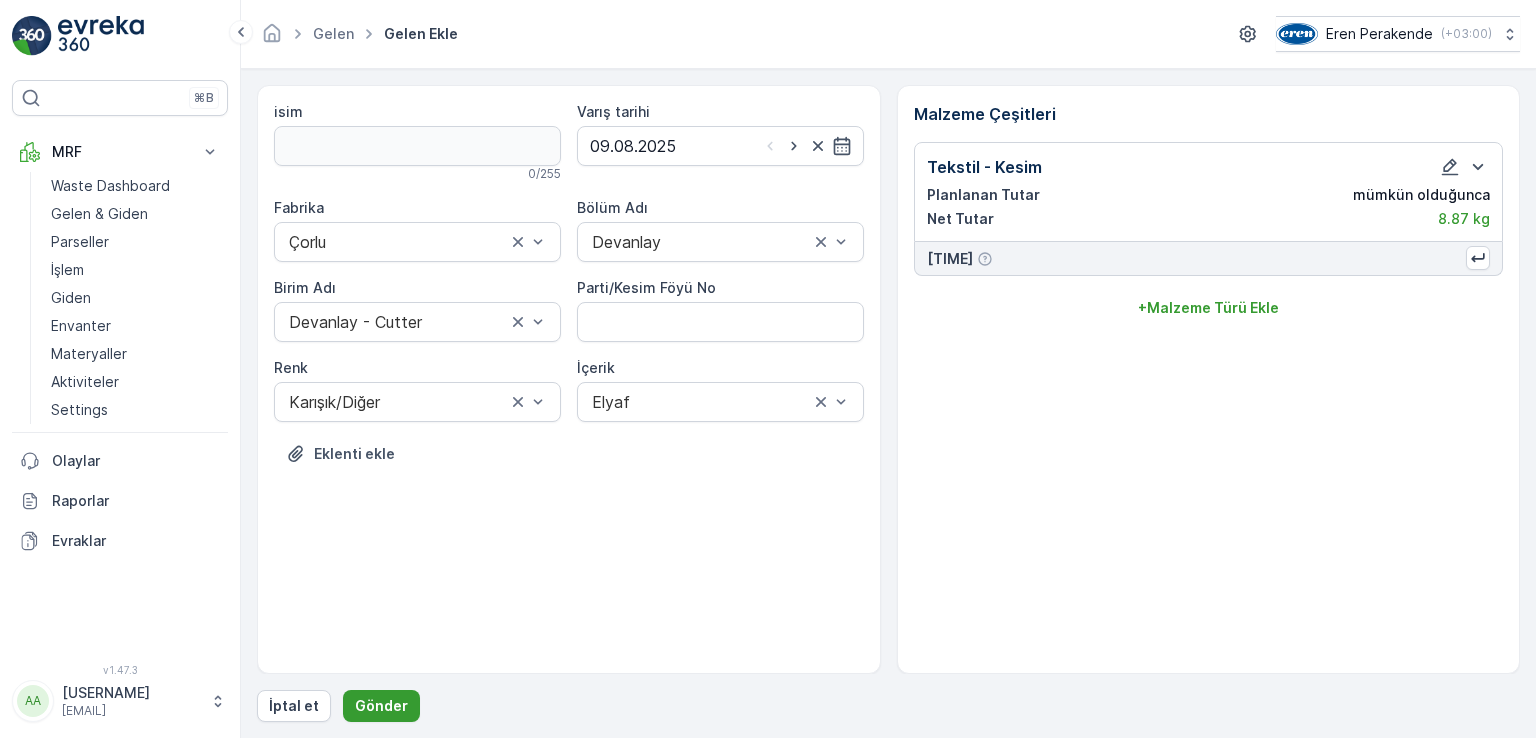 click on "Gönder" at bounding box center [381, 706] 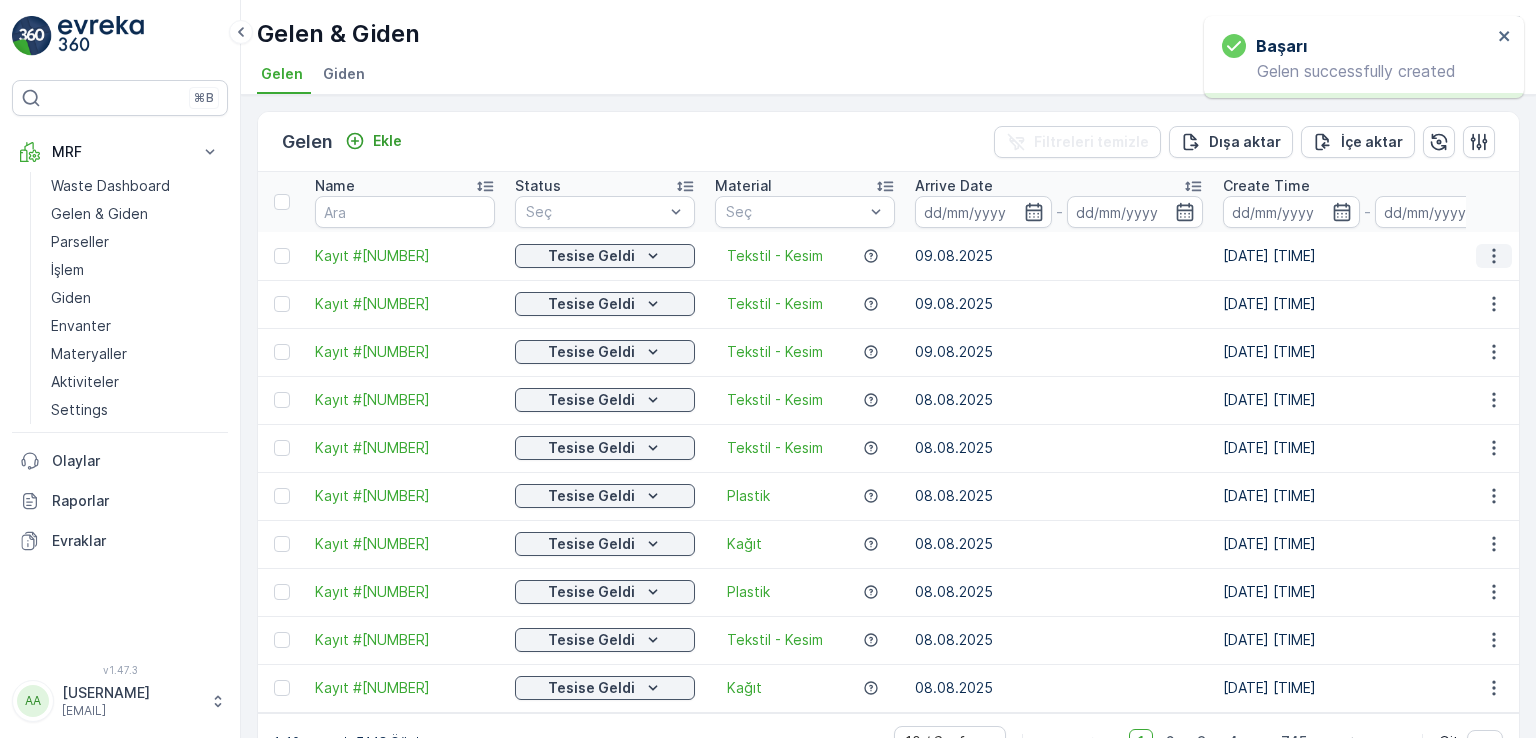 click at bounding box center (1494, 256) 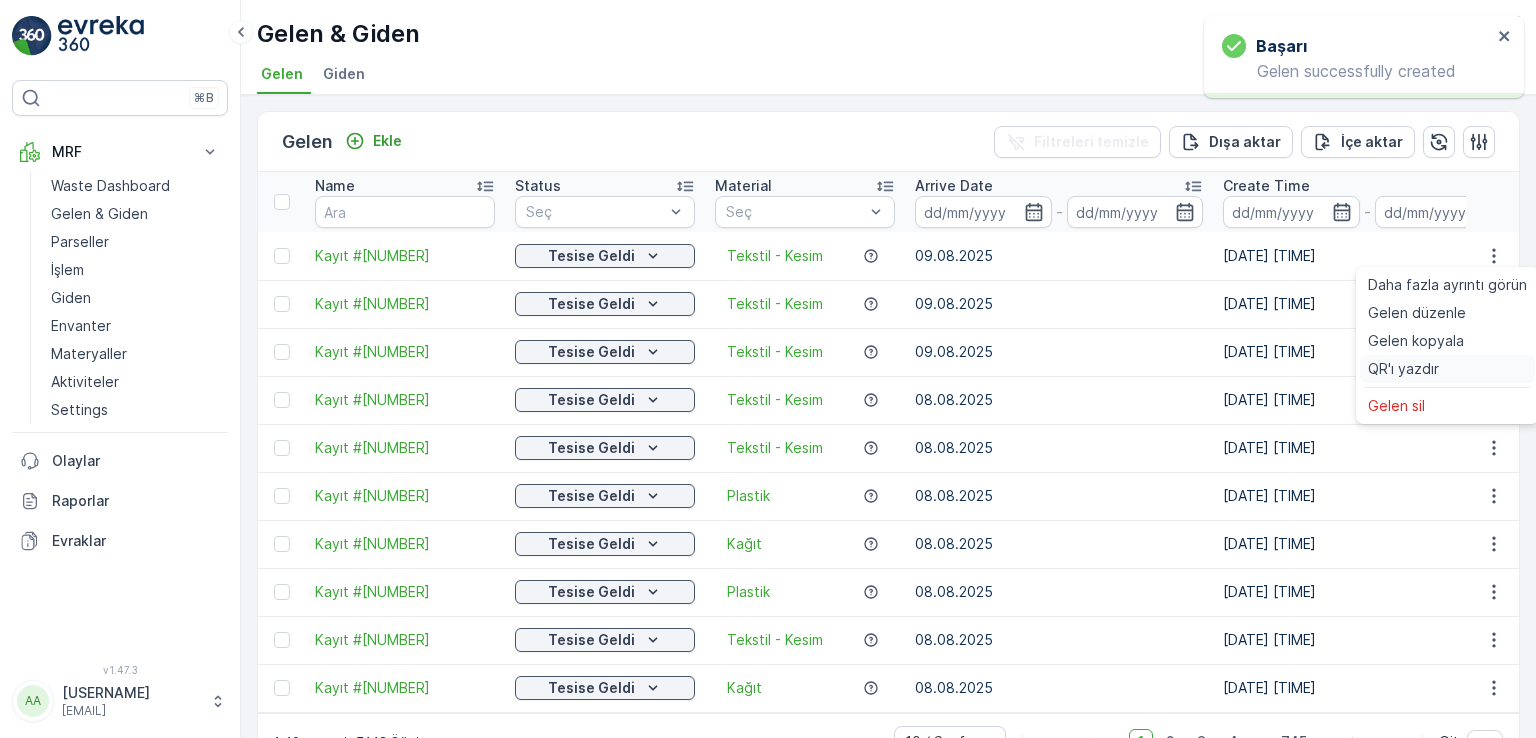 click on "QR'ı yazdır" at bounding box center (1403, 369) 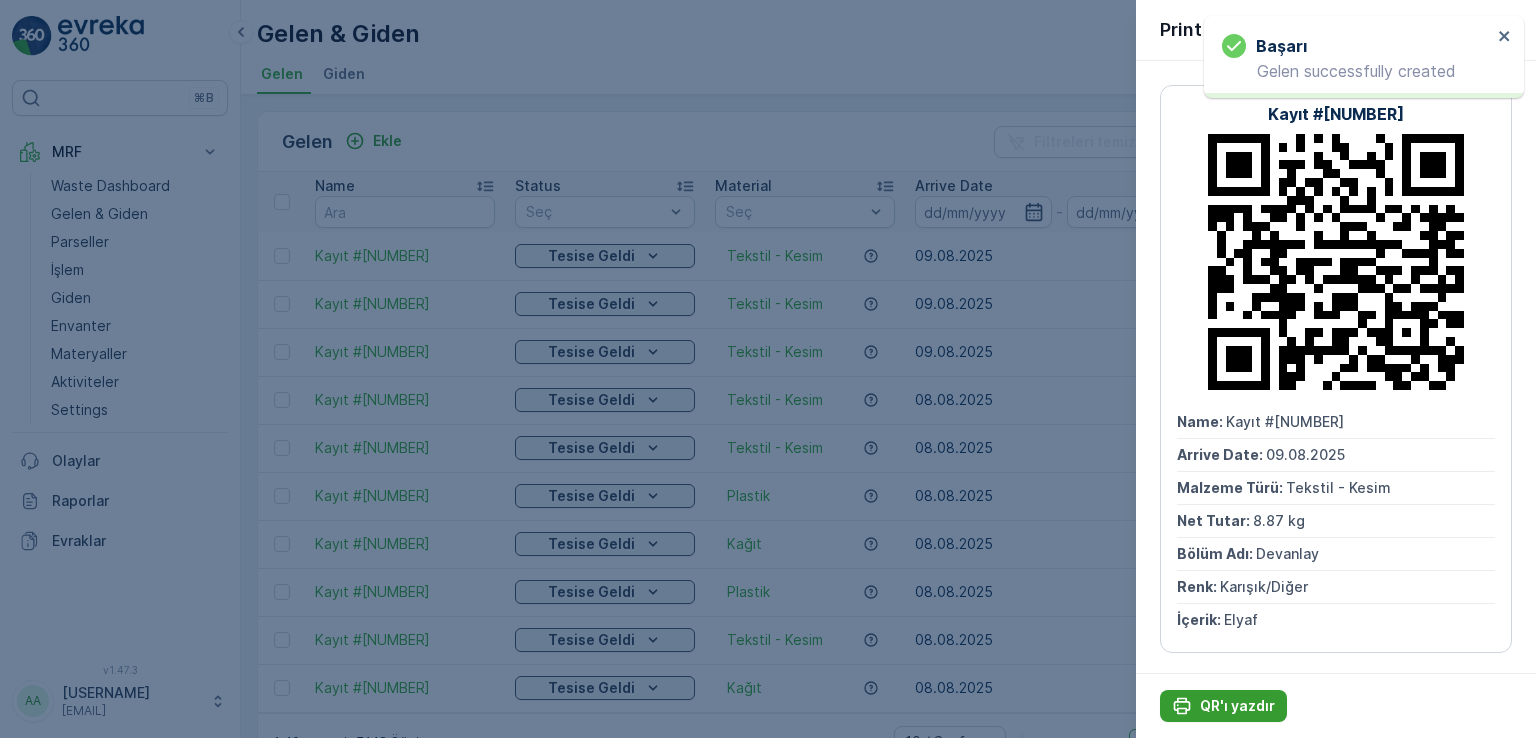 click on "QR'ı yazdır" at bounding box center [1223, 706] 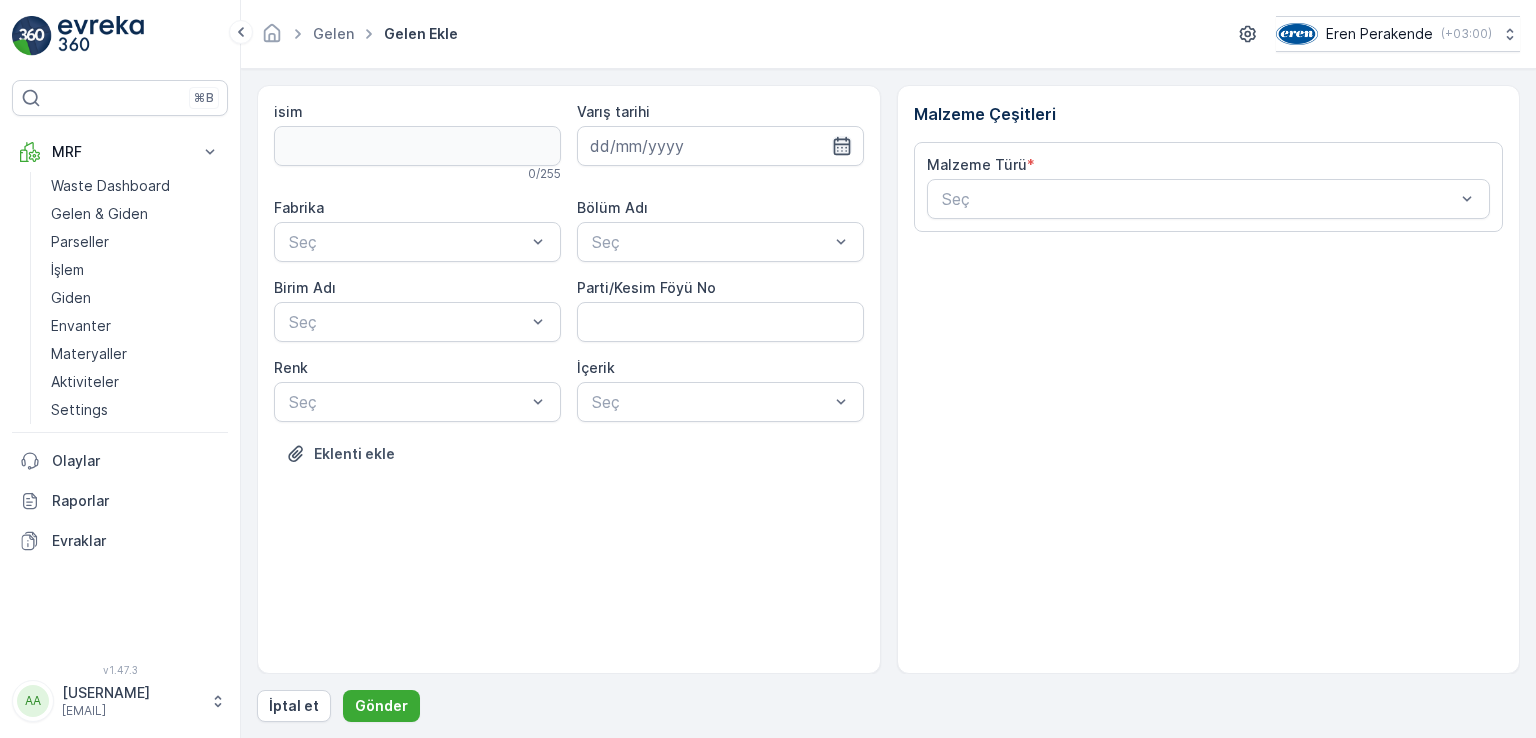 click 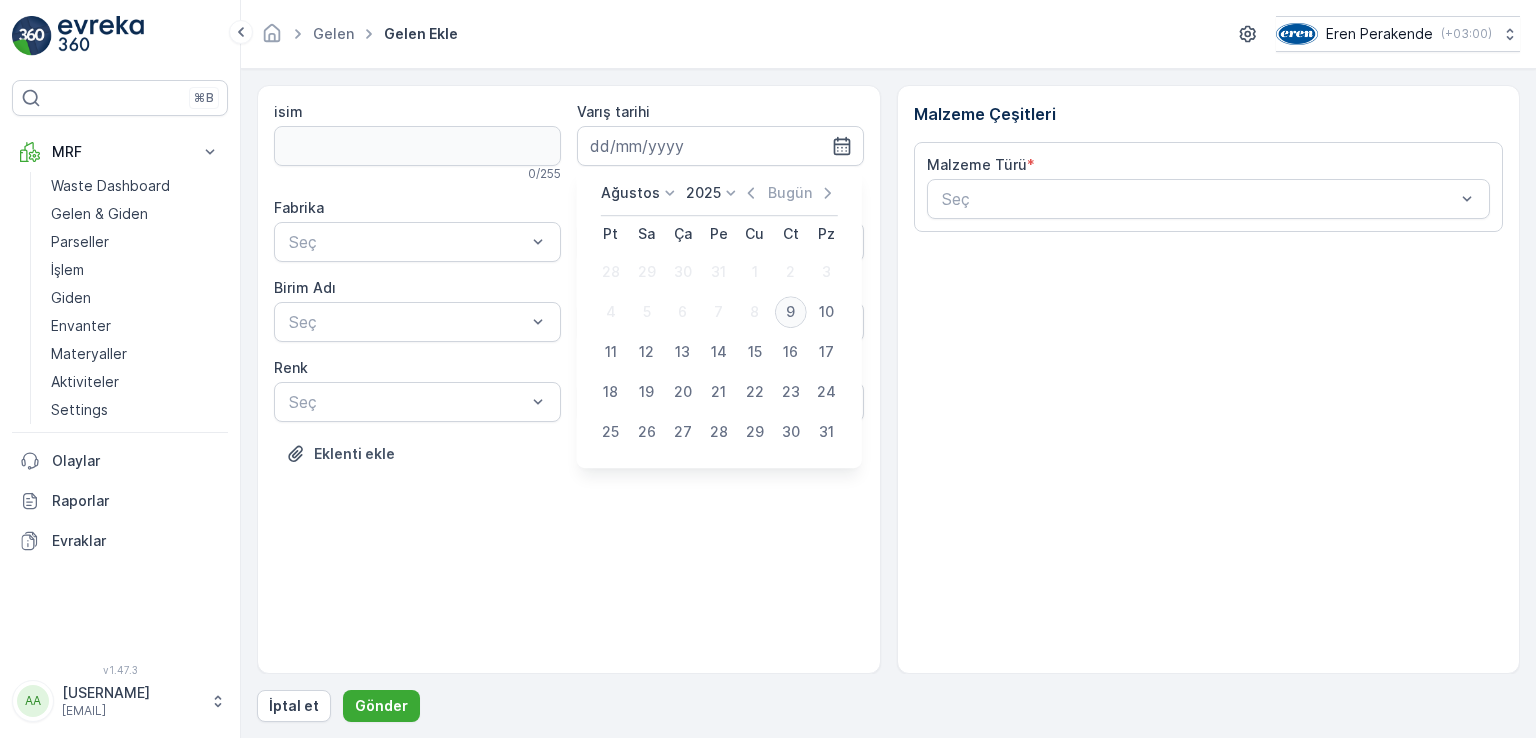 click on "9" at bounding box center (791, 312) 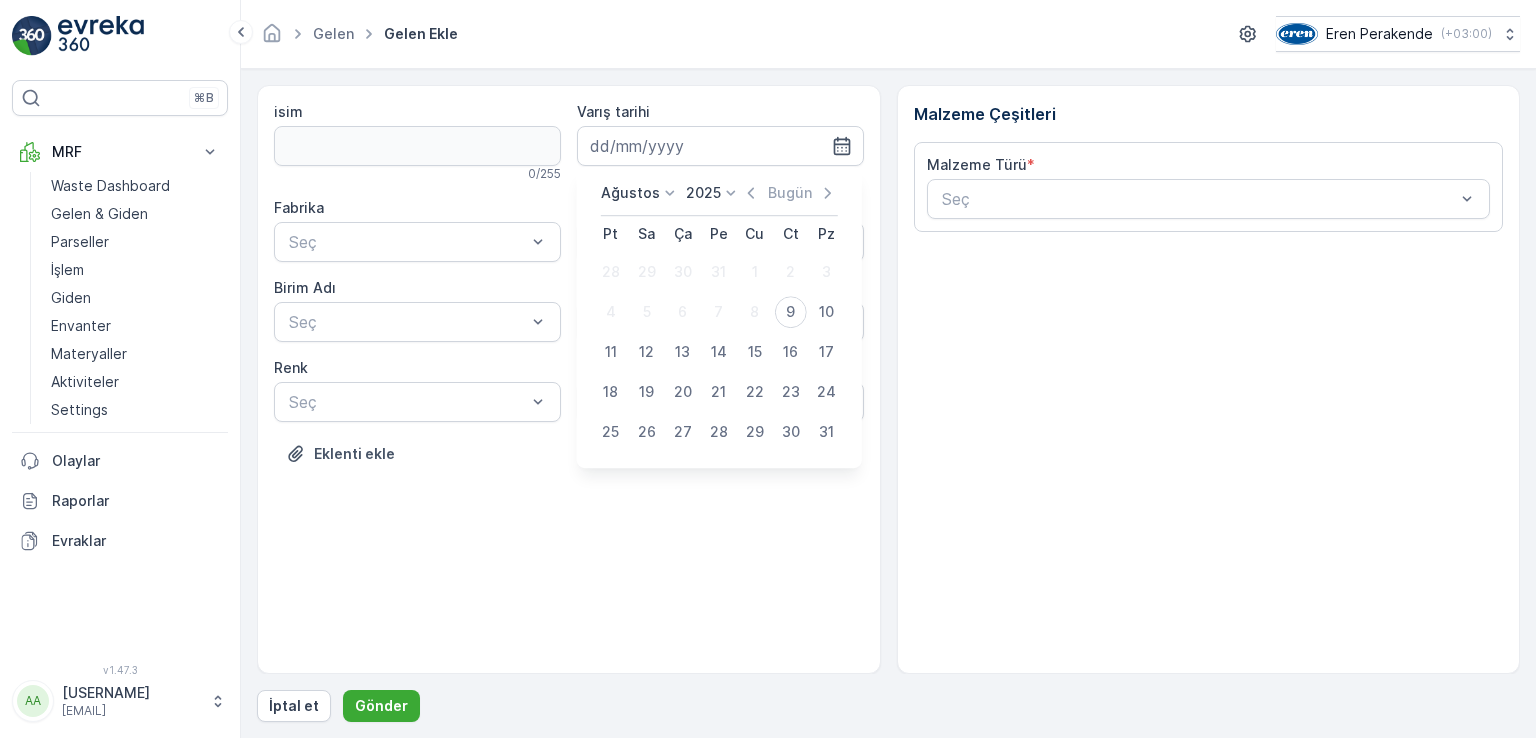 type on "09.08.2025" 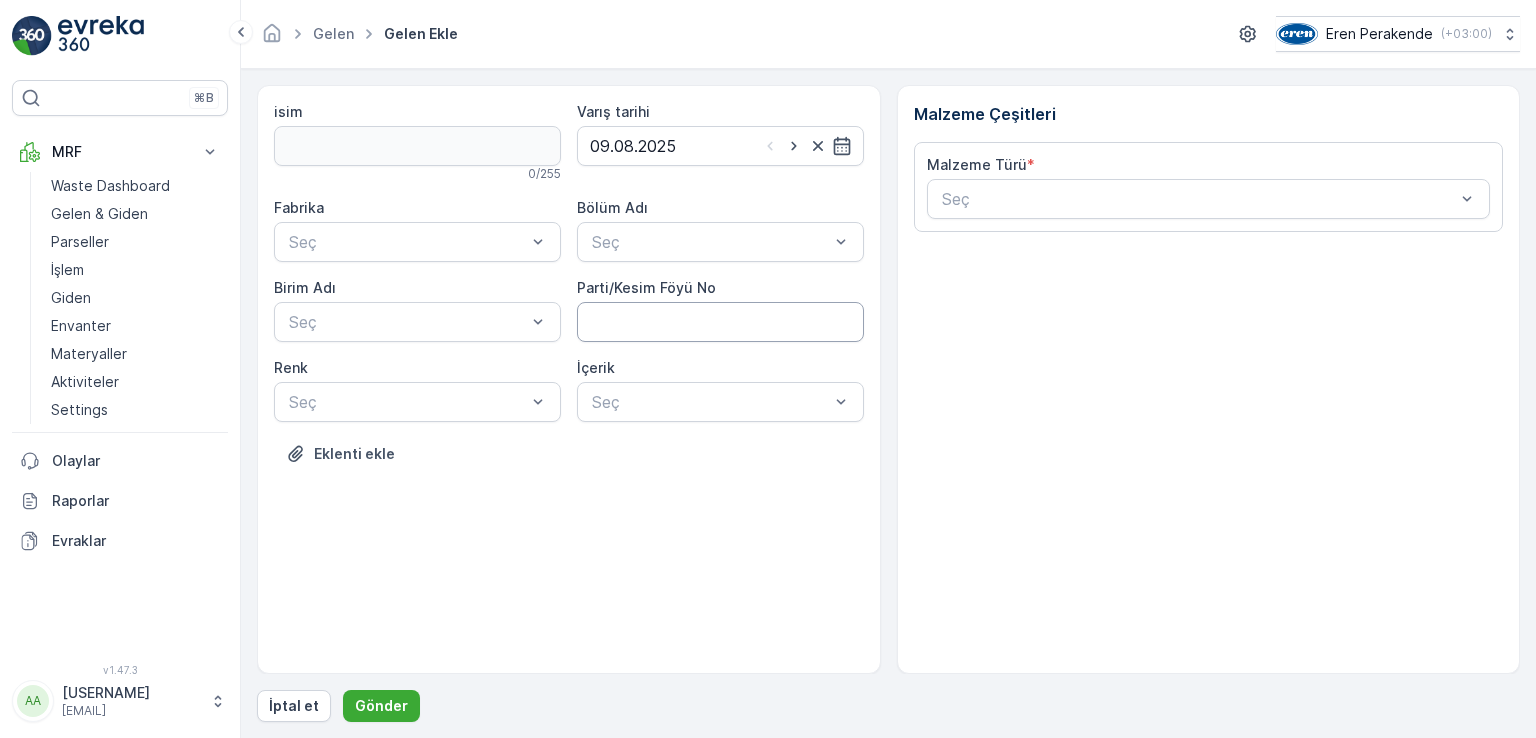 click on "Parti/Kesim Föyü No" at bounding box center [720, 322] 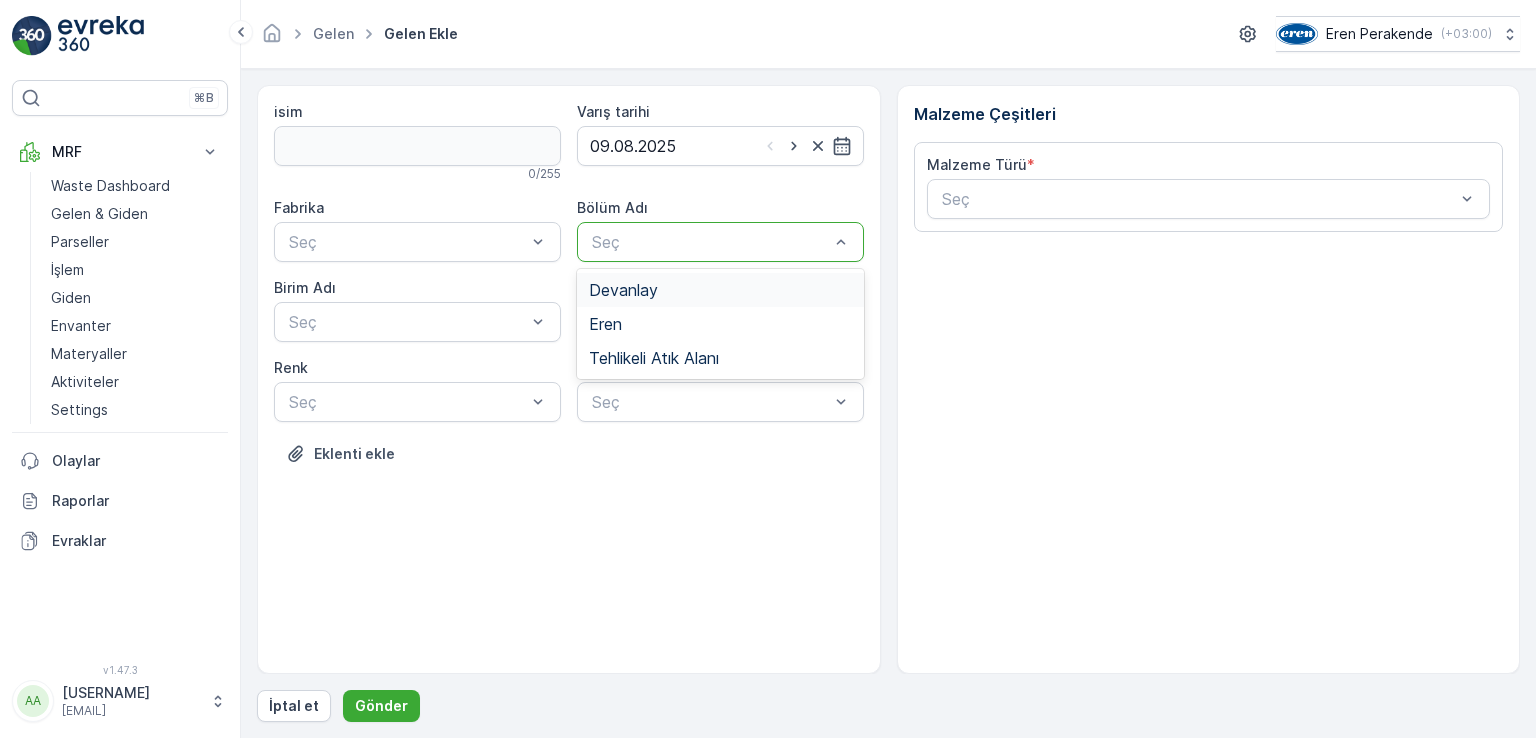 click at bounding box center (710, 242) 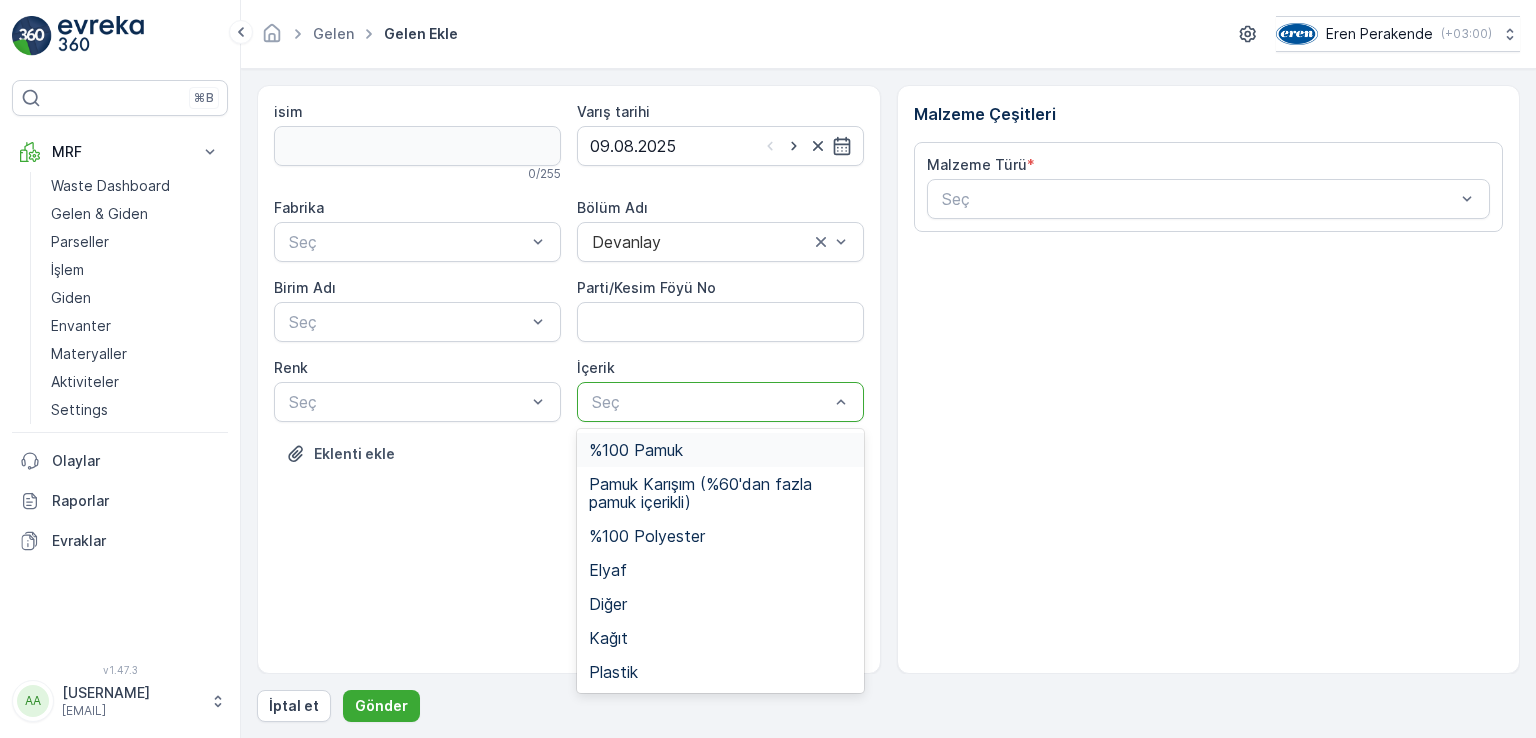 drag, startPoint x: 686, startPoint y: 401, endPoint x: 679, endPoint y: 461, distance: 60.40695 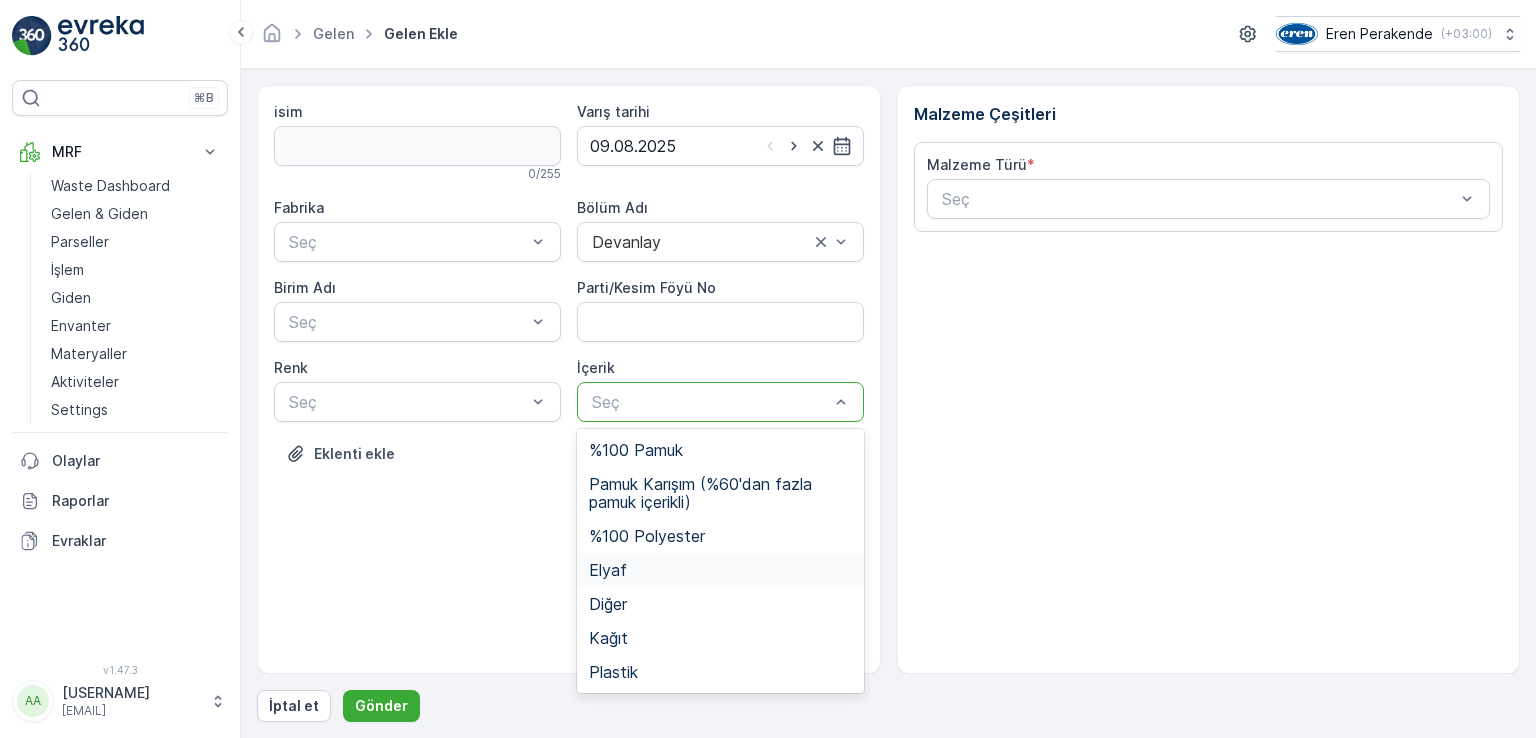 click on "Elyaf" at bounding box center (608, 570) 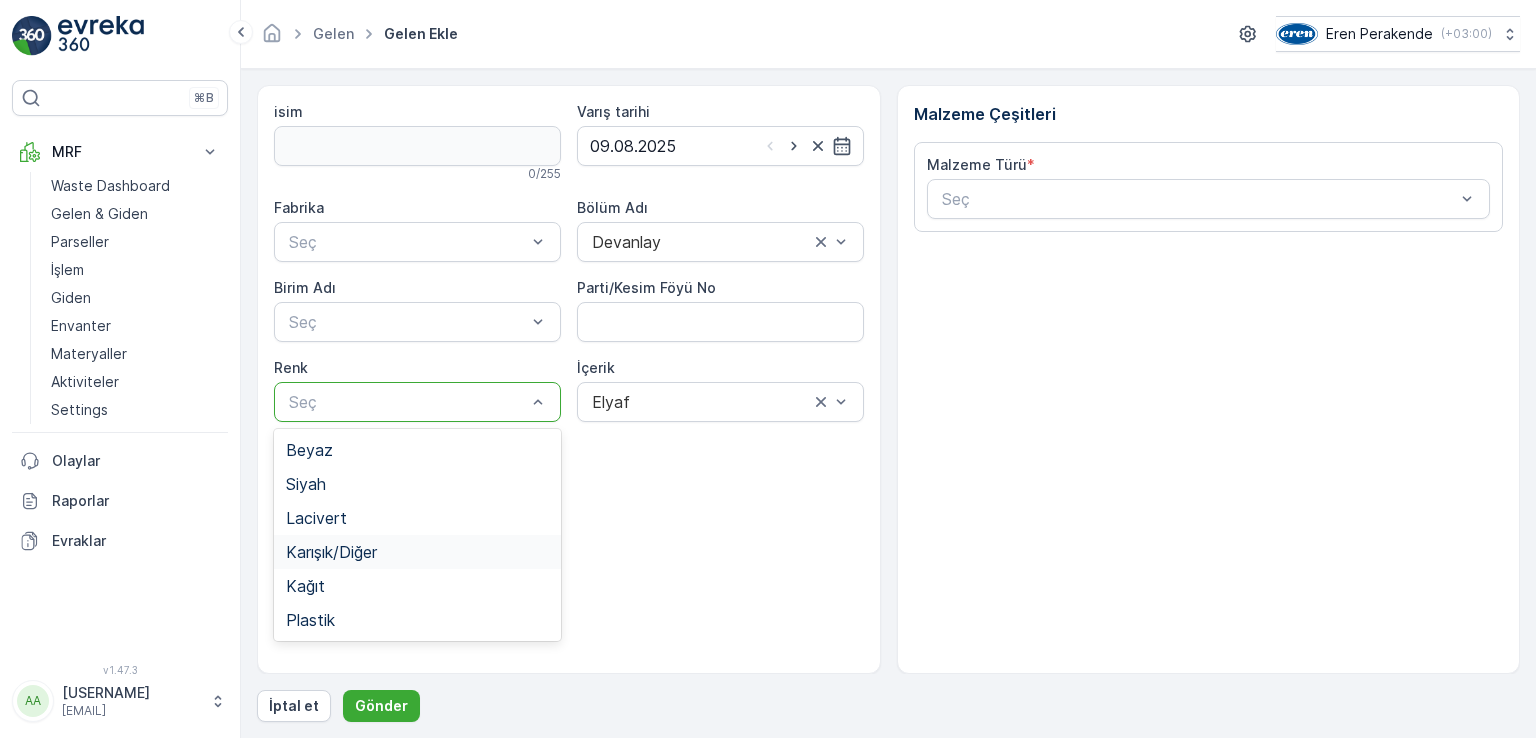 click on "Karışık/Diğer" at bounding box center (331, 552) 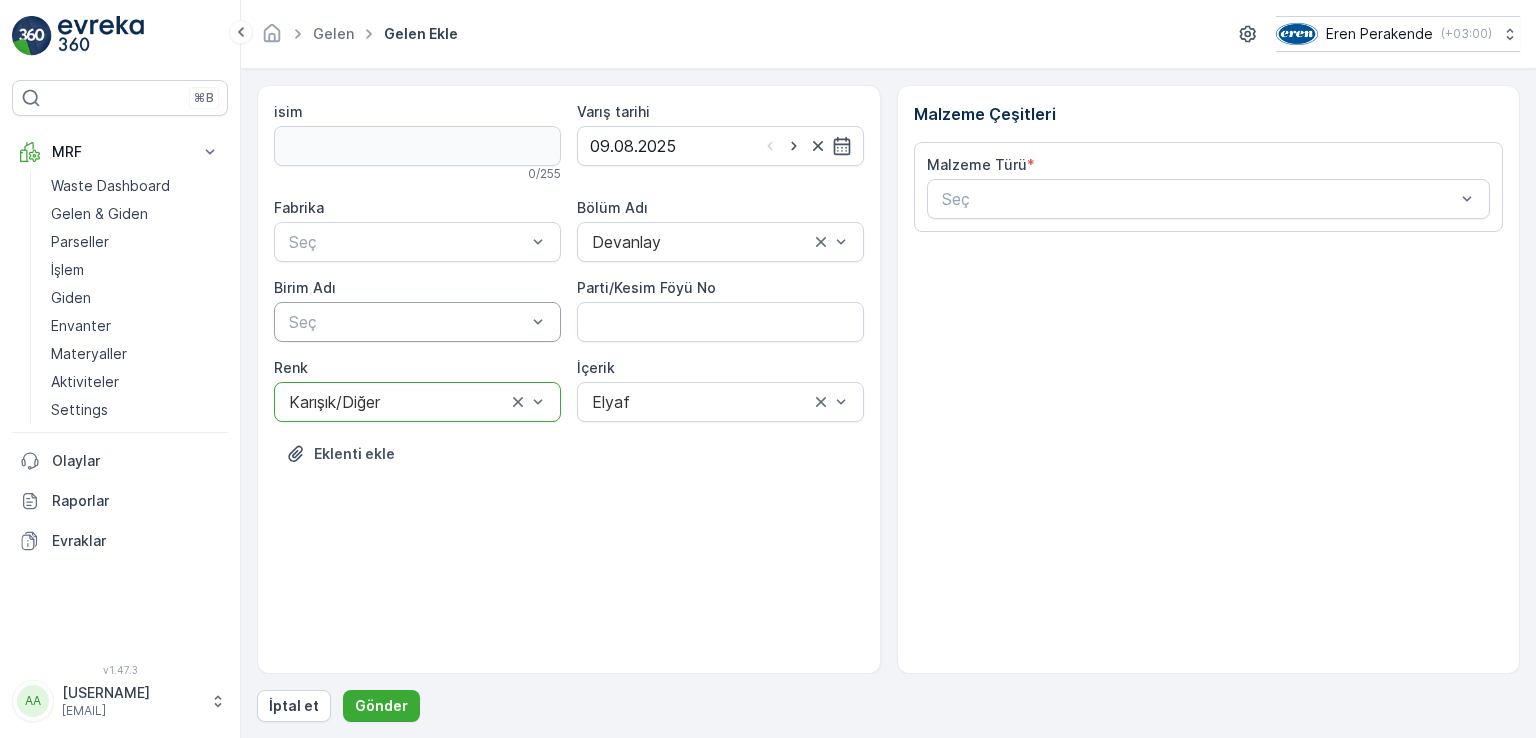 click at bounding box center (407, 322) 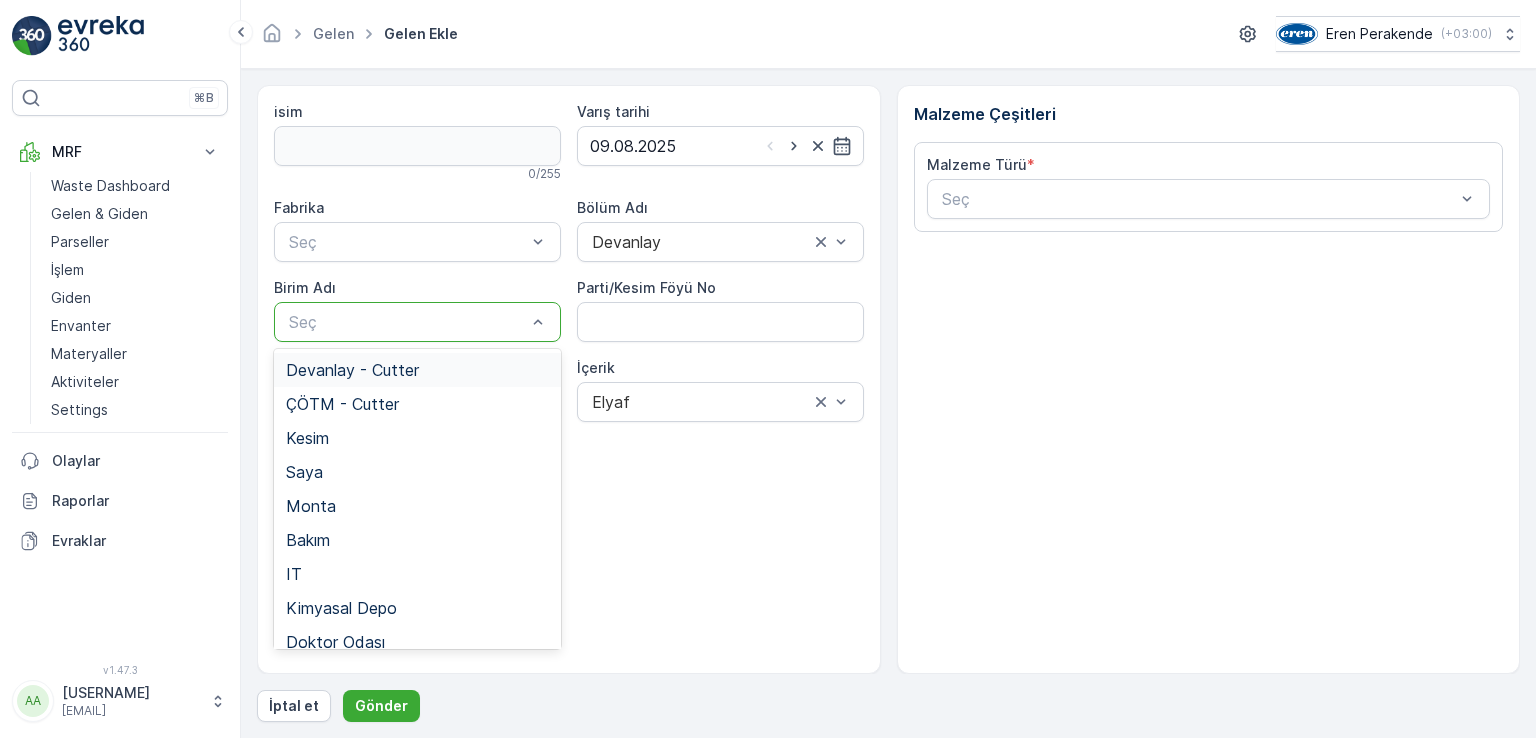 click on "Devanlay  - Cutter" at bounding box center [352, 370] 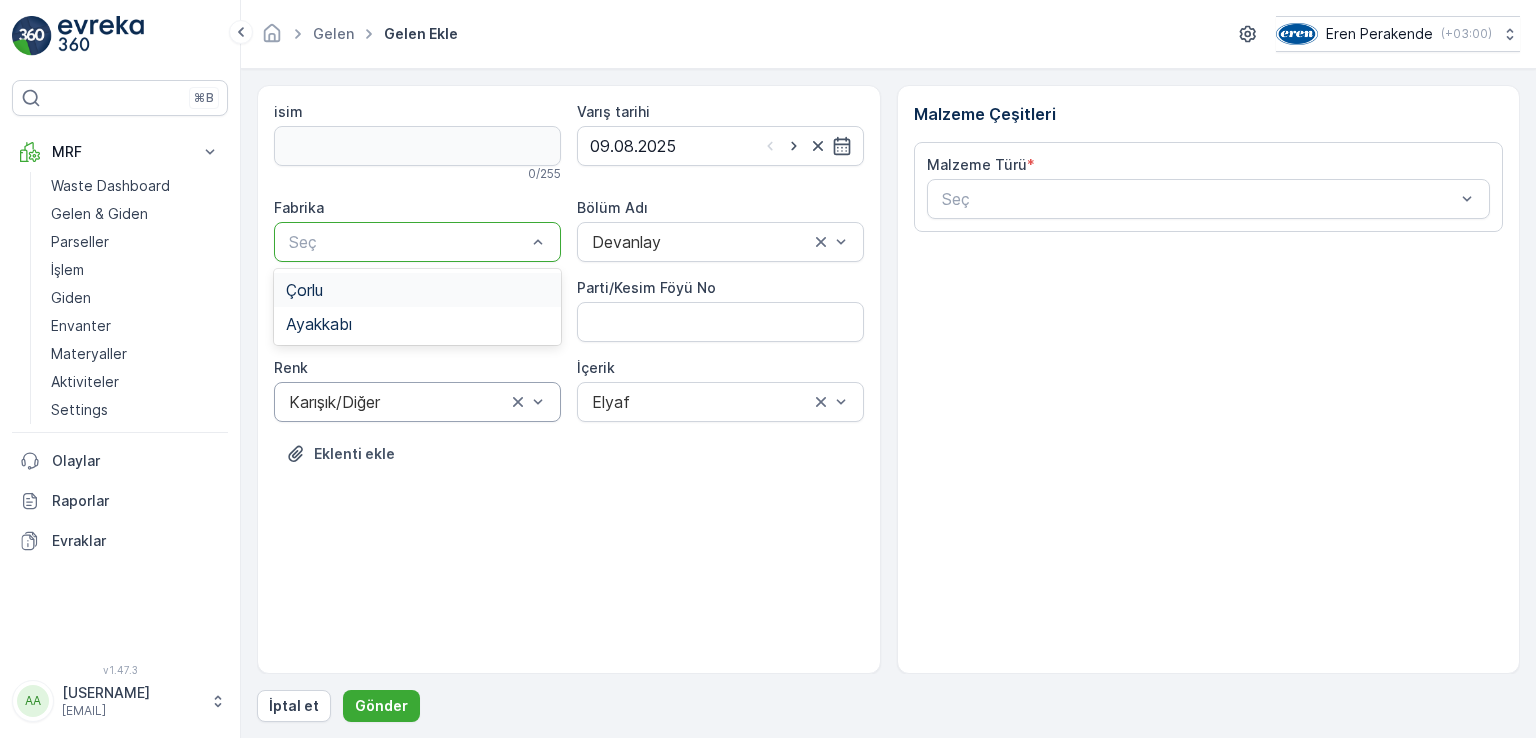 drag, startPoint x: 376, startPoint y: 294, endPoint x: 489, endPoint y: 275, distance: 114.58621 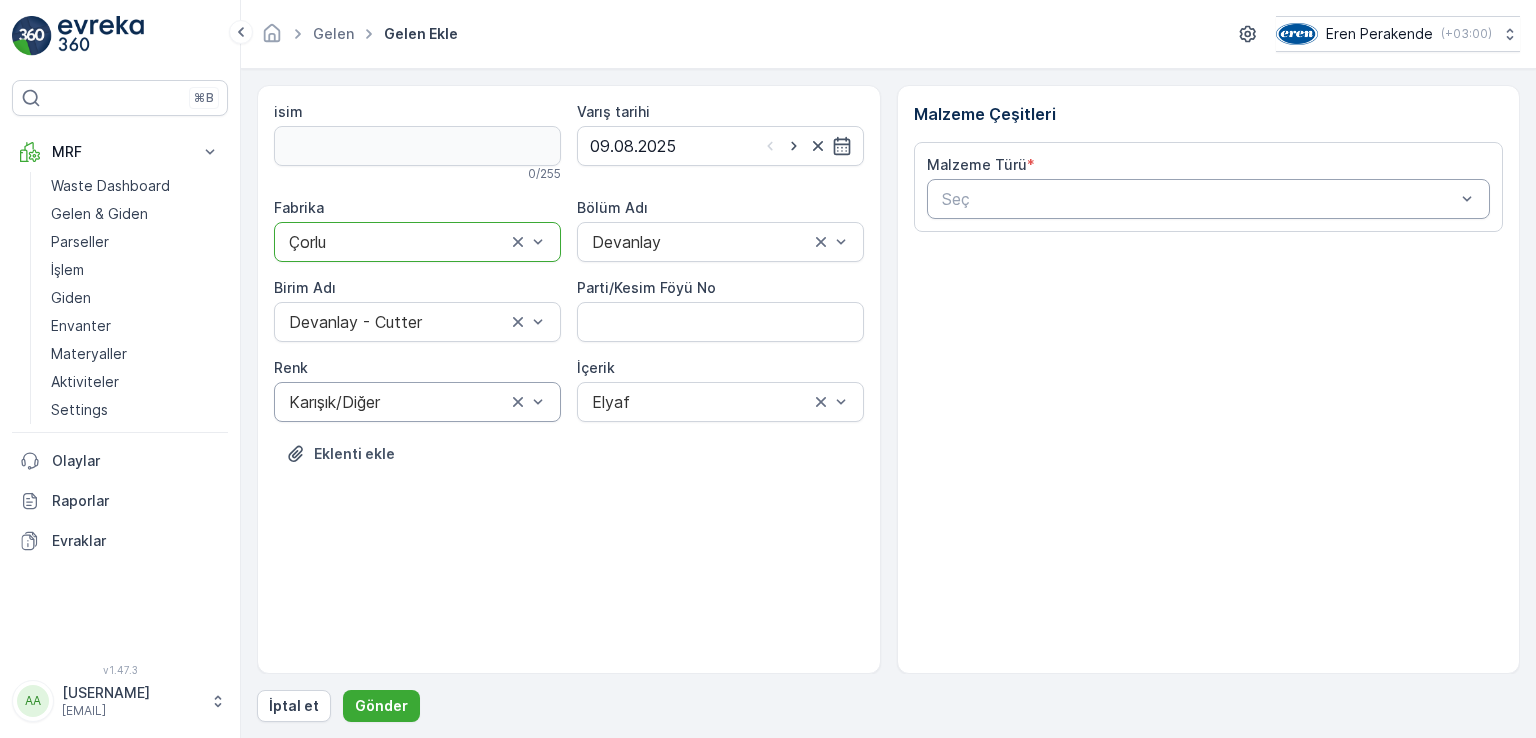 click at bounding box center [1199, 199] 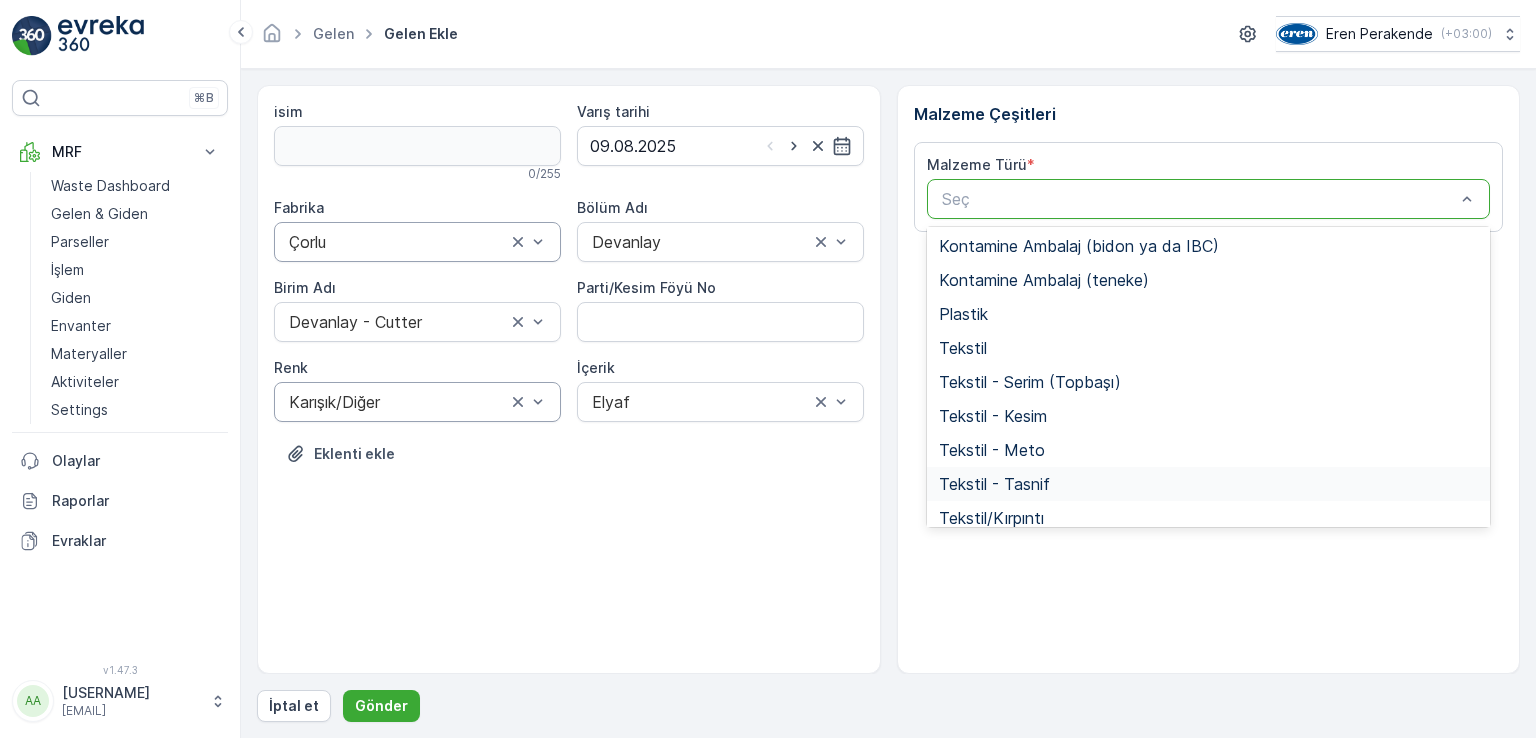 scroll, scrollTop: 388, scrollLeft: 0, axis: vertical 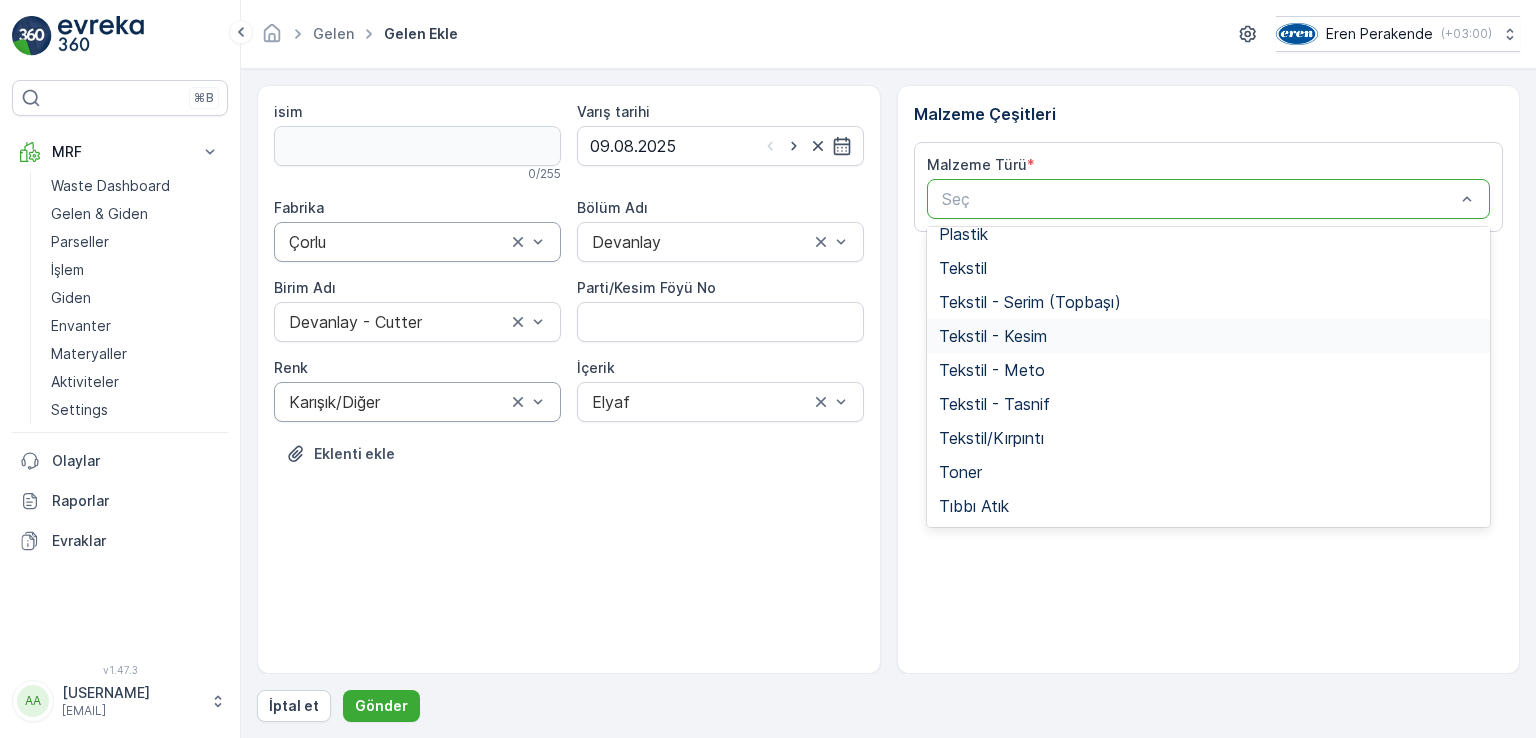 click on "Tekstil - Kesim" at bounding box center [993, 336] 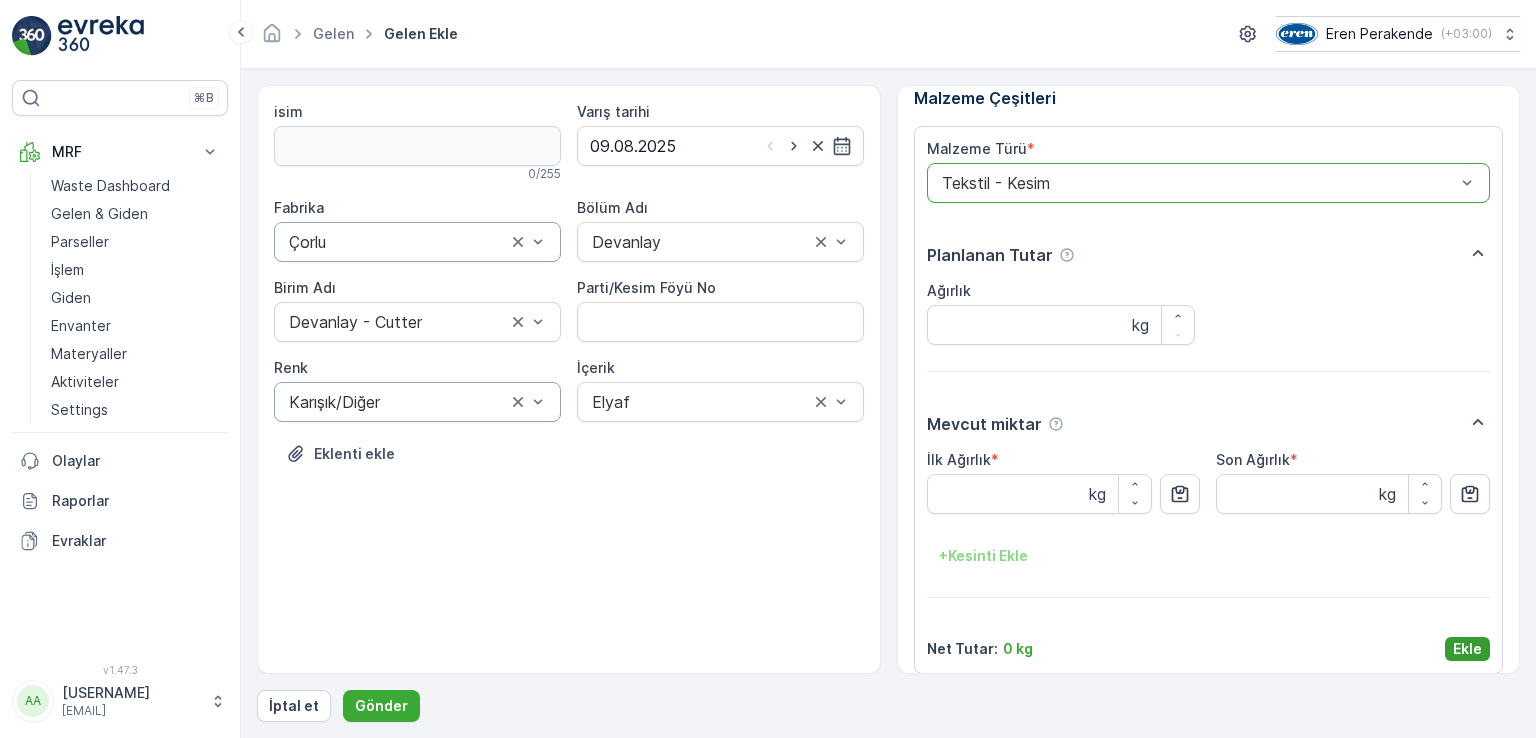 scroll, scrollTop: 32, scrollLeft: 0, axis: vertical 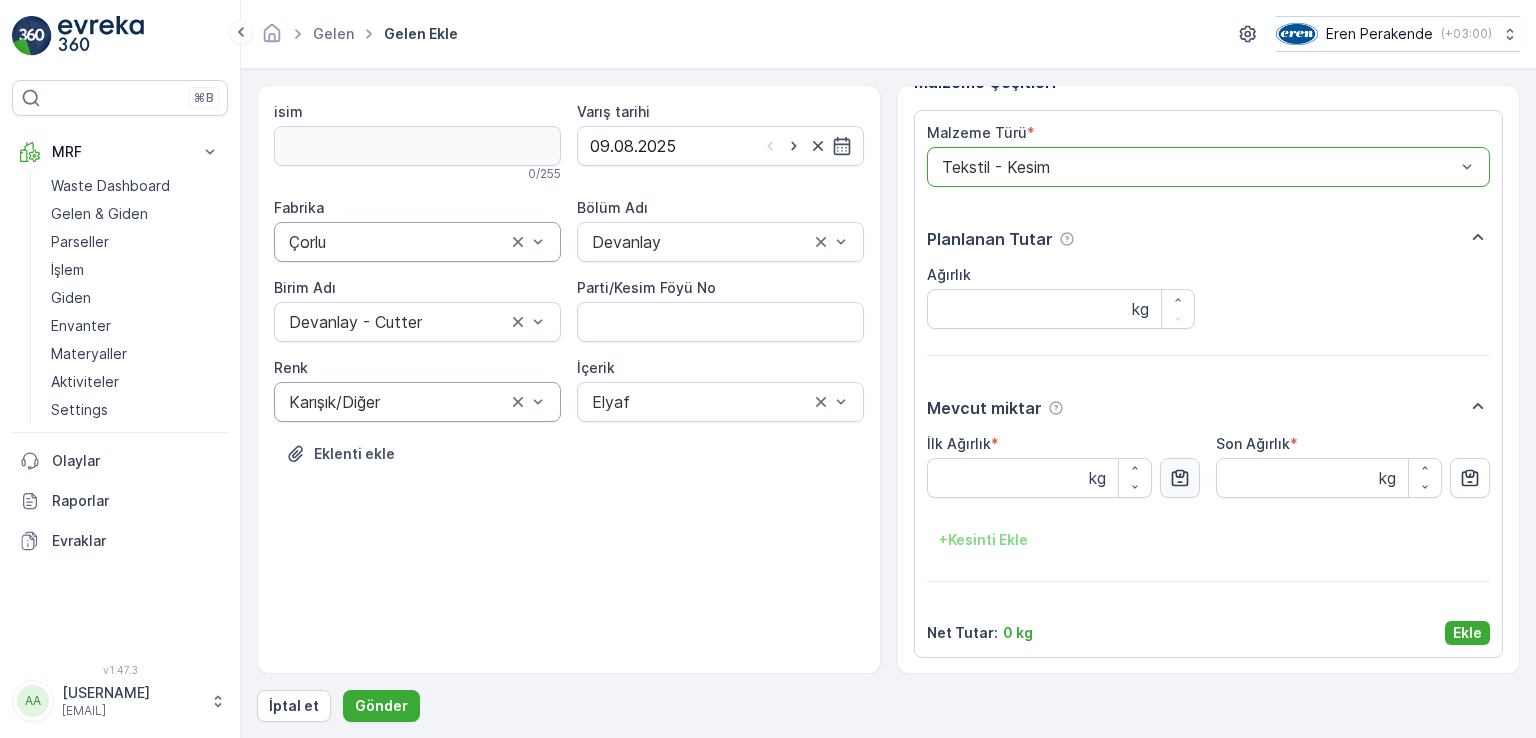 click at bounding box center [1180, 478] 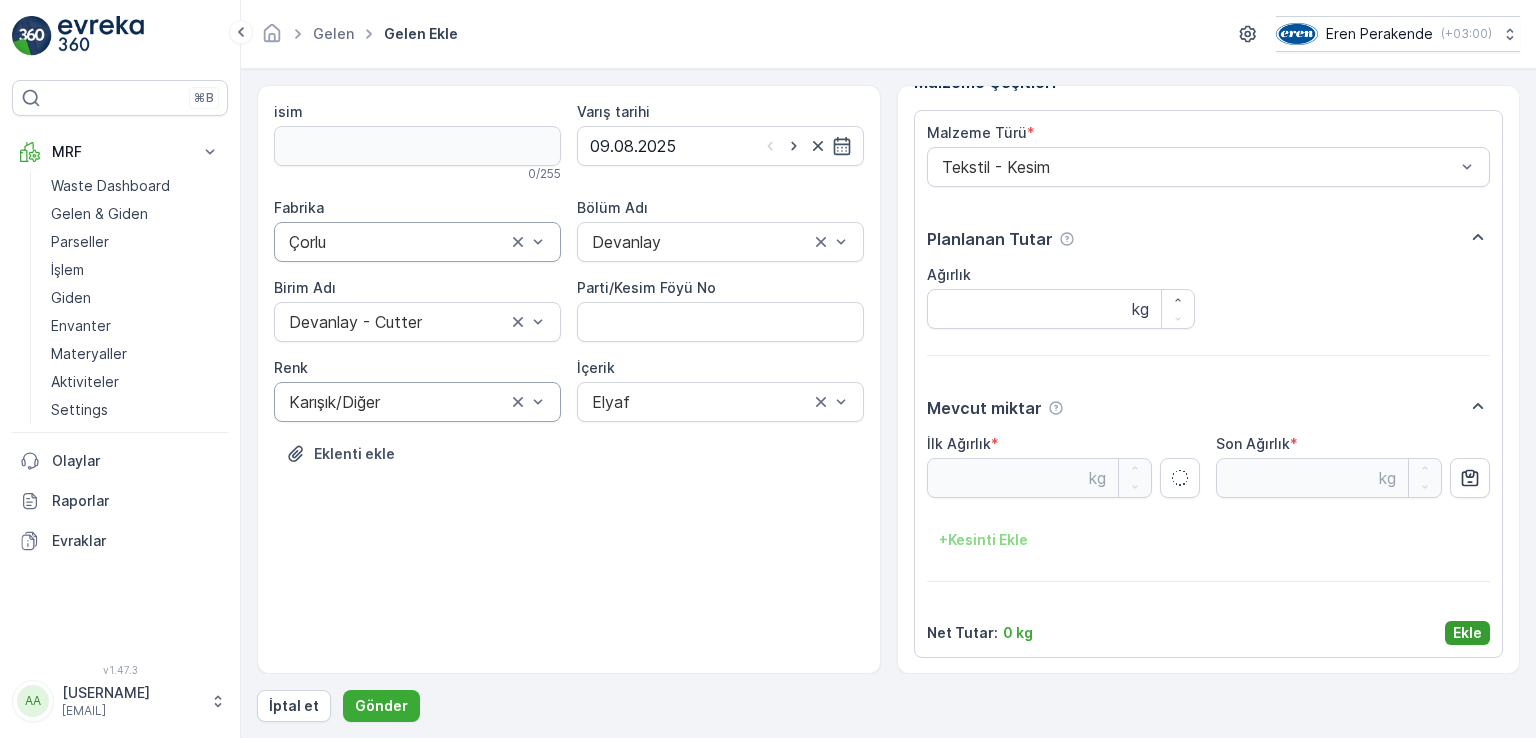 type on "8.35" 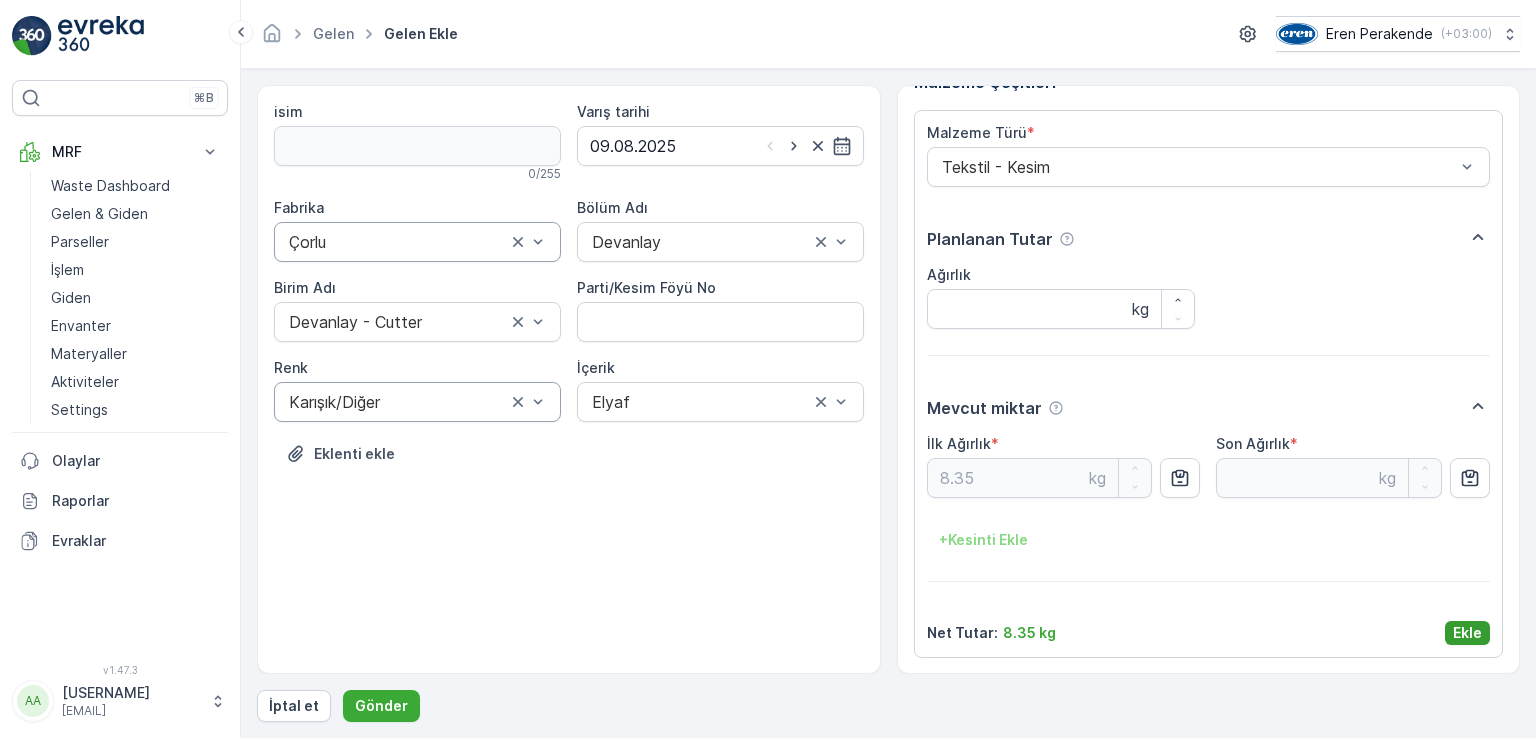 click on "Ekle" at bounding box center (1467, 633) 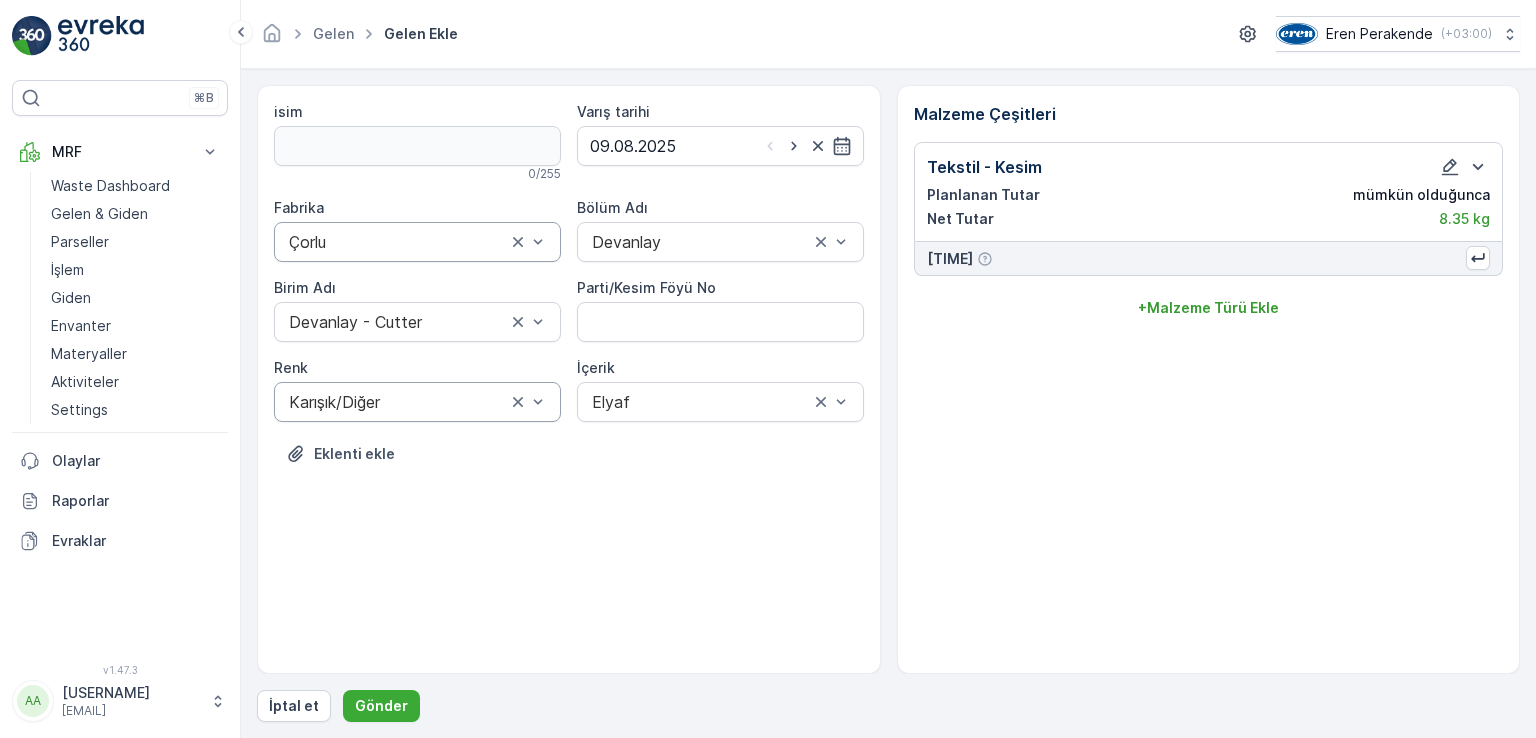 scroll, scrollTop: 0, scrollLeft: 0, axis: both 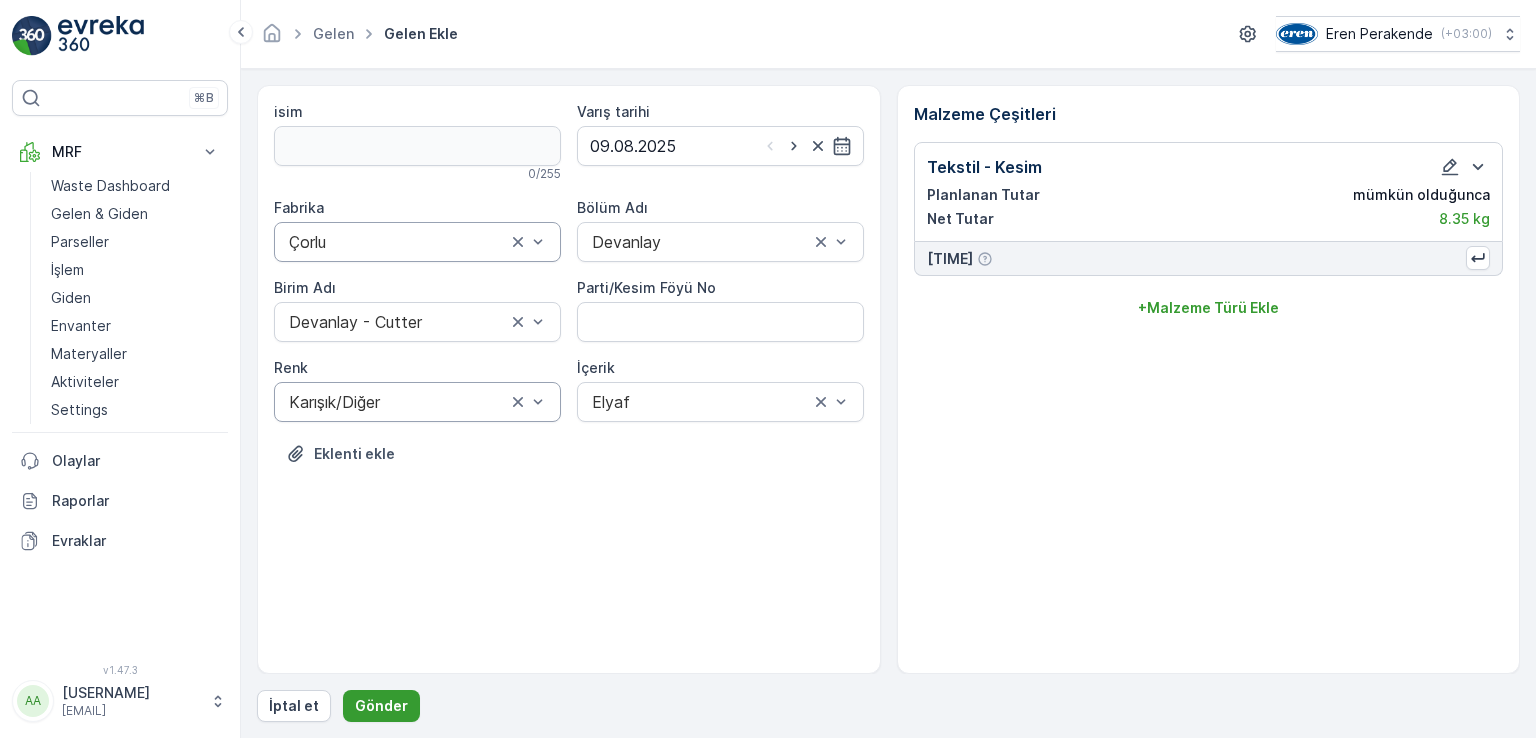 click on "Gönder" at bounding box center (381, 706) 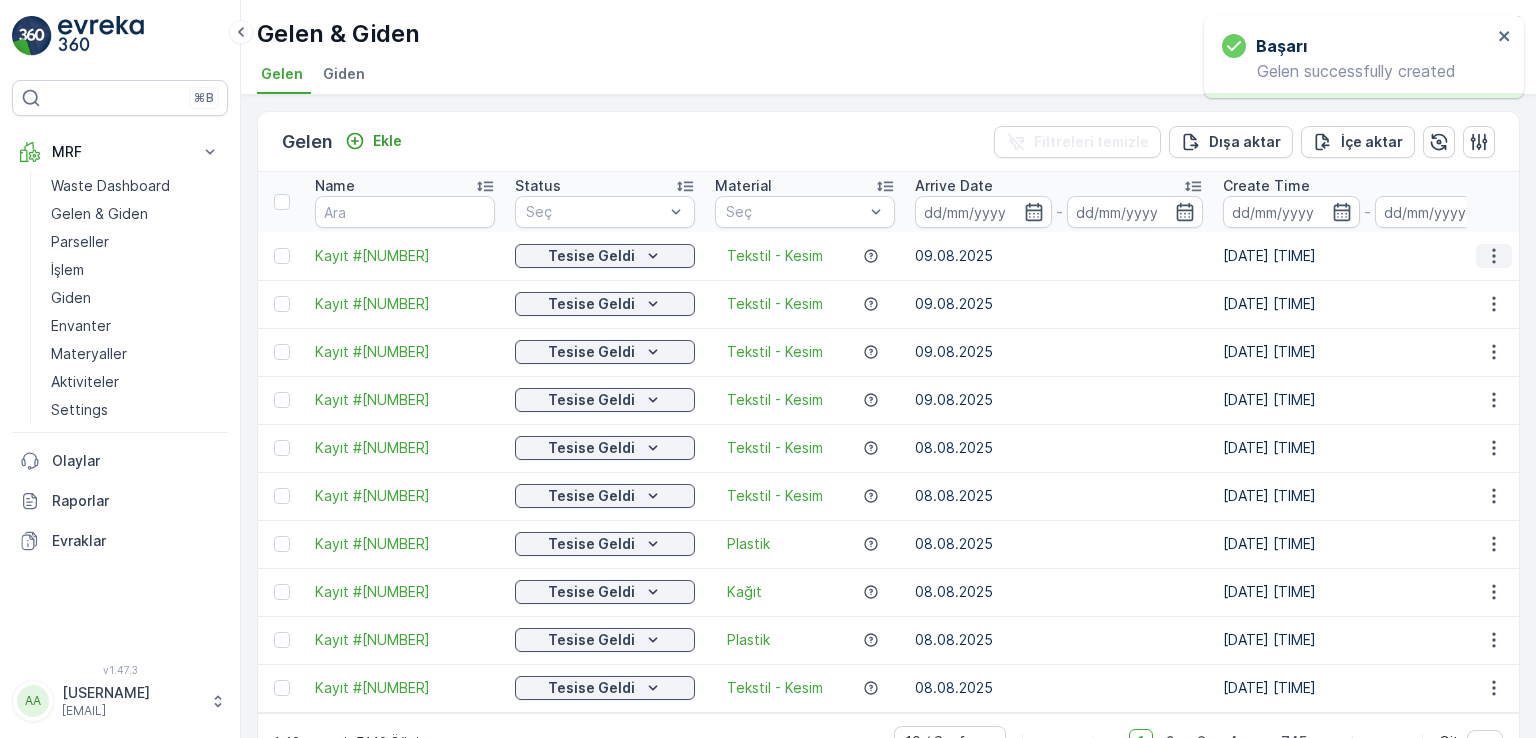 click 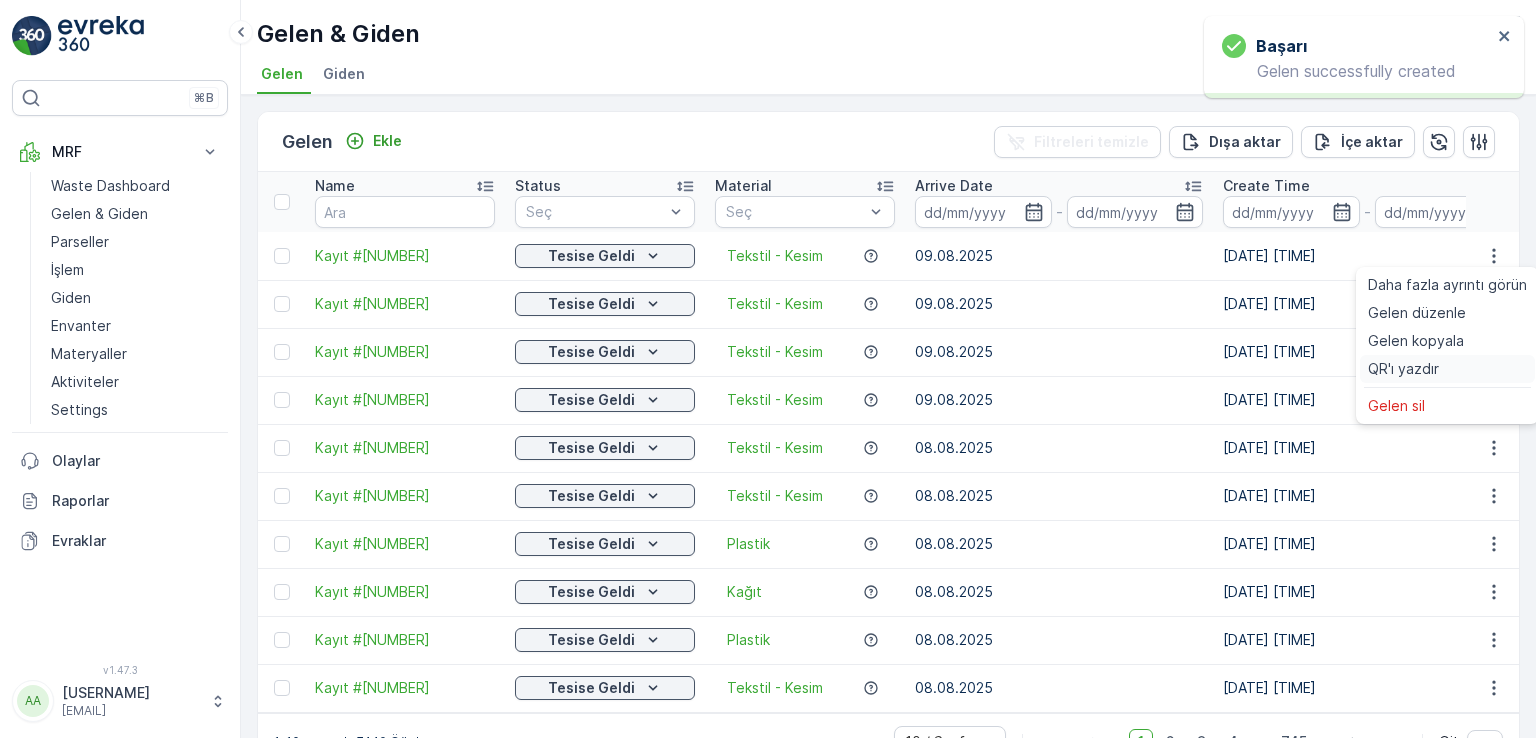 click on "QR'ı yazdır" at bounding box center [1447, 369] 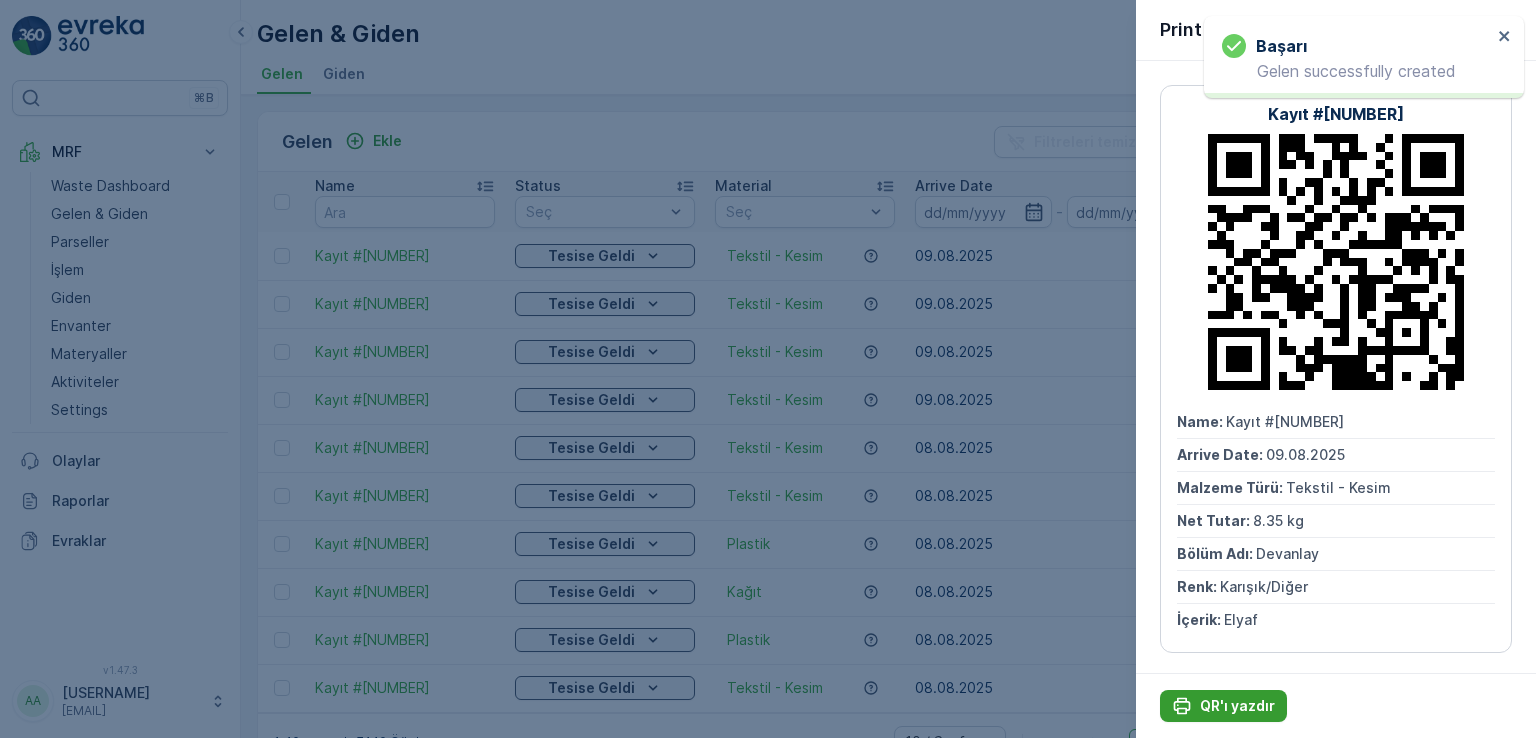 click on "QR'ı yazdır" at bounding box center [1237, 706] 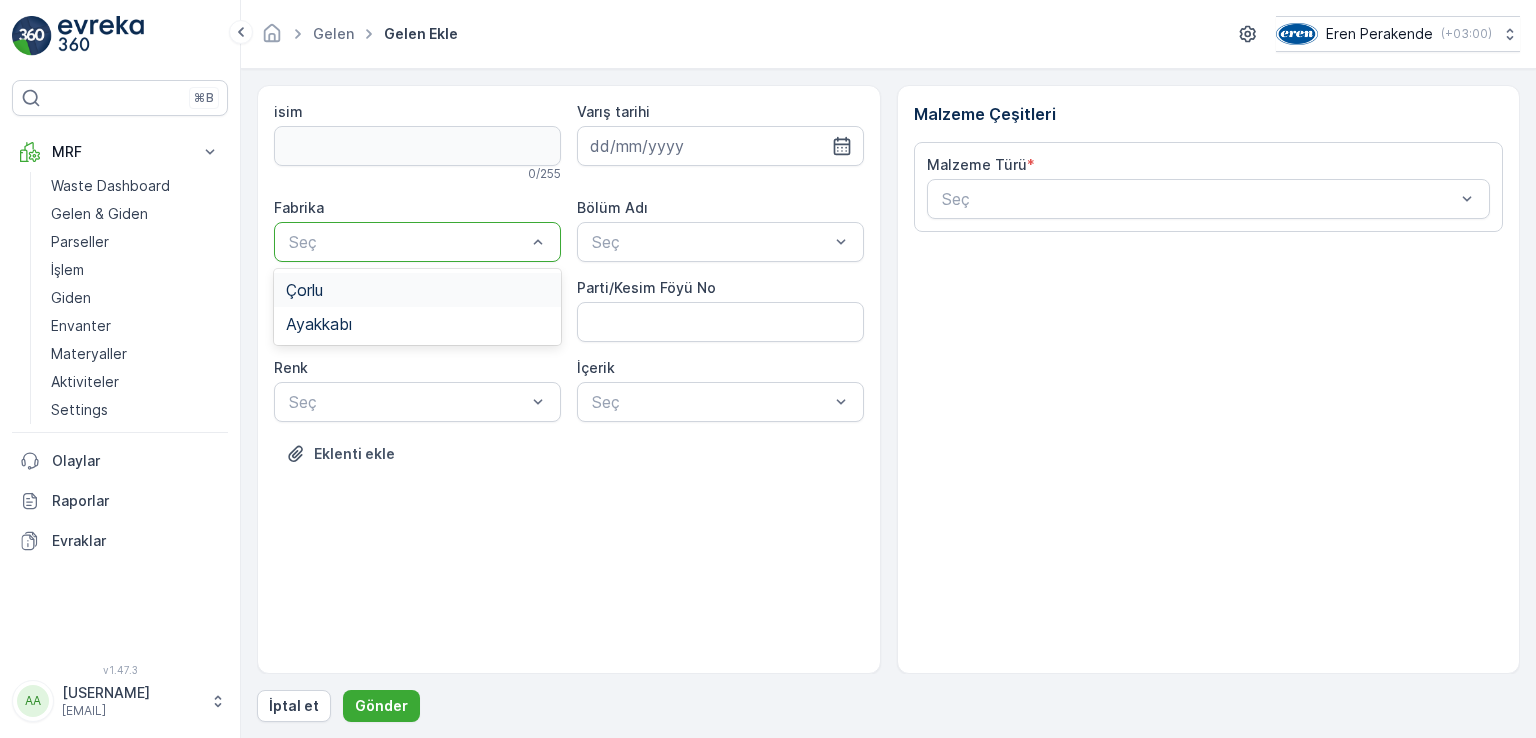click on "Çorlu" at bounding box center [417, 290] 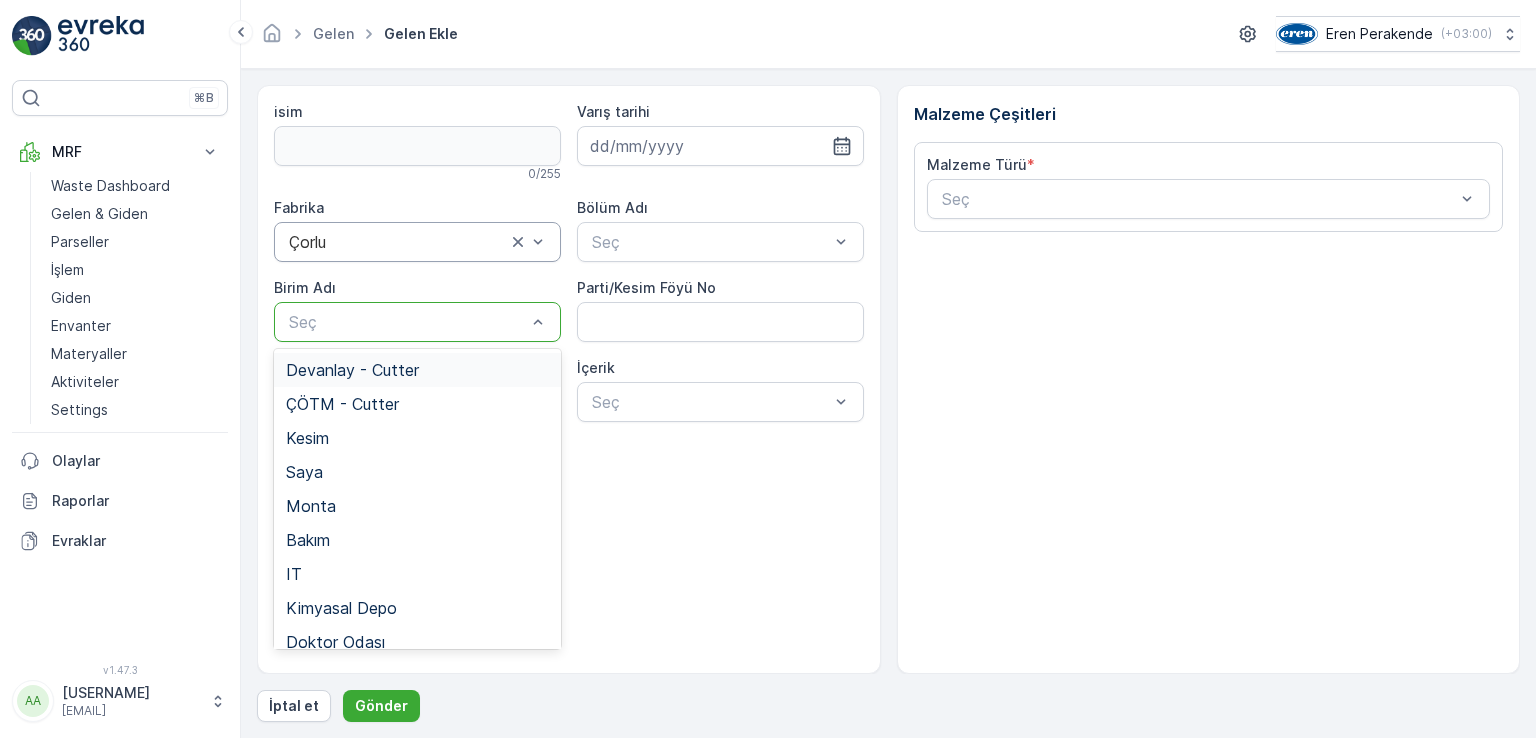 click on "Seç" at bounding box center (417, 322) 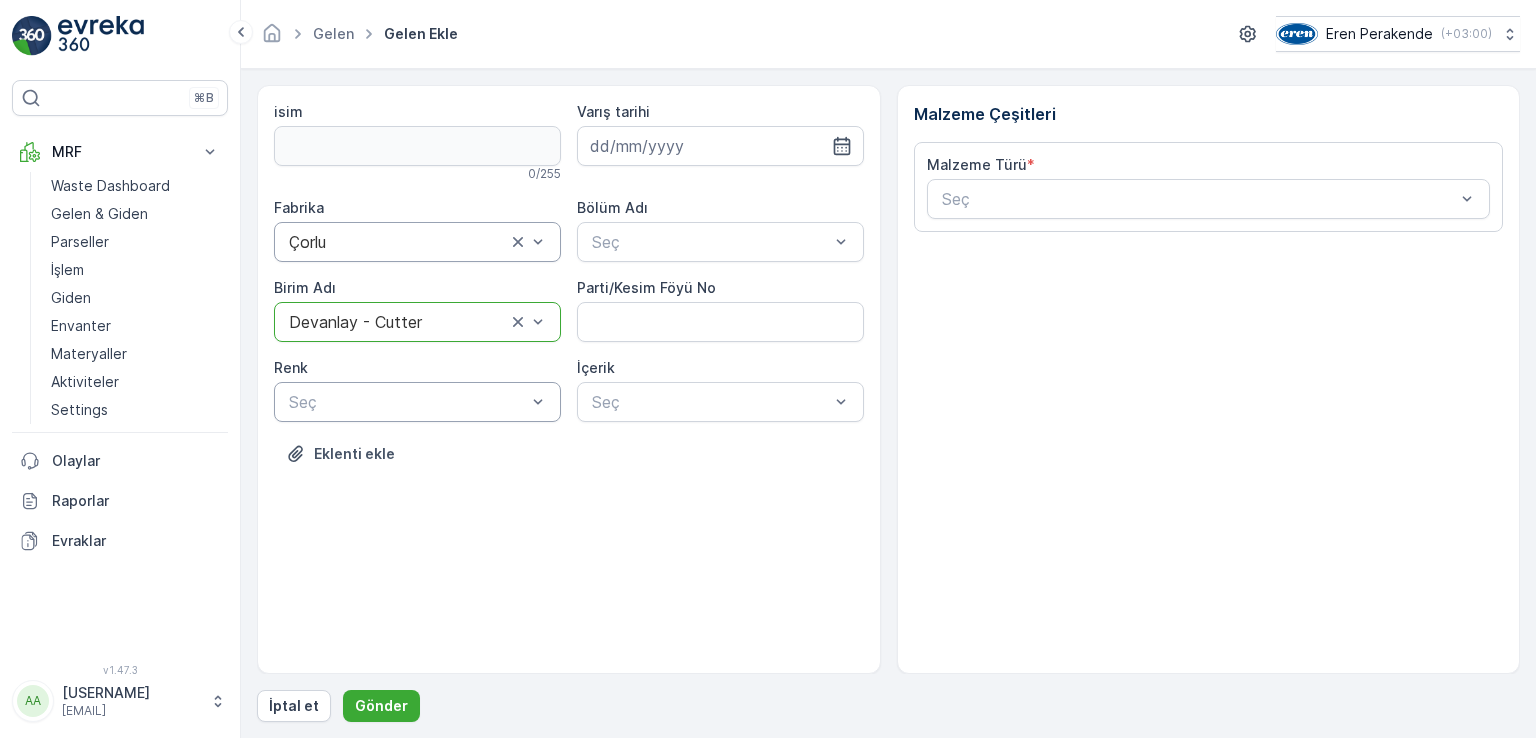 click on "Seç" at bounding box center [417, 402] 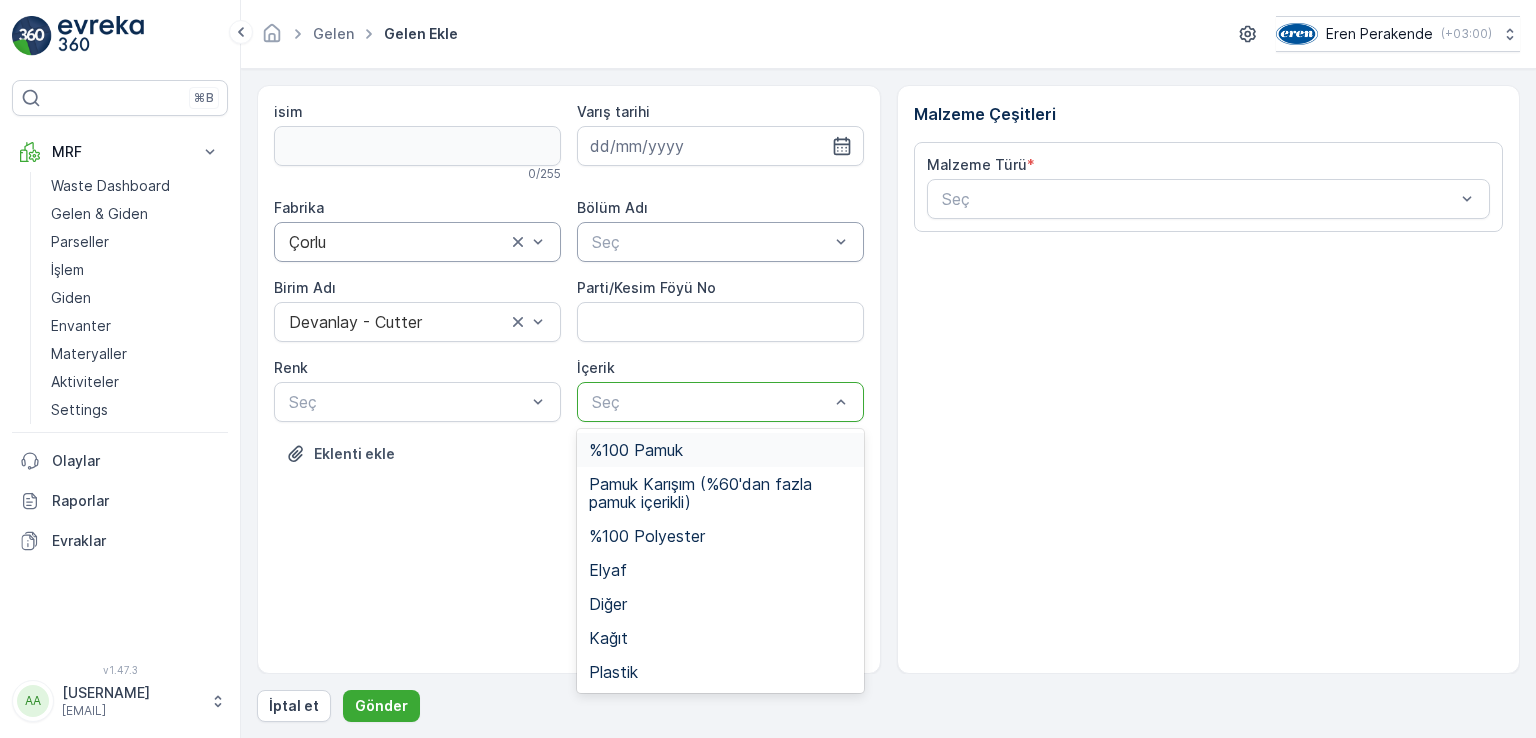 click on "Seç" at bounding box center (720, 242) 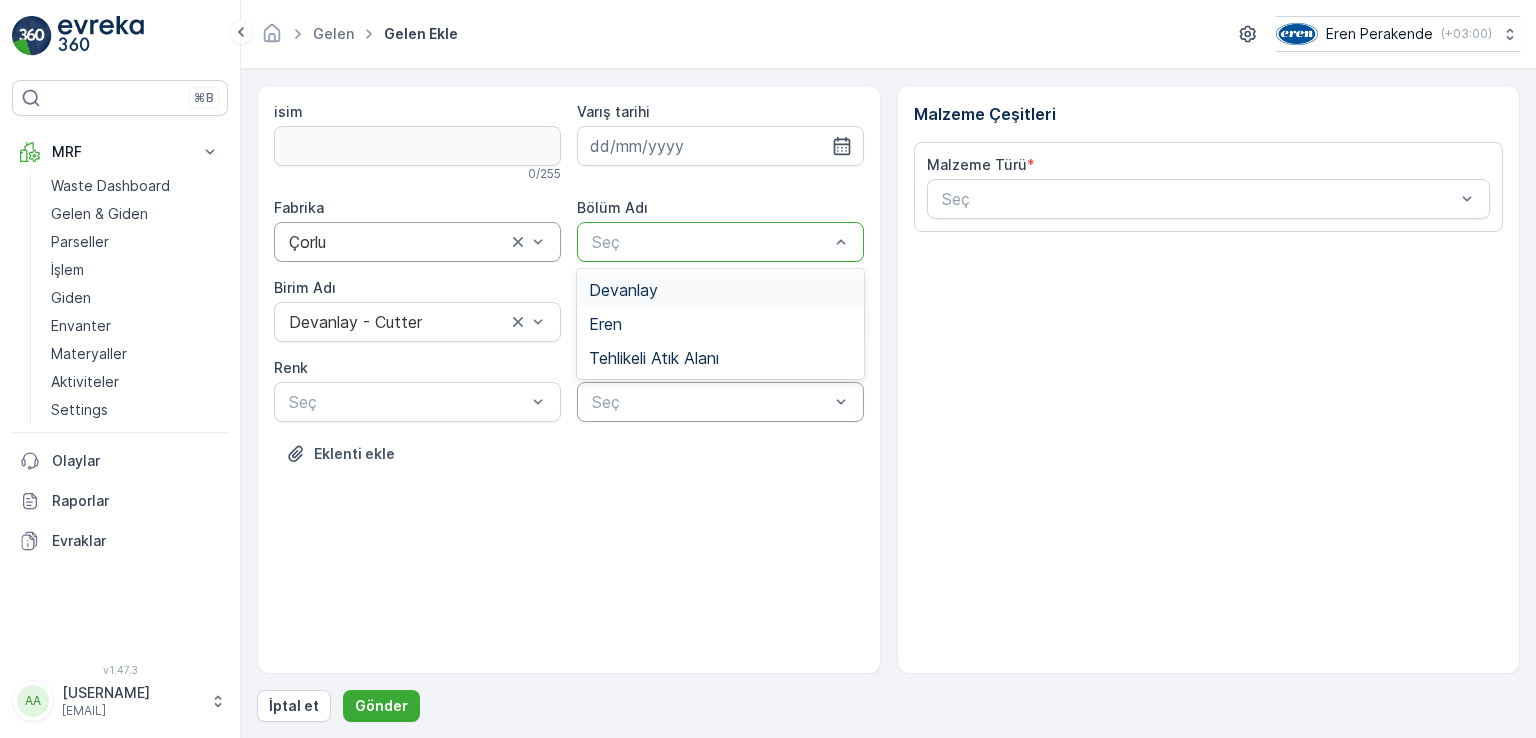 click on "Devanlay" at bounding box center [623, 290] 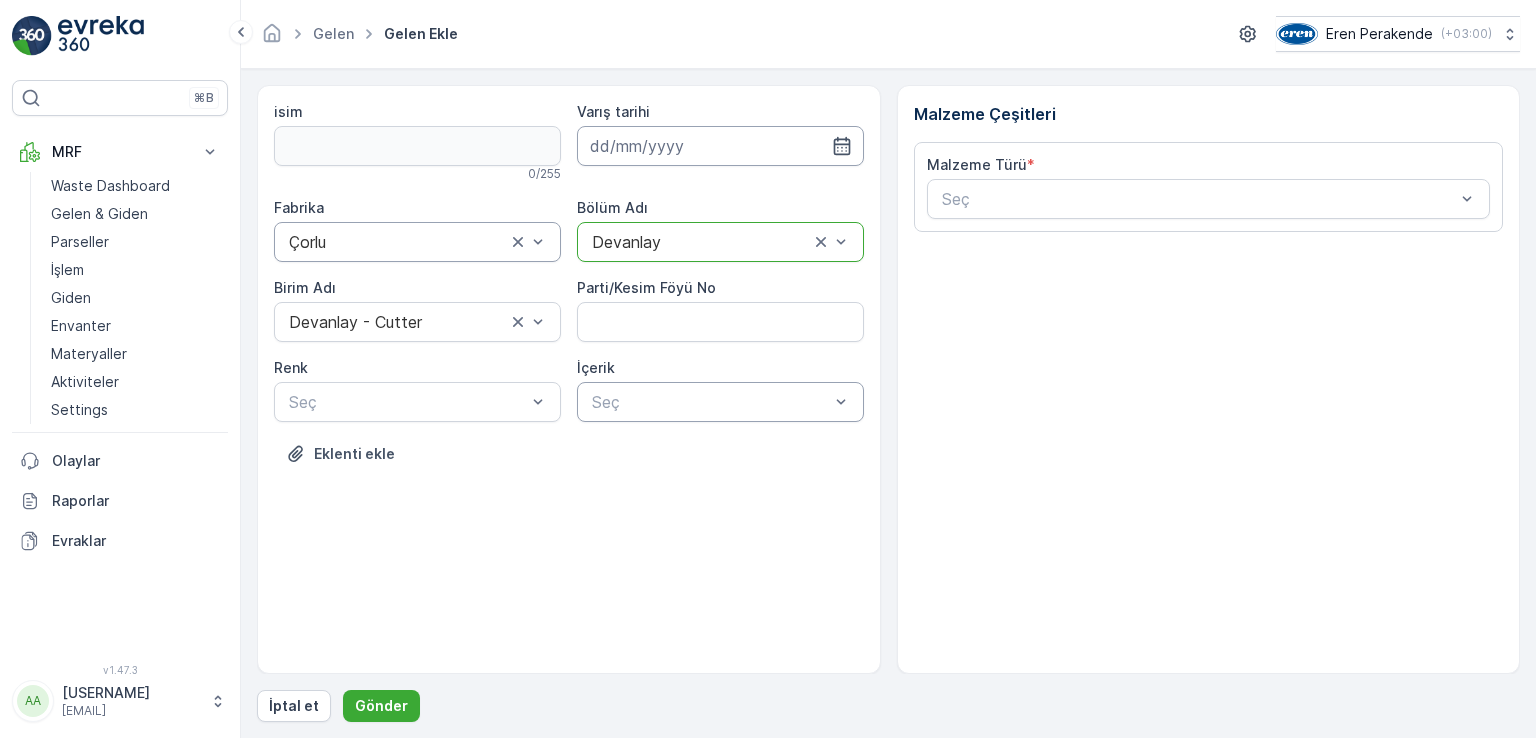 click at bounding box center (720, 146) 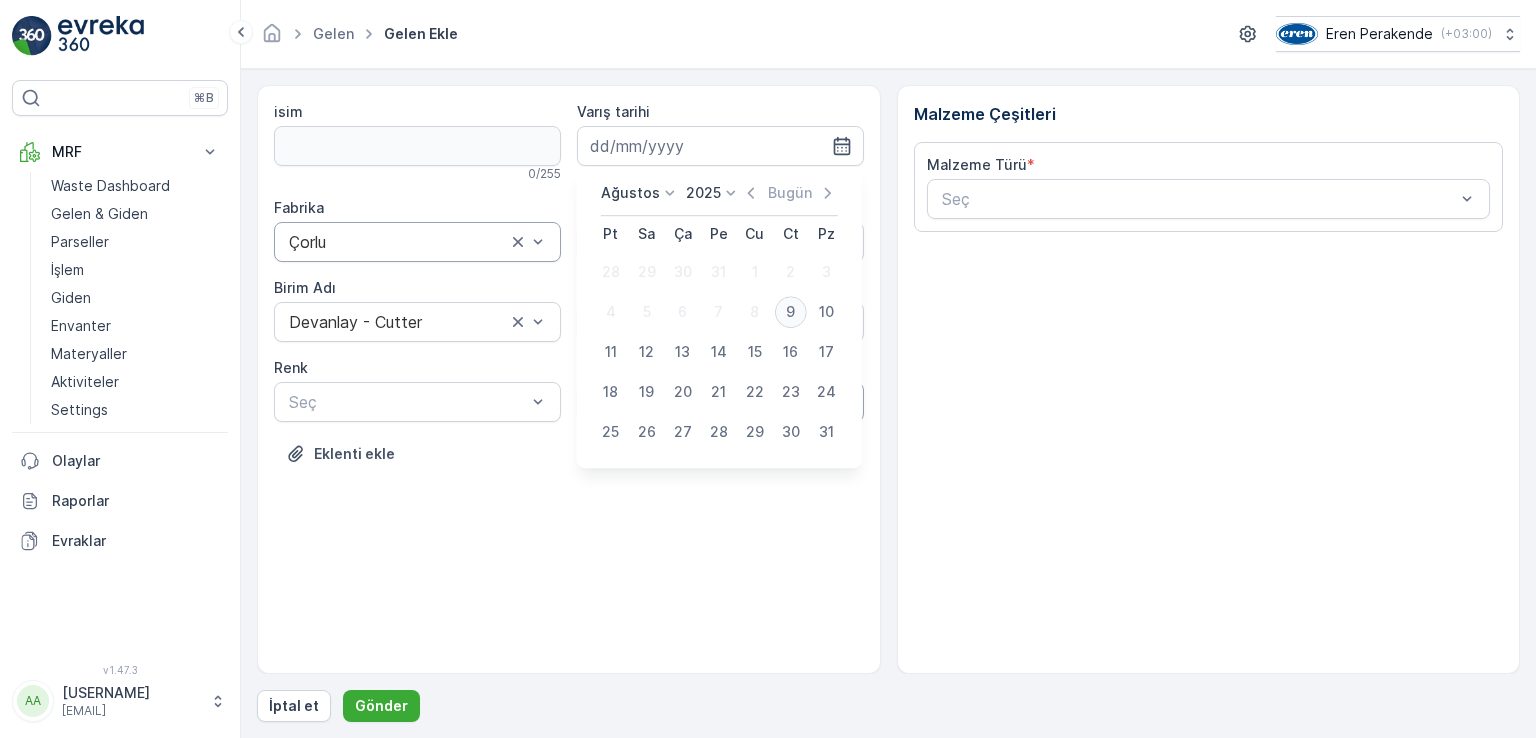 click on "9" at bounding box center [791, 312] 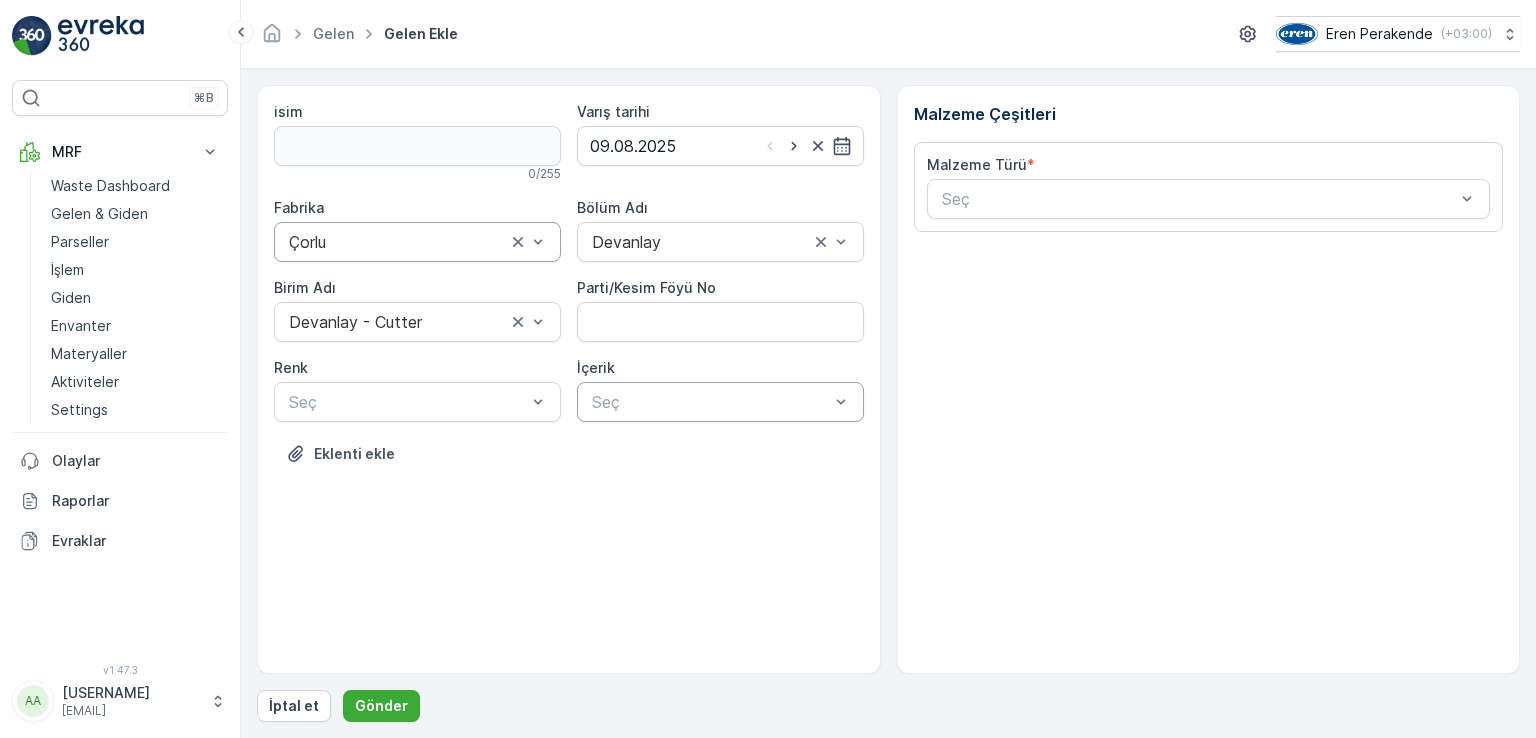 click at bounding box center (710, 402) 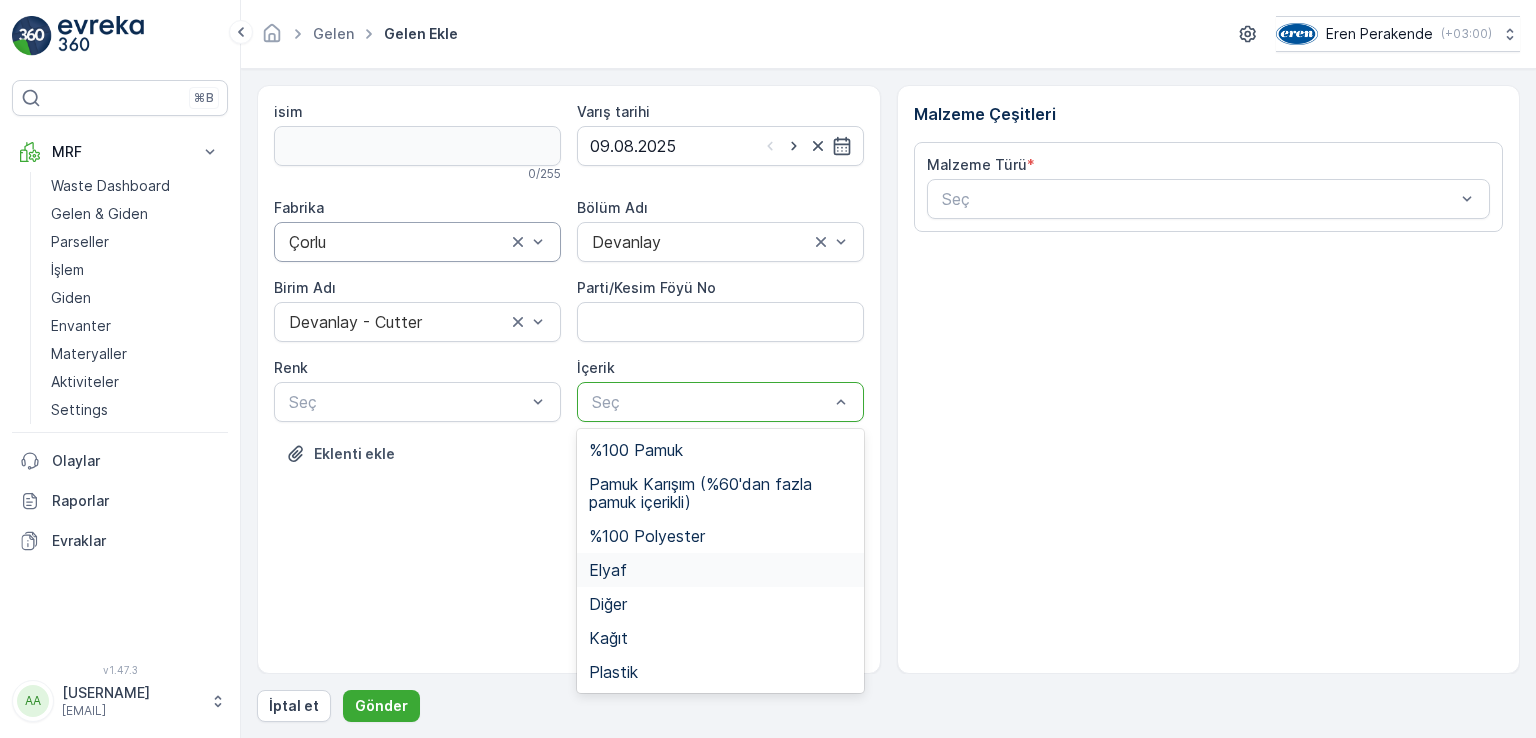 click on "Elyaf" at bounding box center (720, 570) 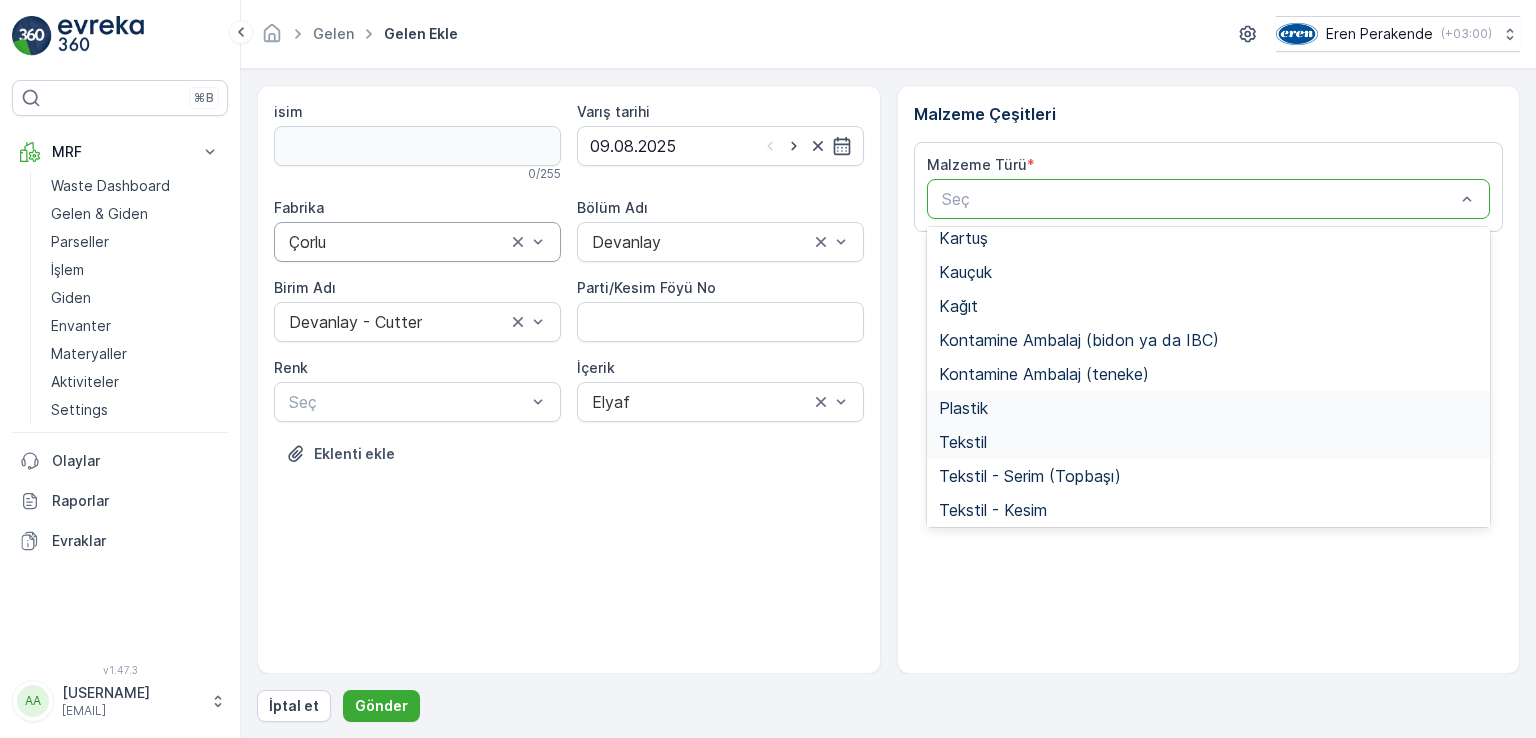 scroll, scrollTop: 388, scrollLeft: 0, axis: vertical 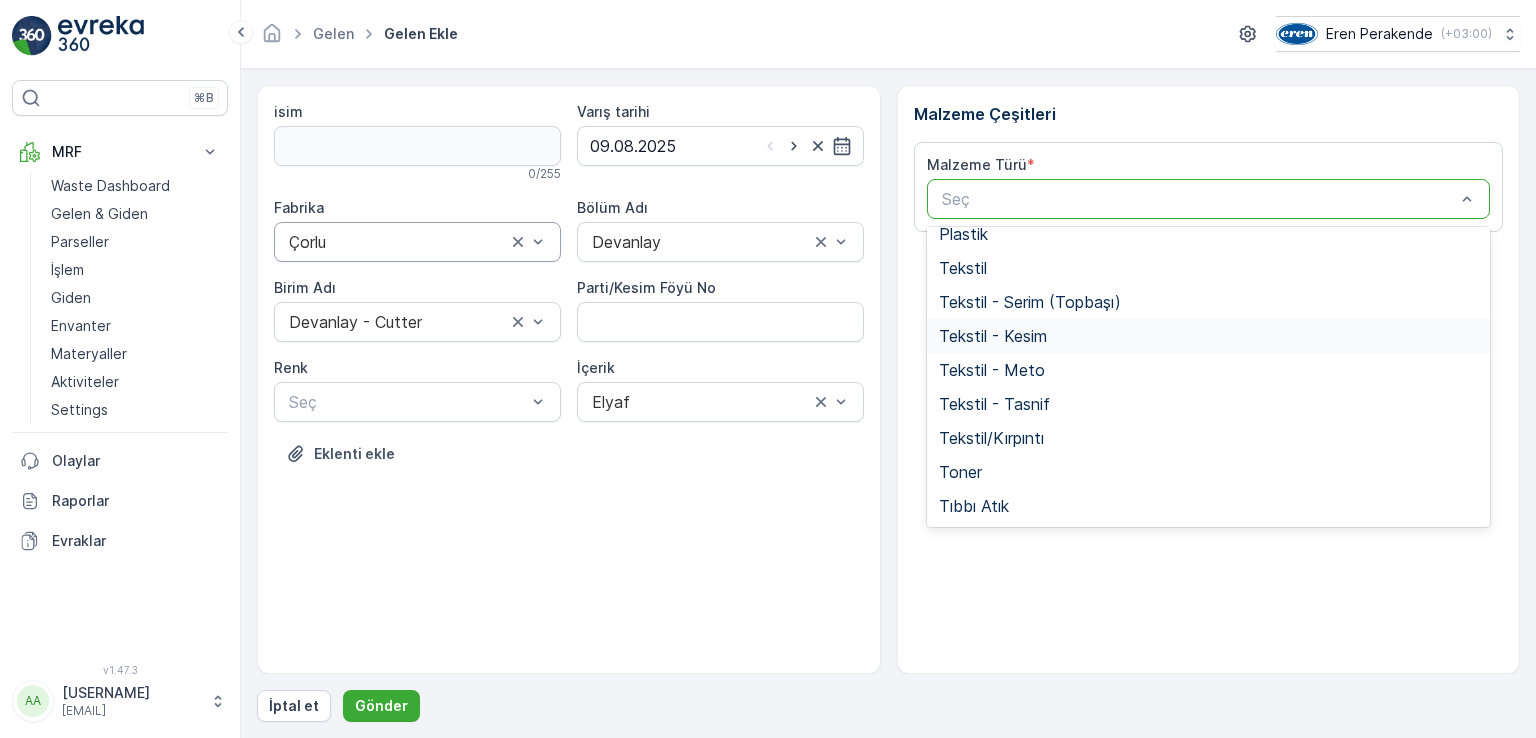 click on "Tekstil - Kesim" at bounding box center [993, 336] 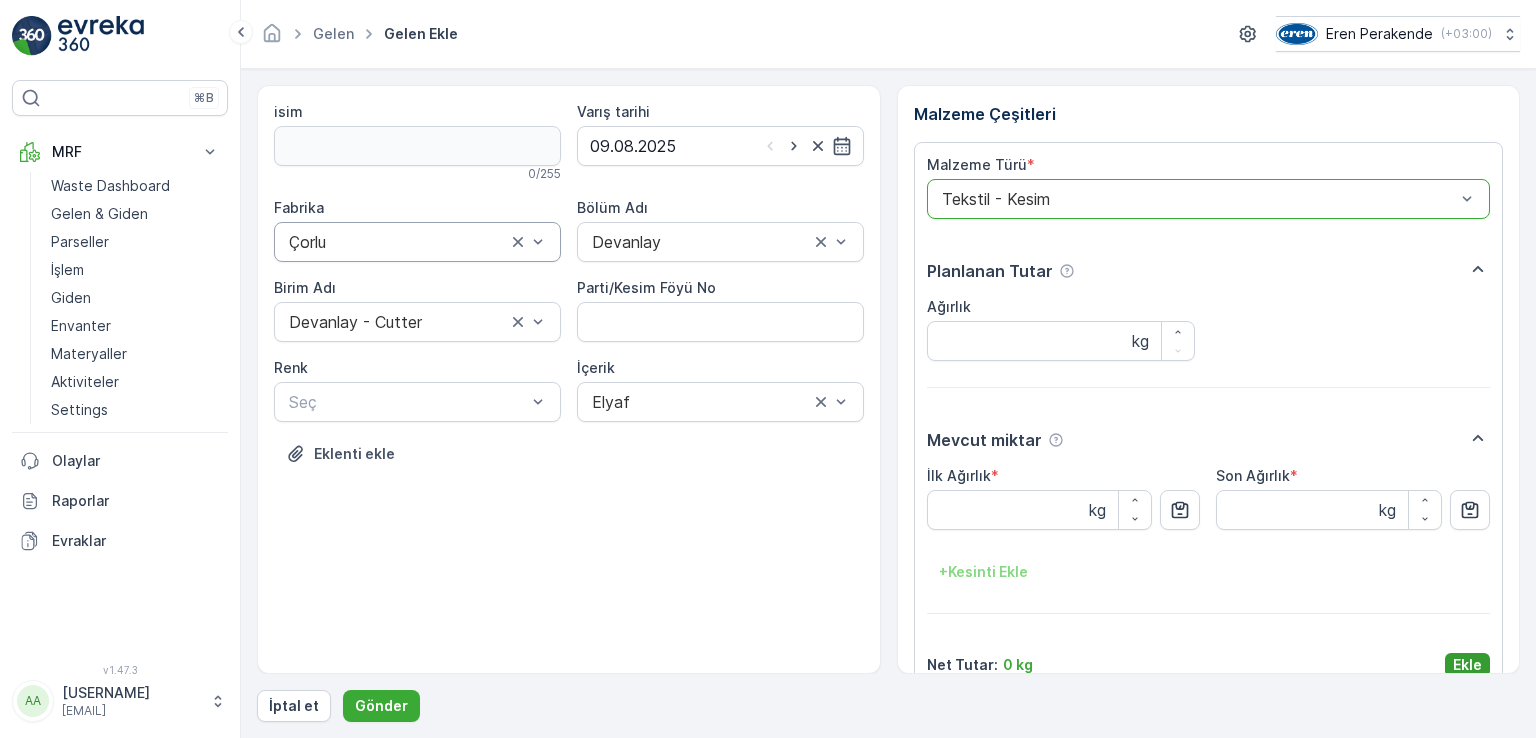 click on "Ekle" at bounding box center (1467, 665) 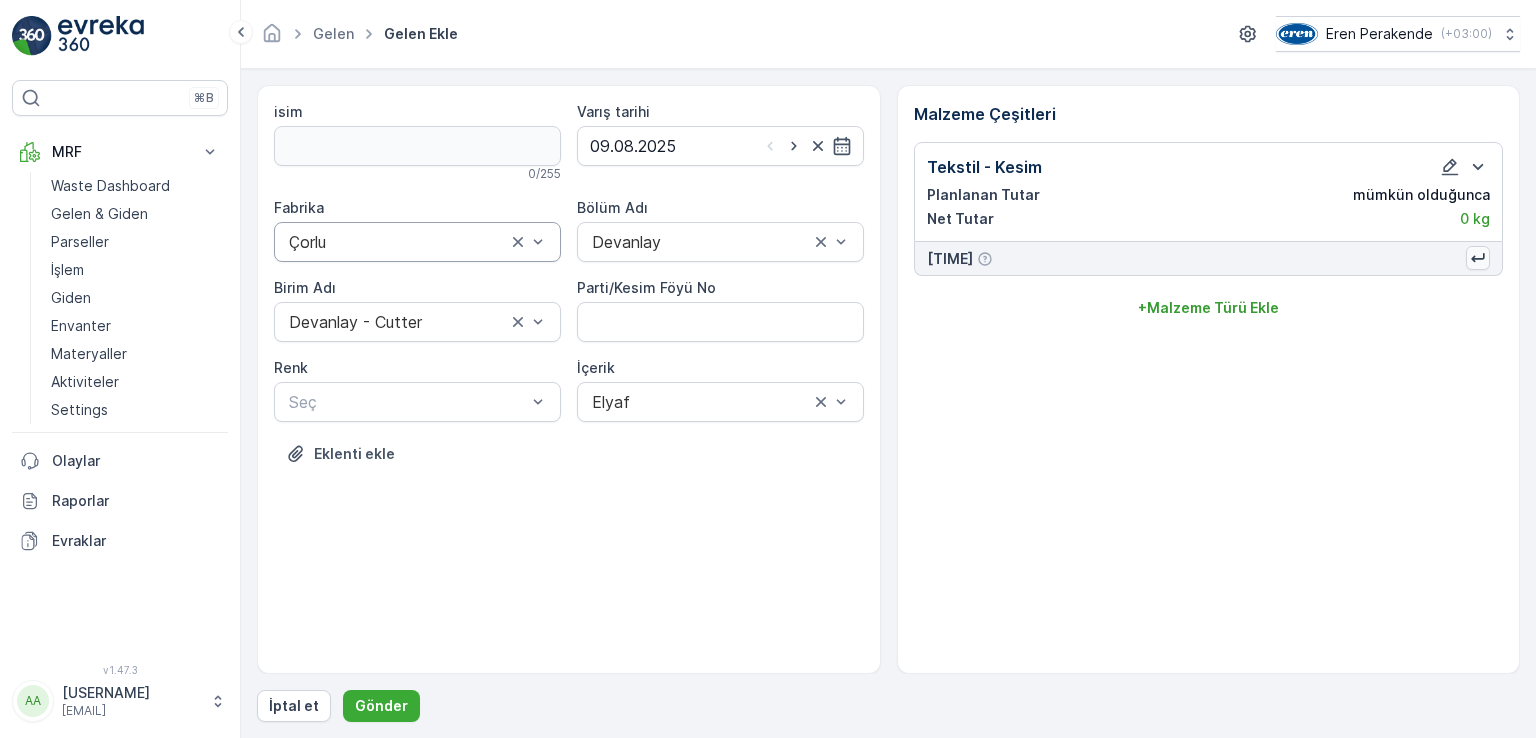 click 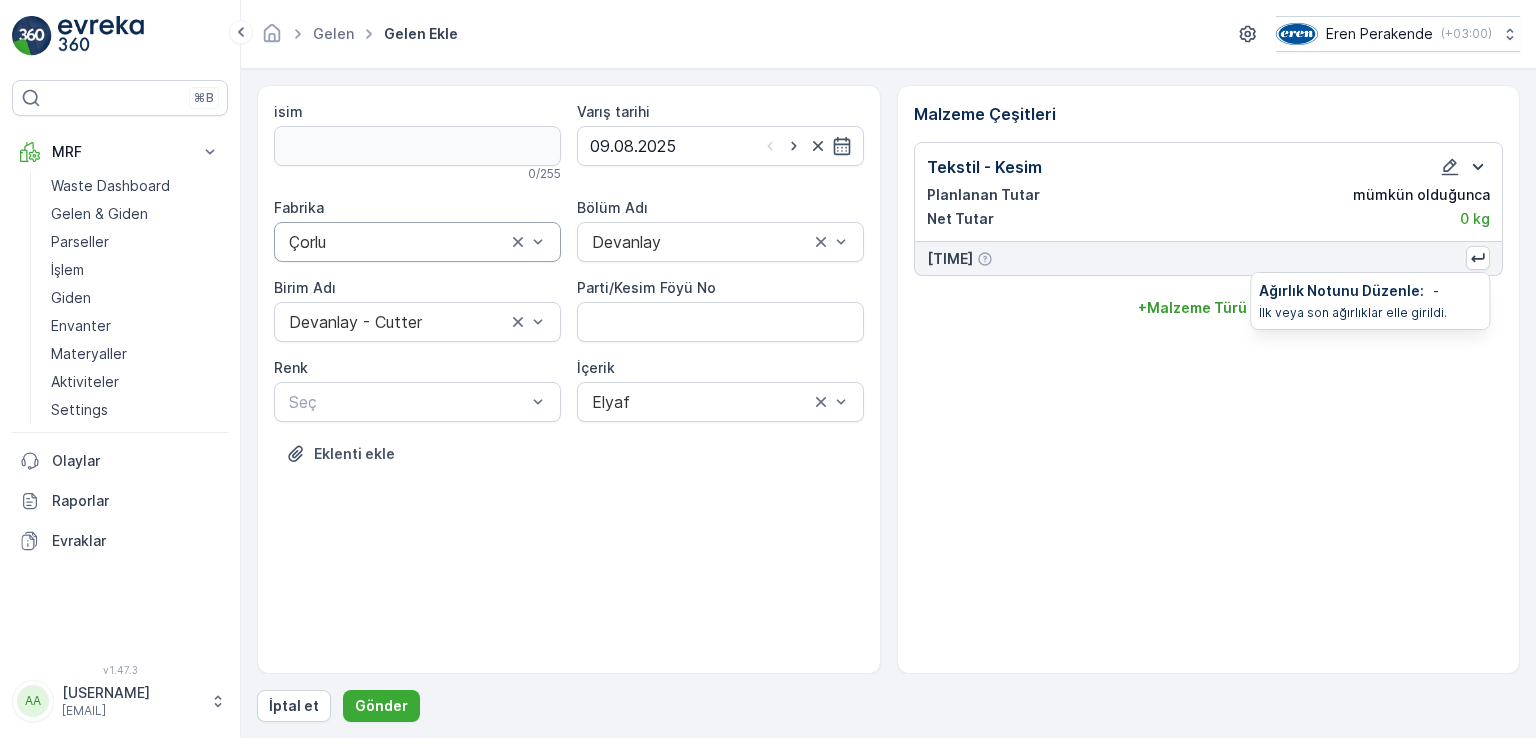 click 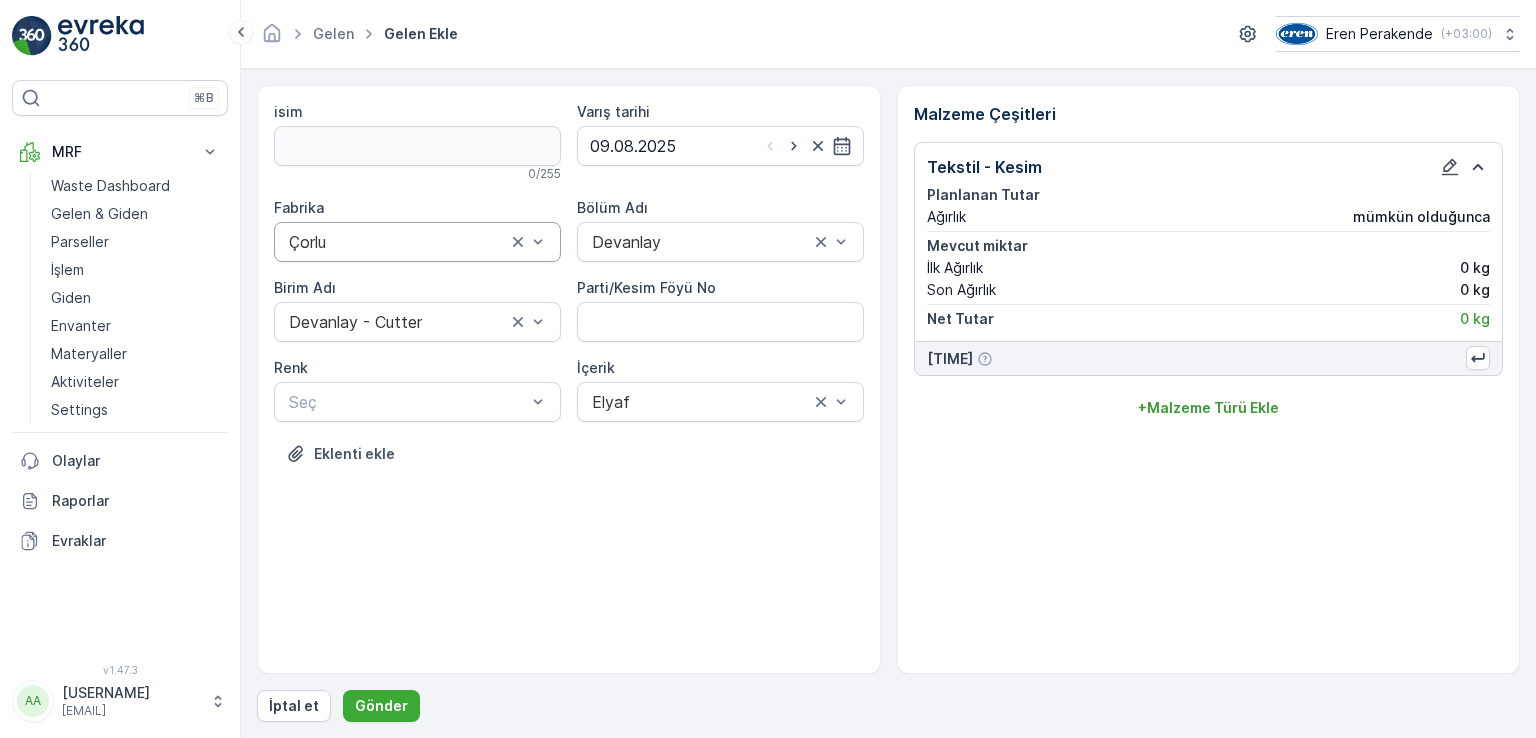click on "Malzeme Çeşitleri Tekstil - Kesim Planlanan Tutar Ağırlık mümkün olduğunca Mevcut miktar İlk Ağırlık 0 kg Son Ağırlık 0 kg Net Tutar 0 kg 00 00 00 + Malzeme Türü Ekle" at bounding box center (1209, 379) 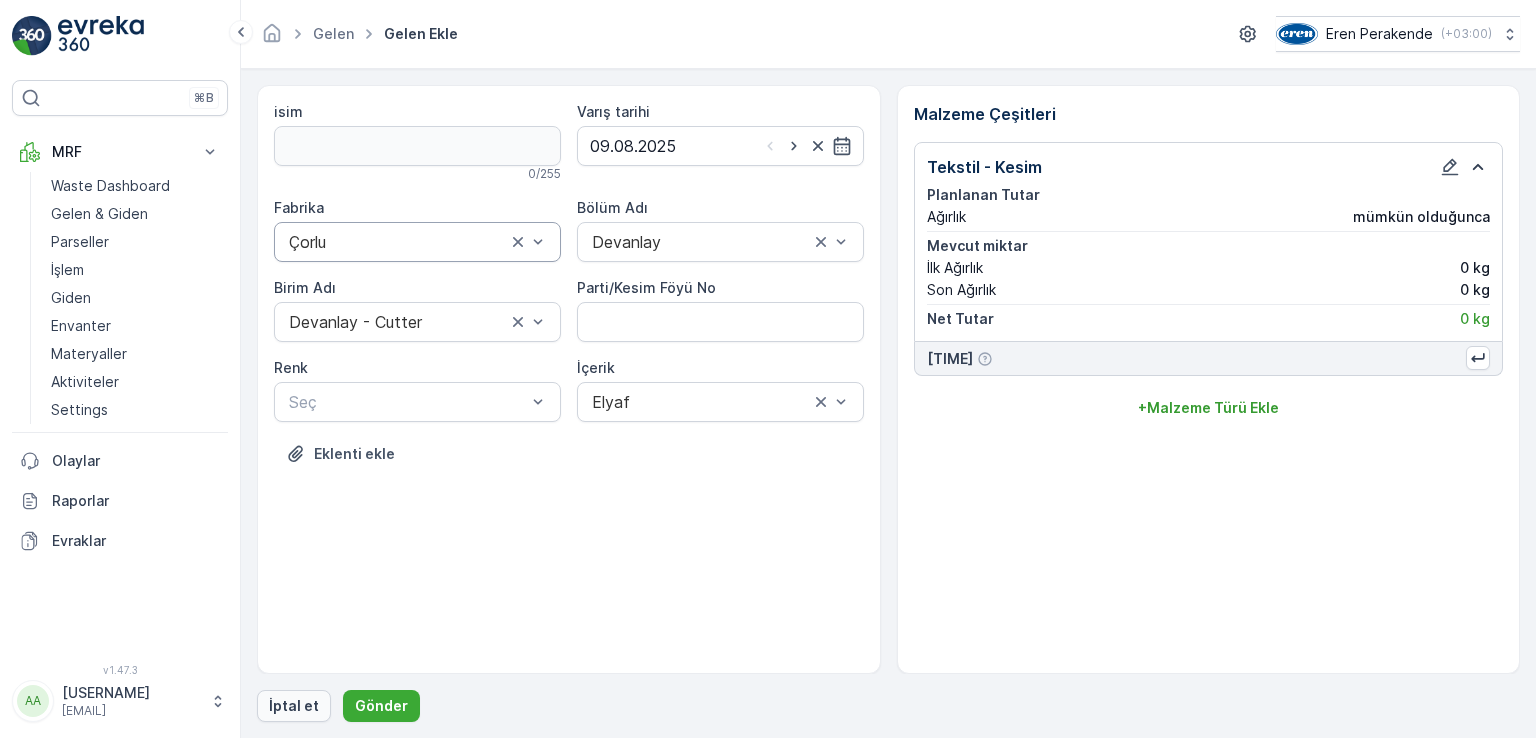 click on "İptal et" at bounding box center (294, 706) 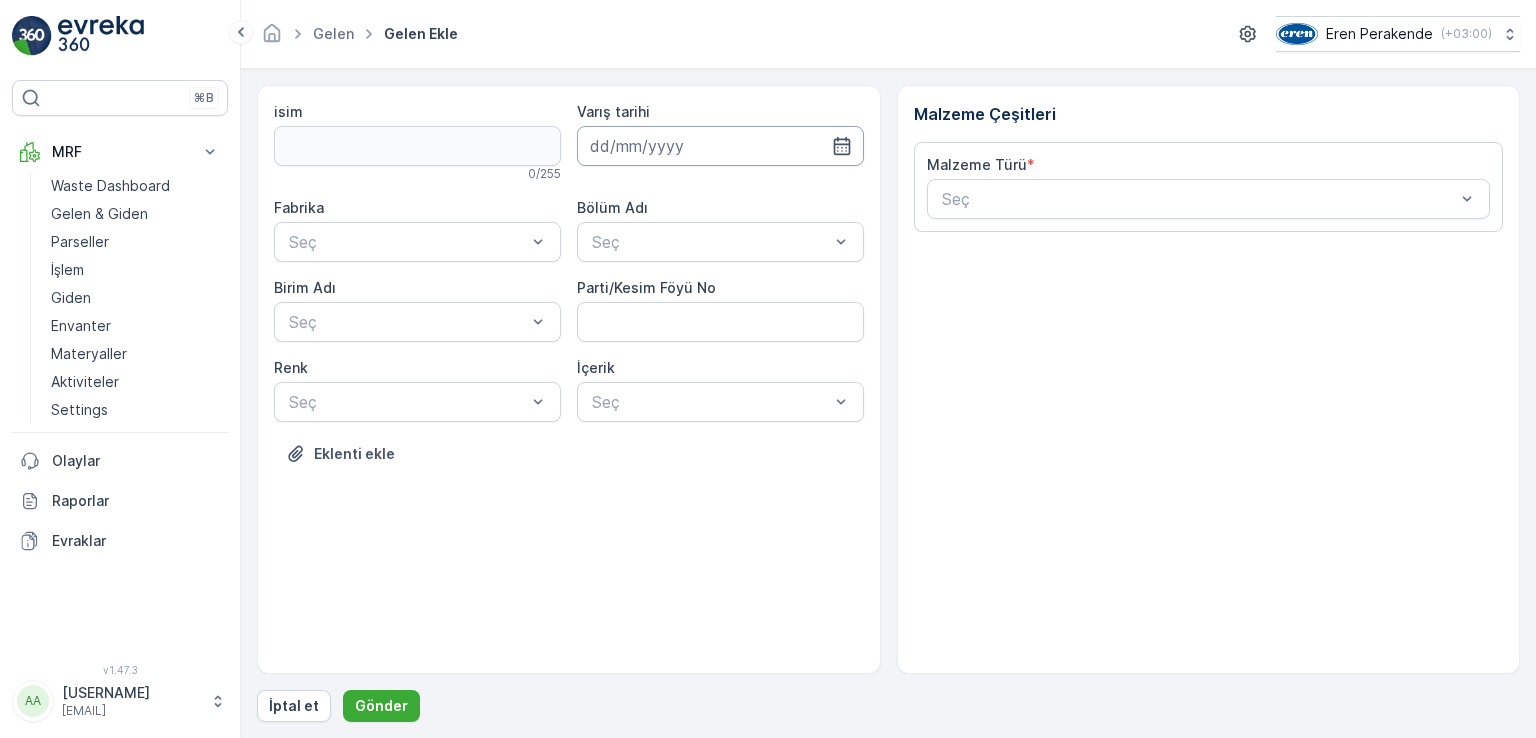 click at bounding box center (720, 146) 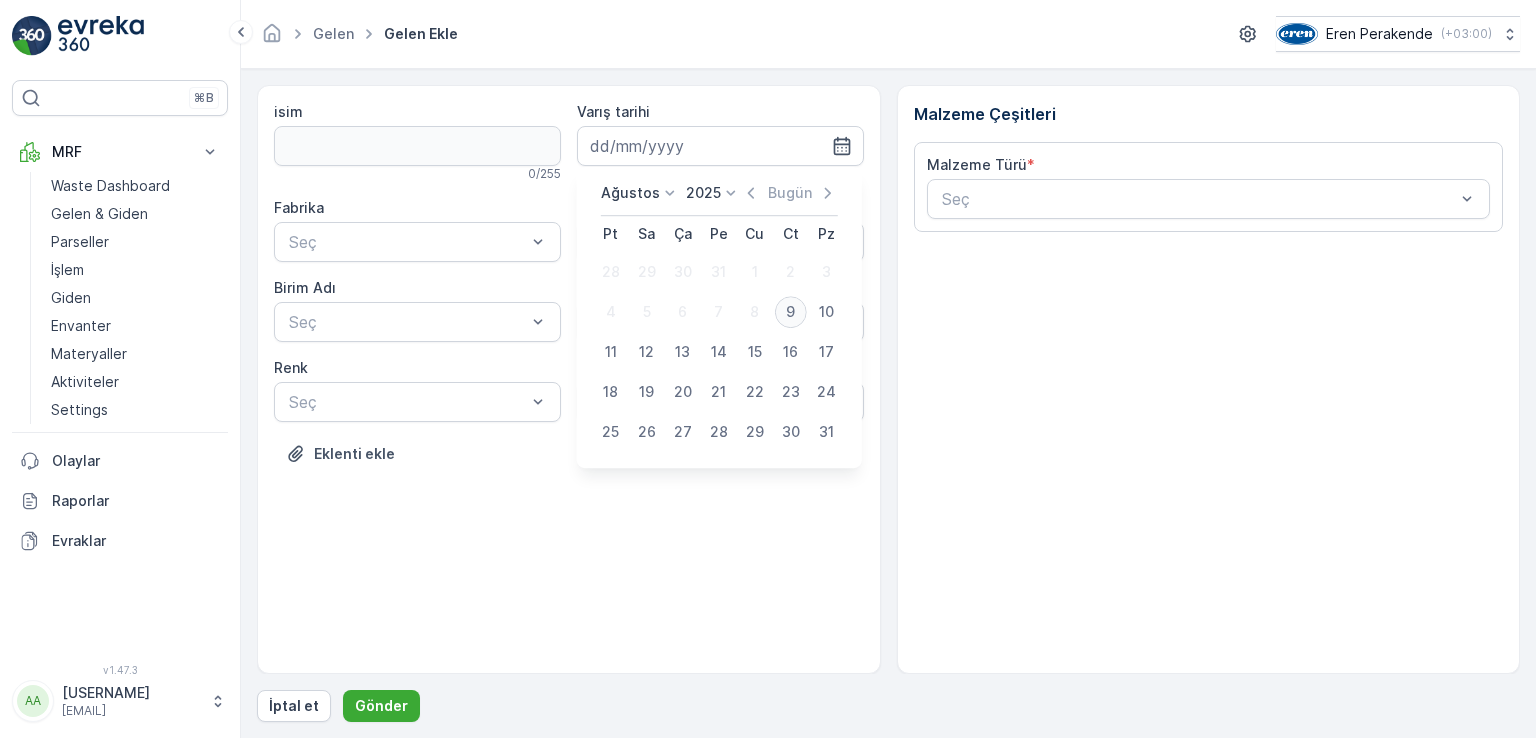 click on "9" at bounding box center [791, 312] 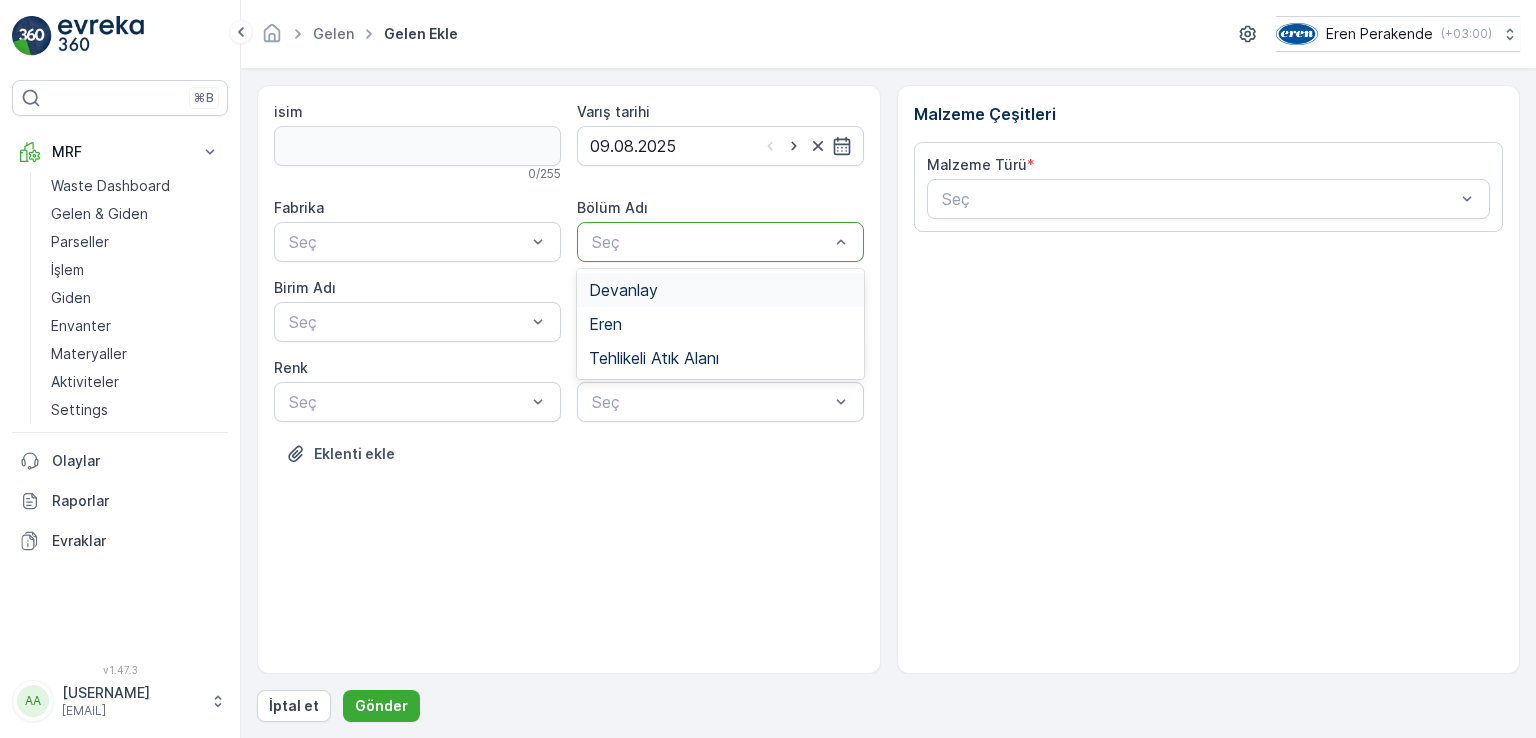 click on "Devanlay" at bounding box center [720, 290] 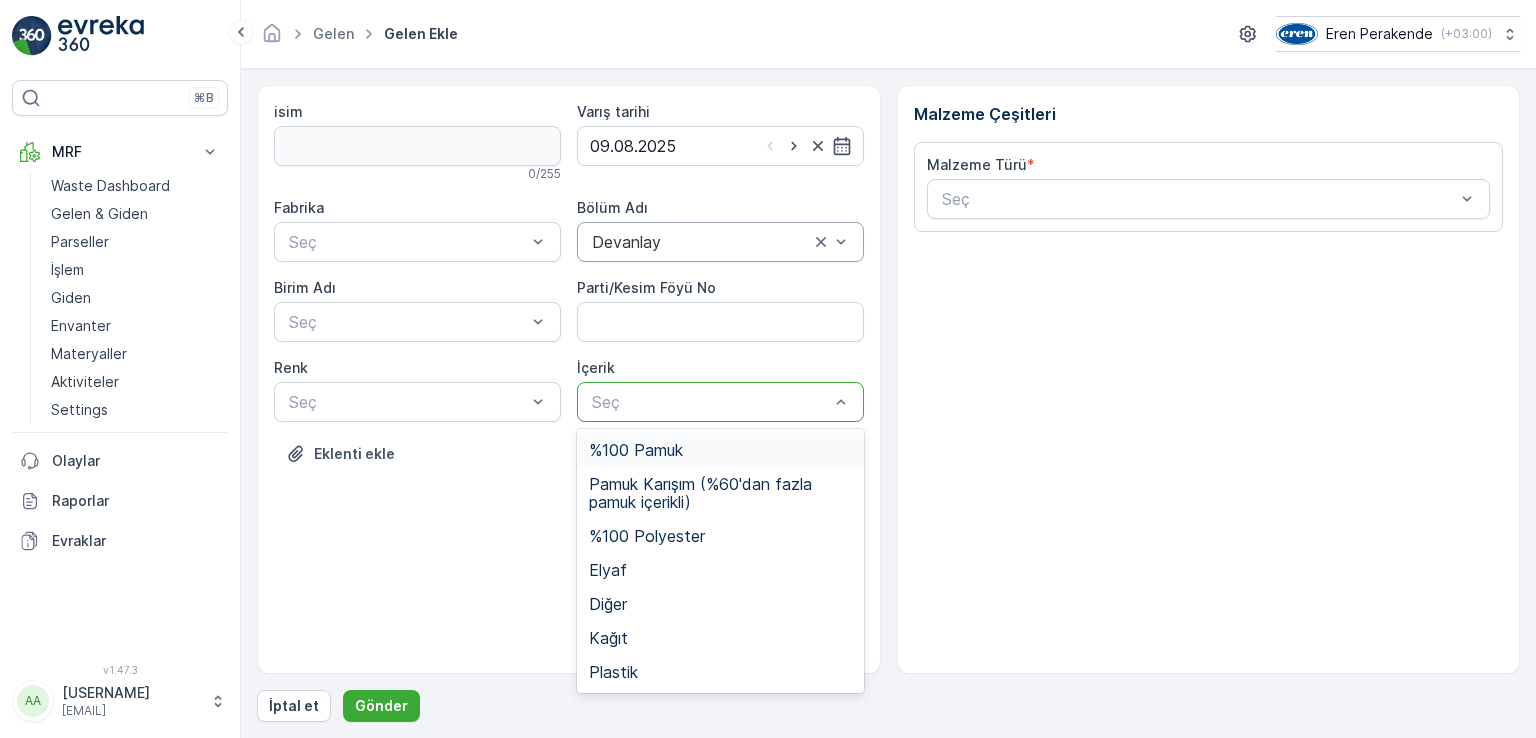 click at bounding box center (710, 402) 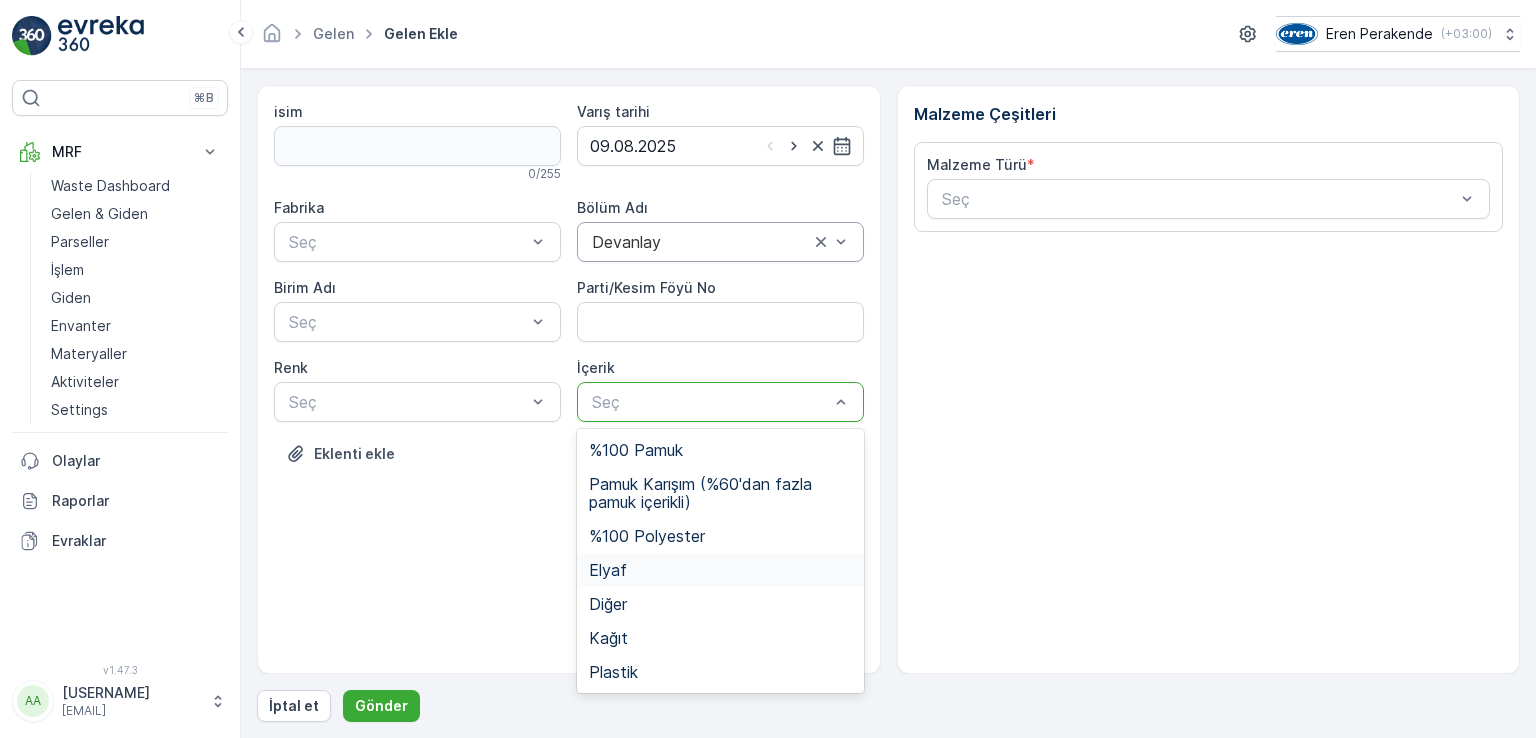 click on "Elyaf" at bounding box center (608, 570) 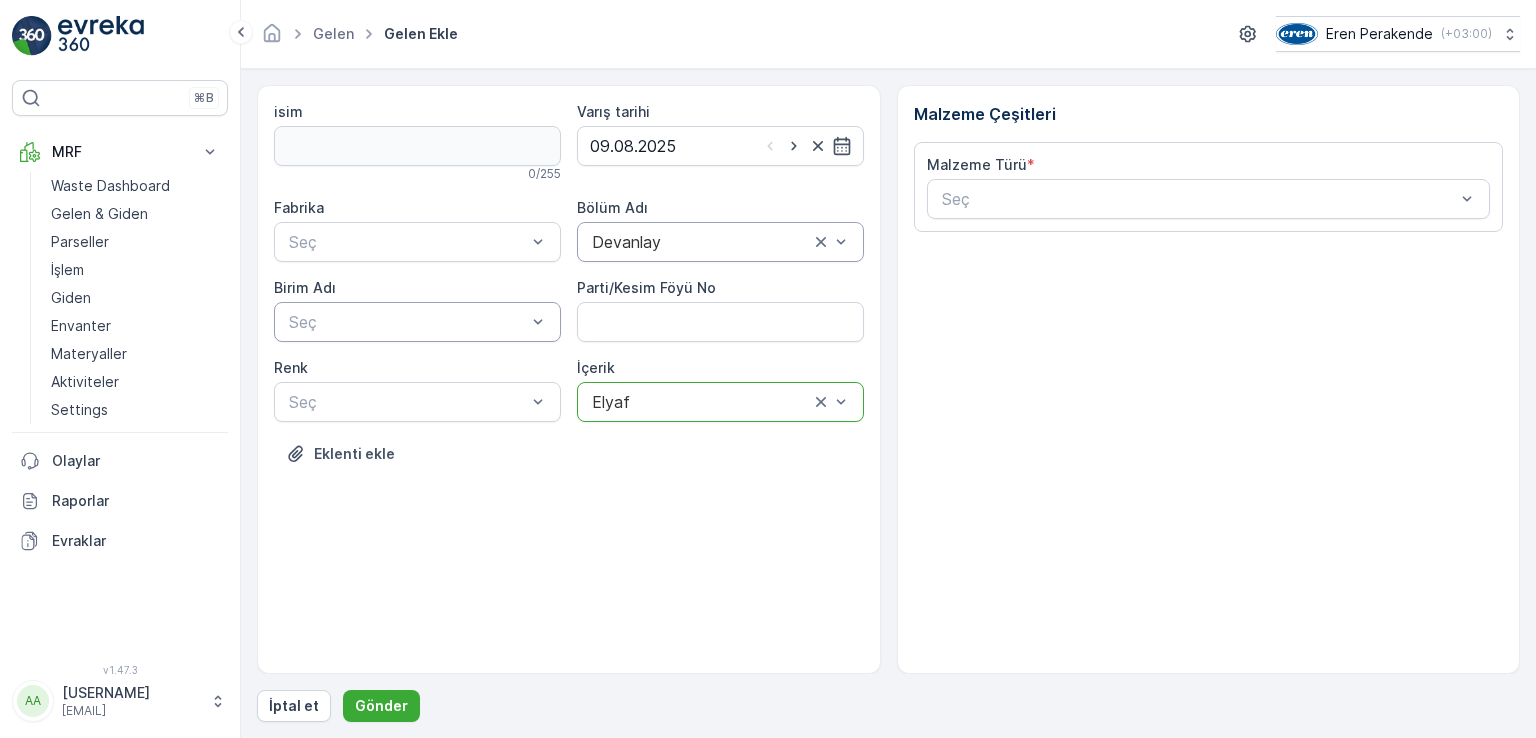 click on "Seç" at bounding box center (417, 322) 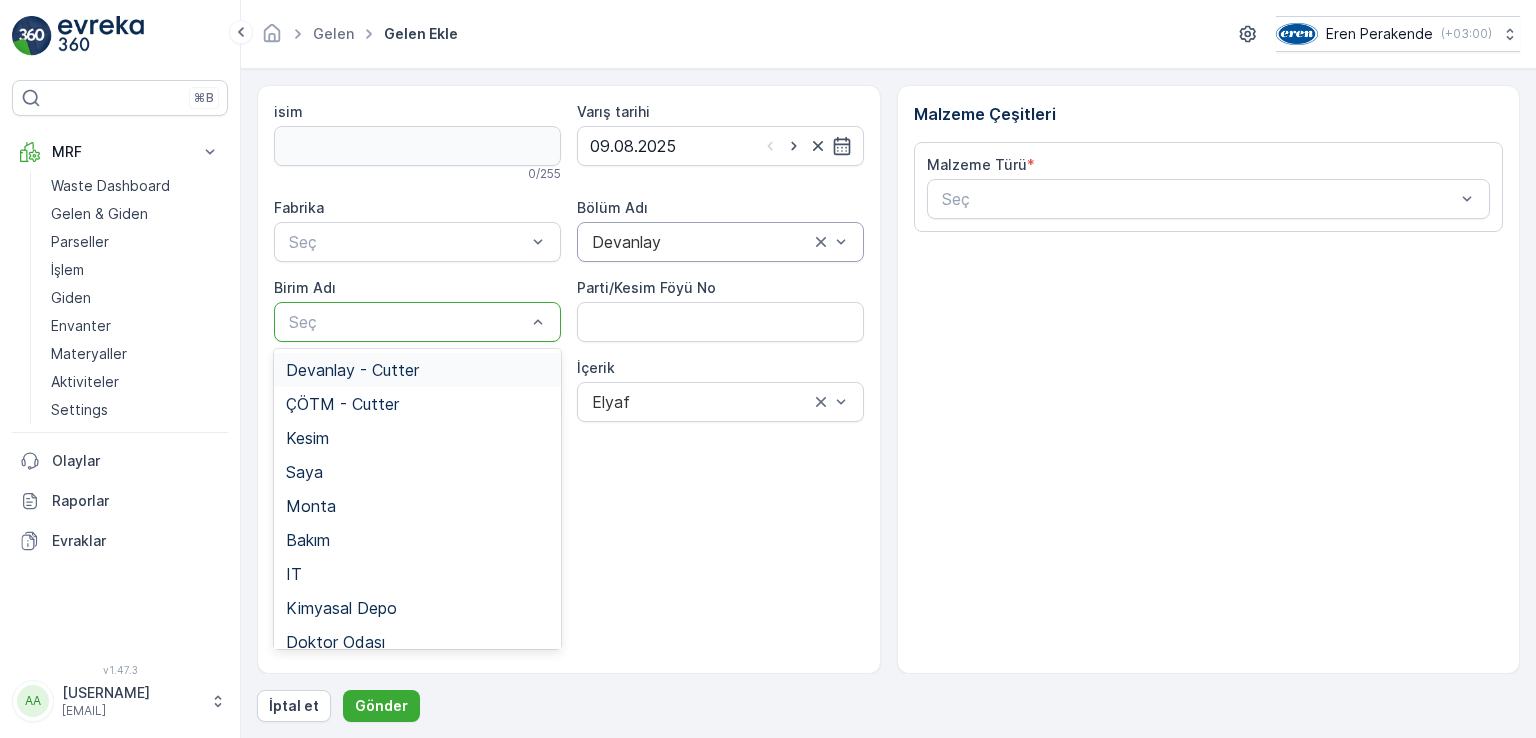 click on "Devanlay  - Cutter" at bounding box center [352, 370] 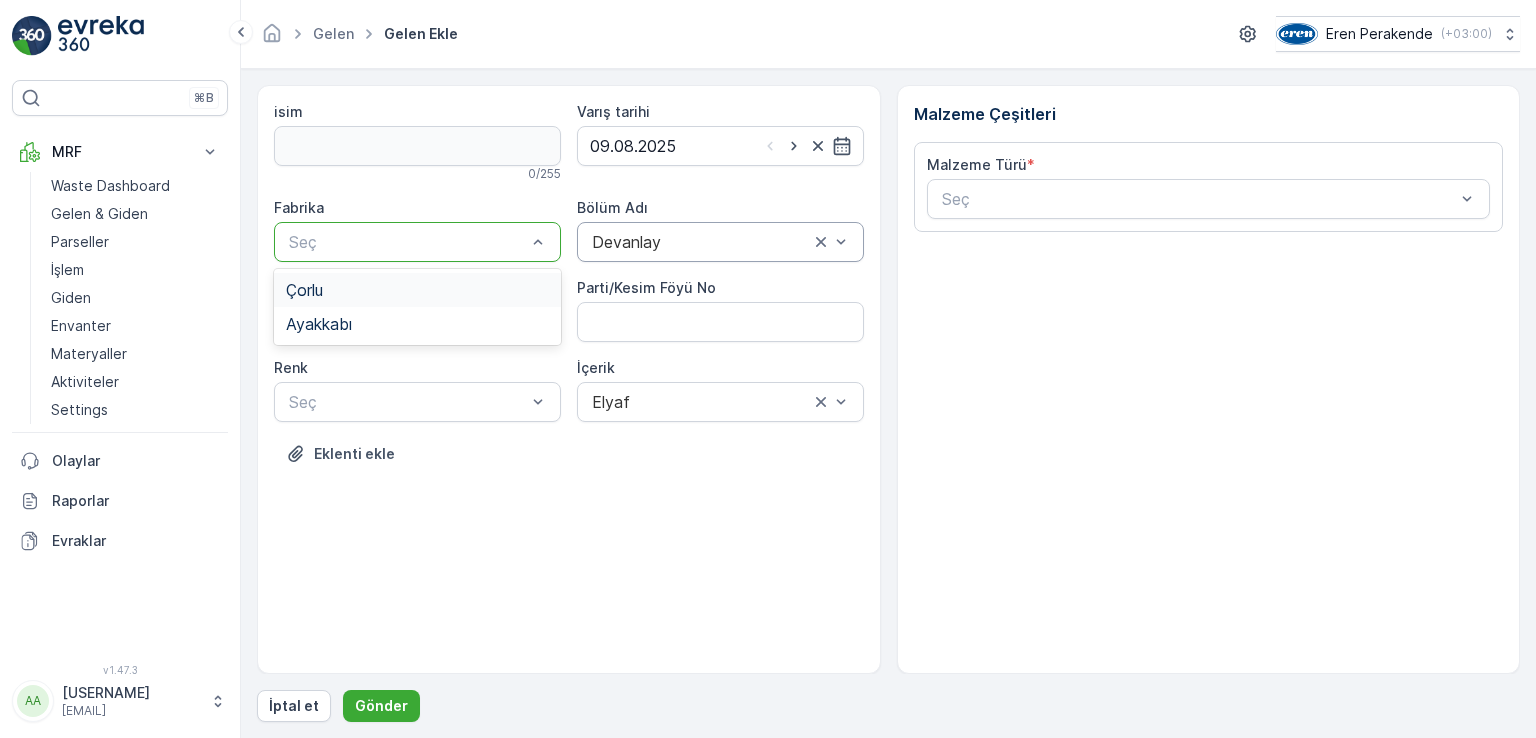 click at bounding box center (407, 242) 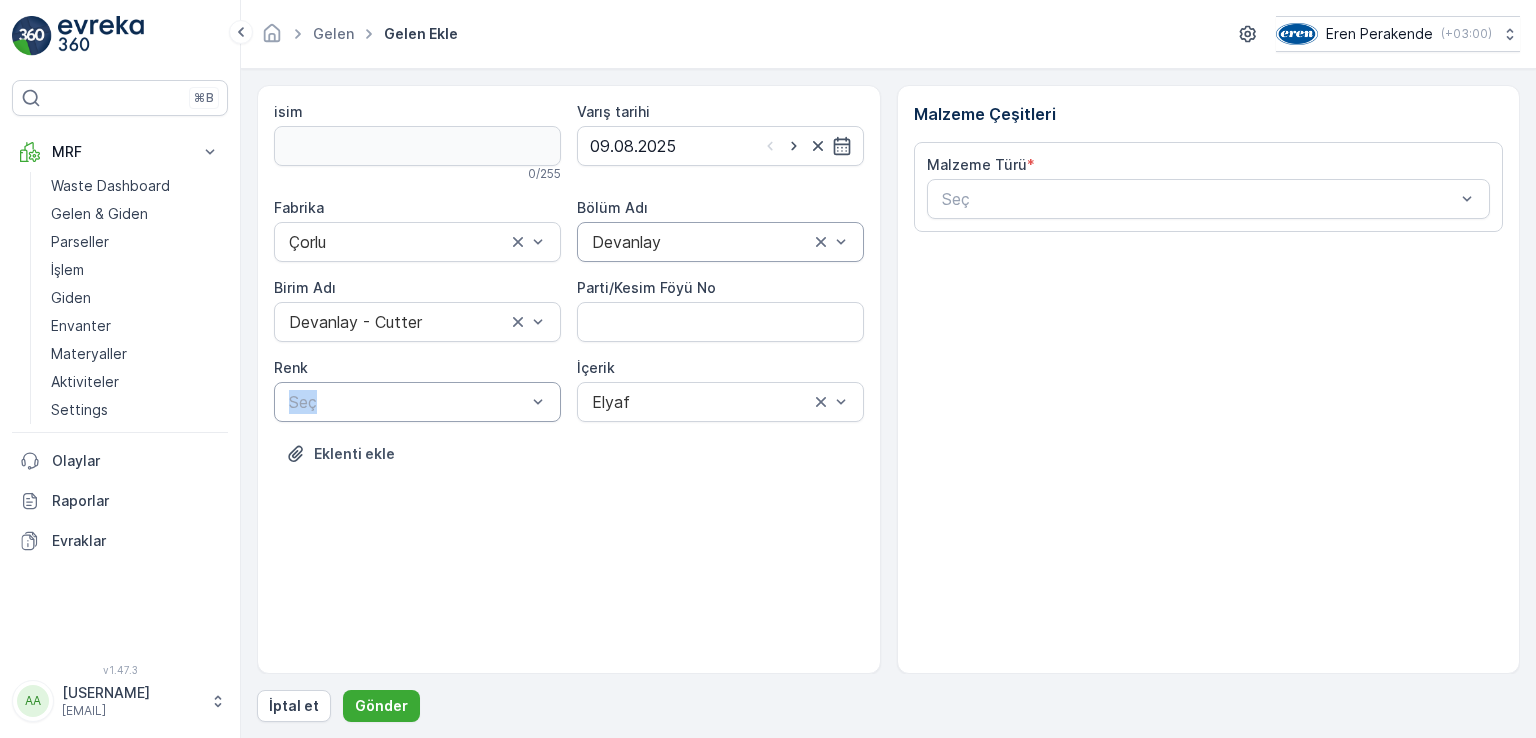 click on "Renk Seç" at bounding box center (417, 390) 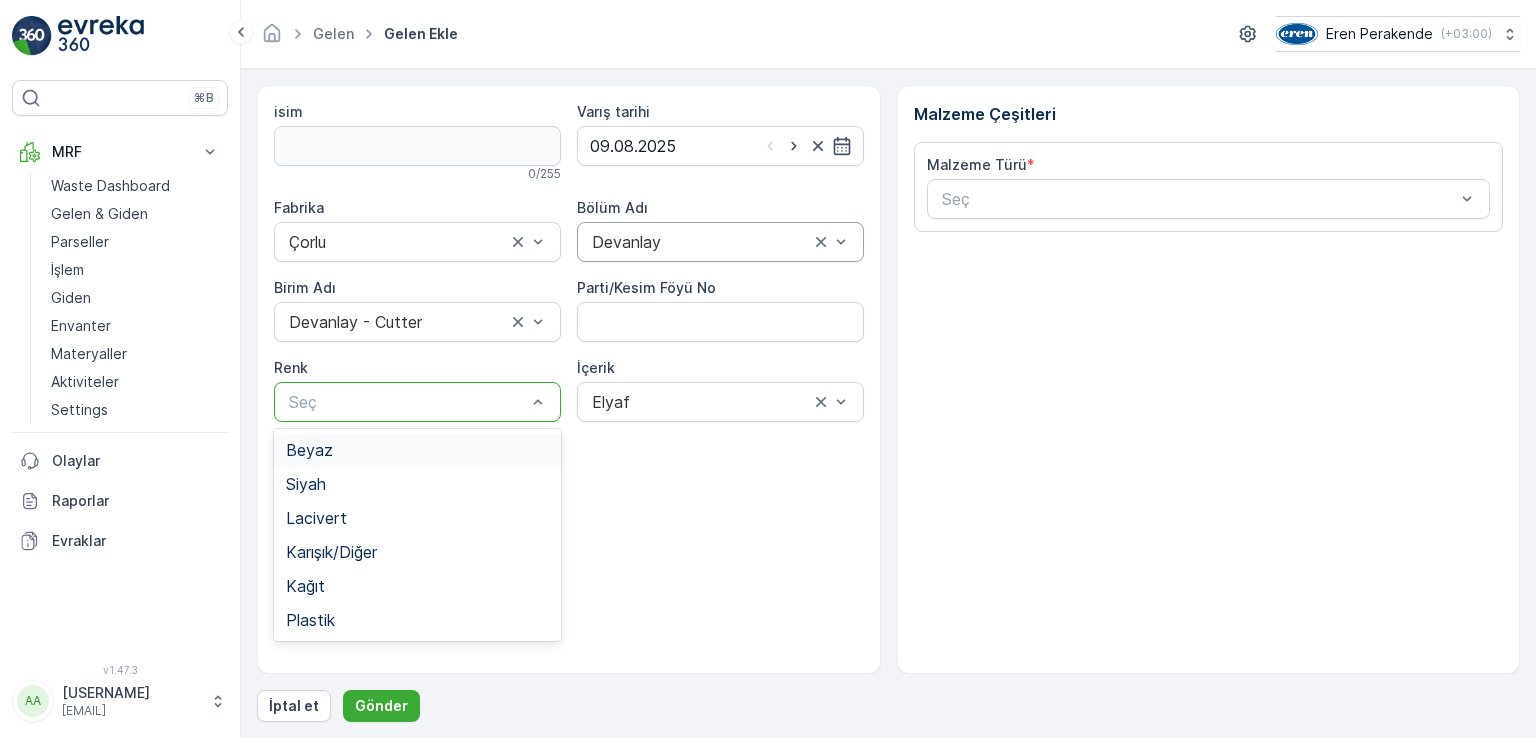 click at bounding box center [407, 402] 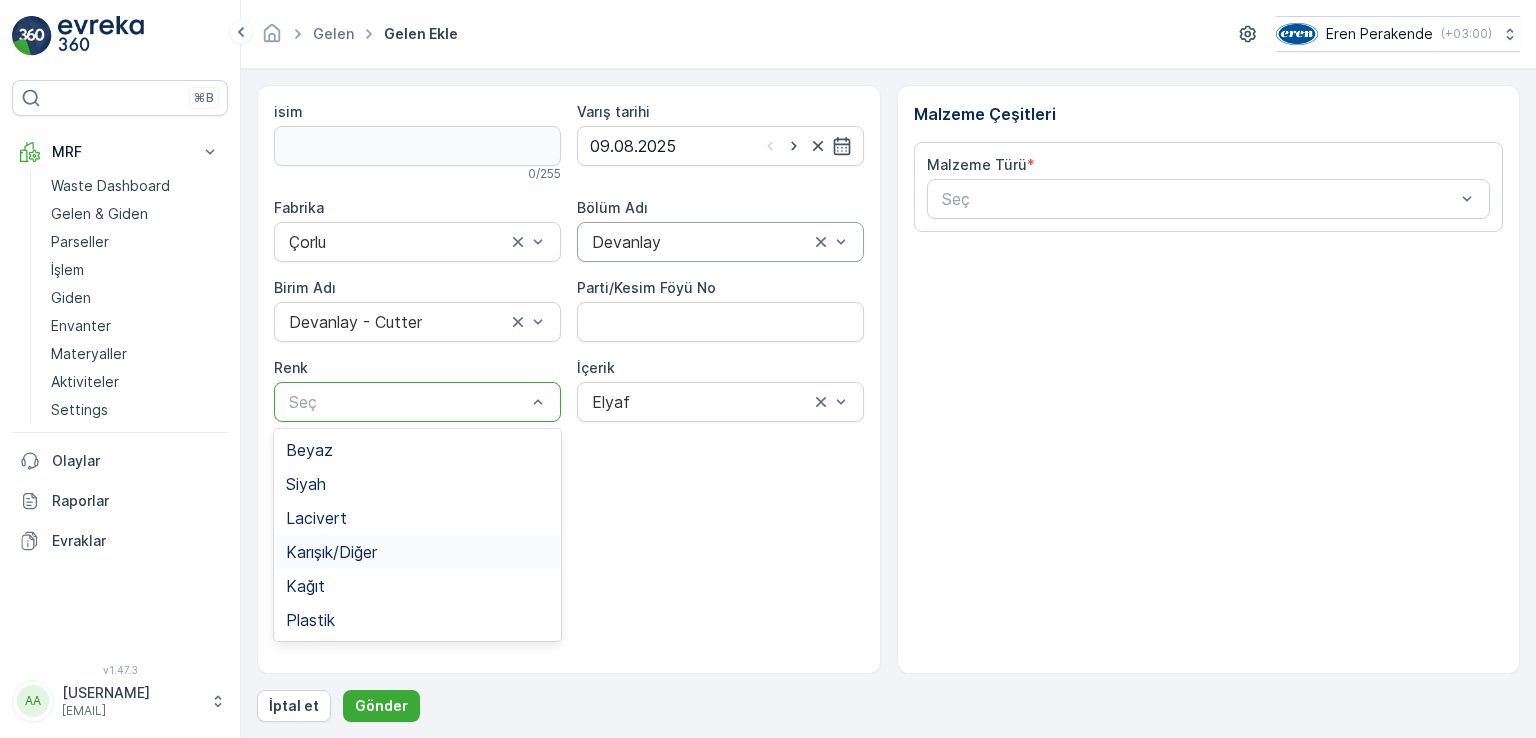 click on "Karışık/Diğer" at bounding box center [417, 552] 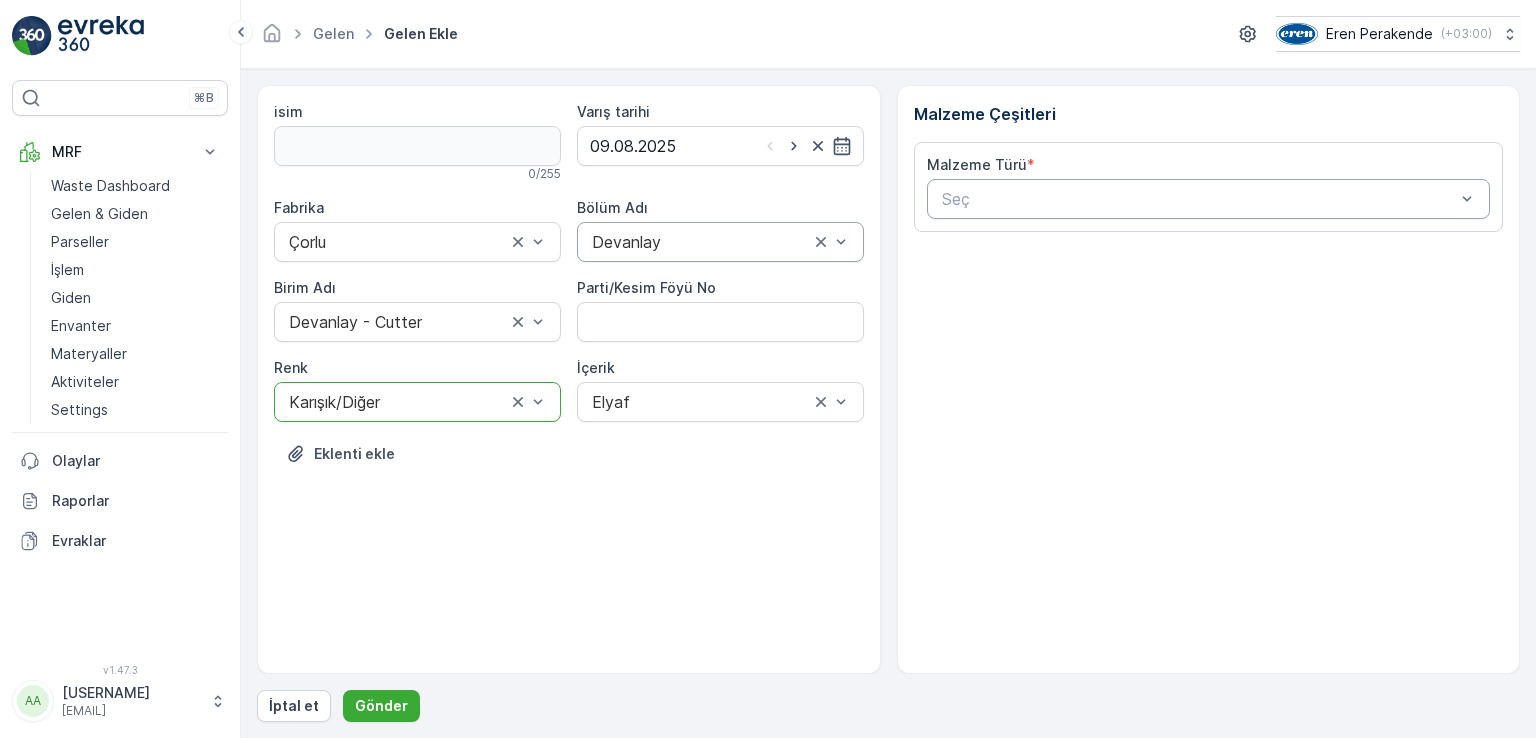 click on "Seç" at bounding box center [1209, 199] 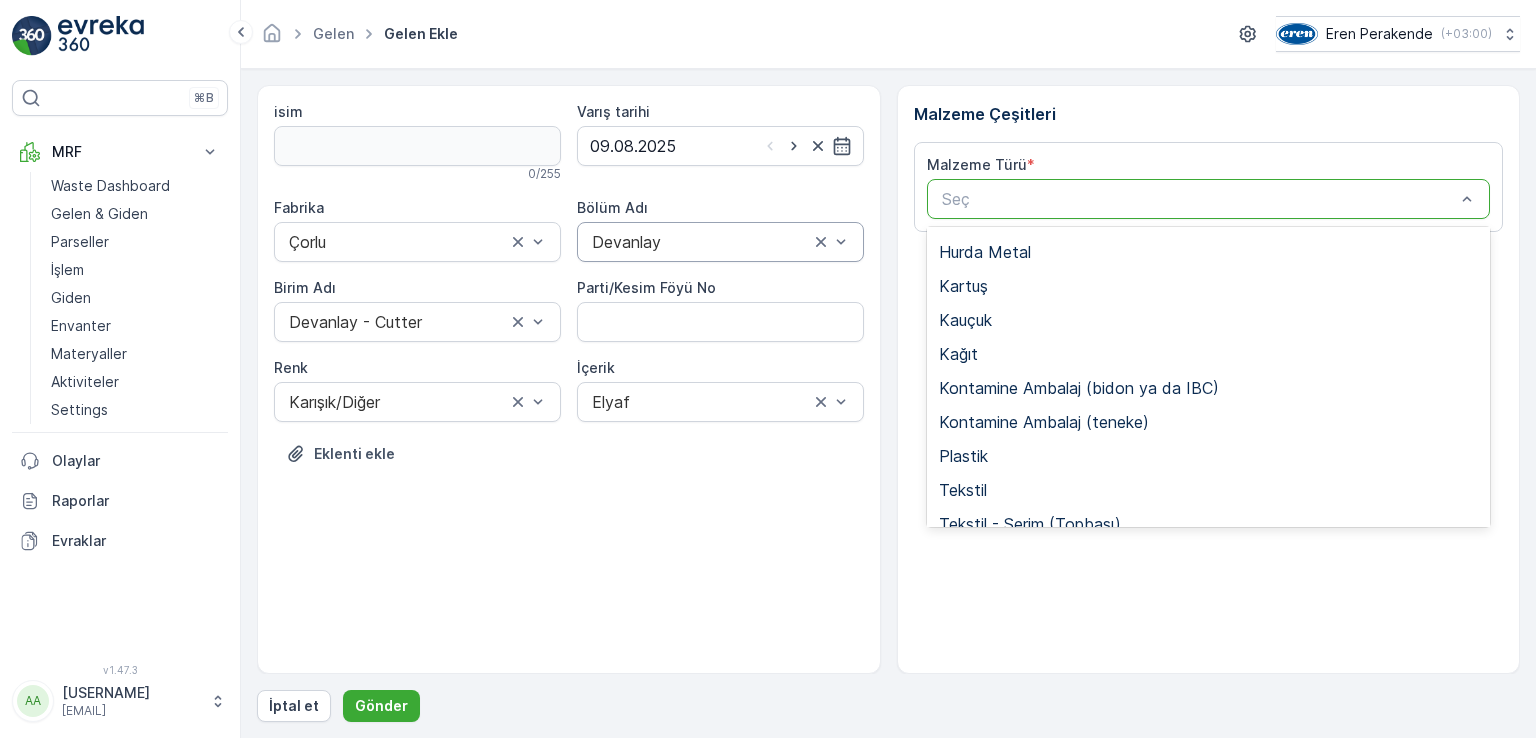 scroll, scrollTop: 388, scrollLeft: 0, axis: vertical 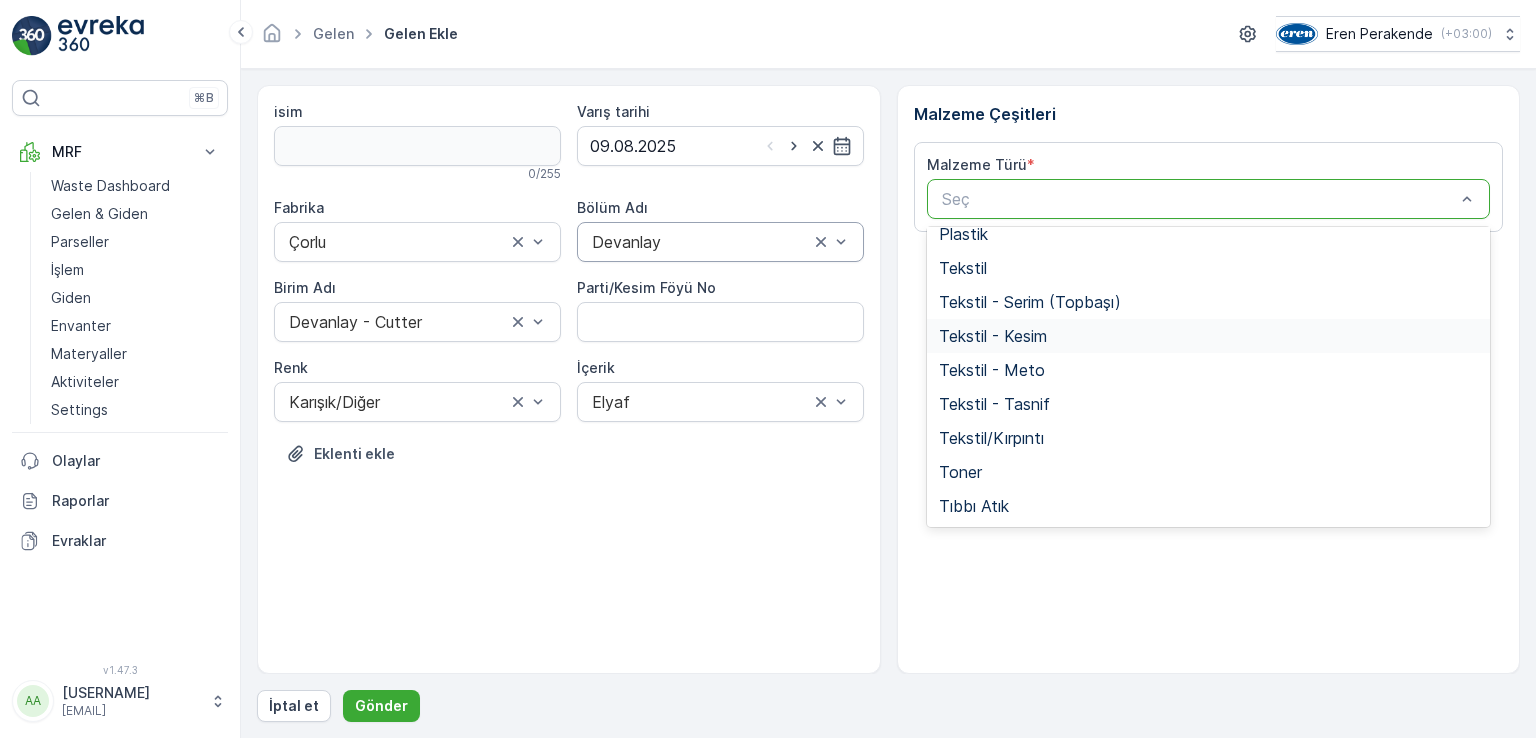 click on "Tekstil - Kesim" at bounding box center [993, 336] 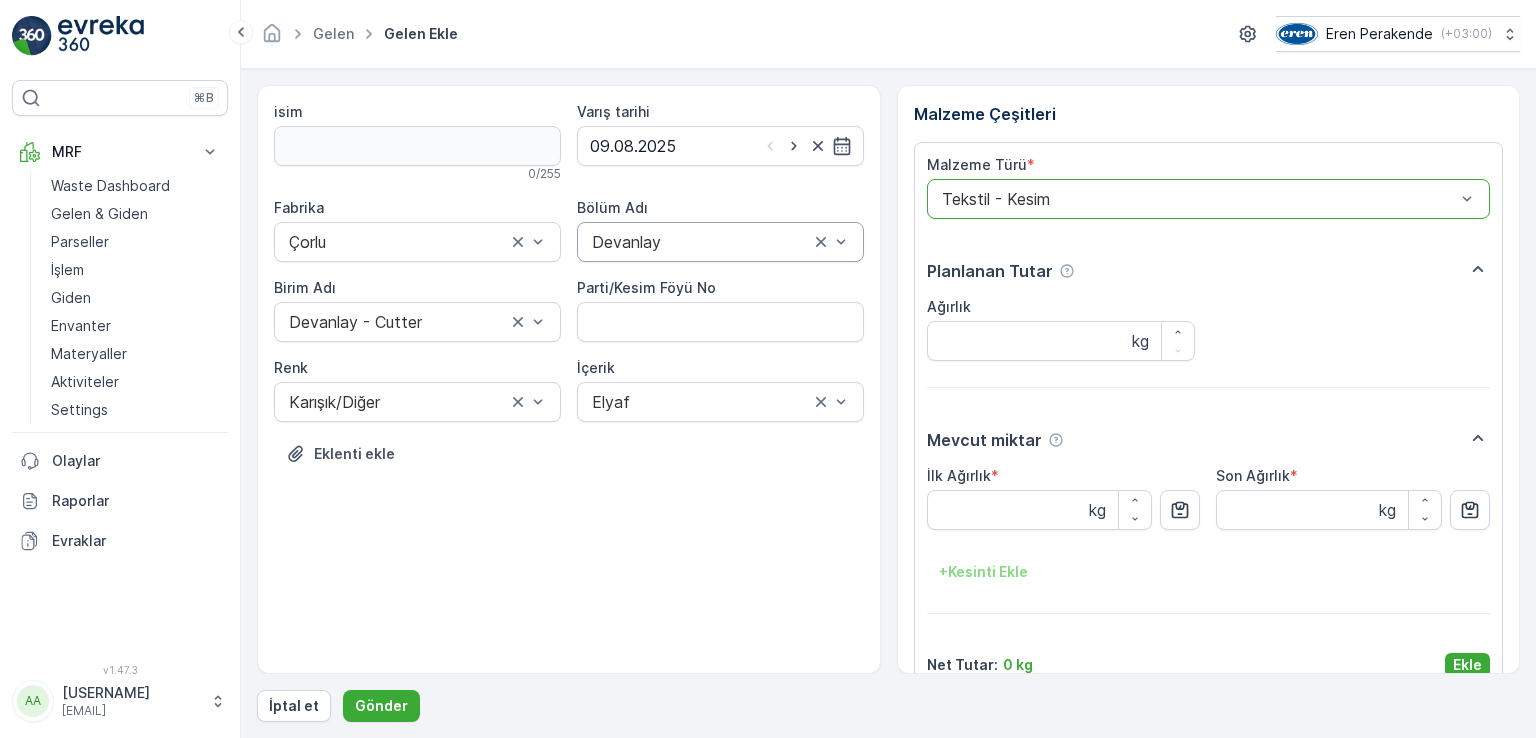 scroll, scrollTop: 32, scrollLeft: 0, axis: vertical 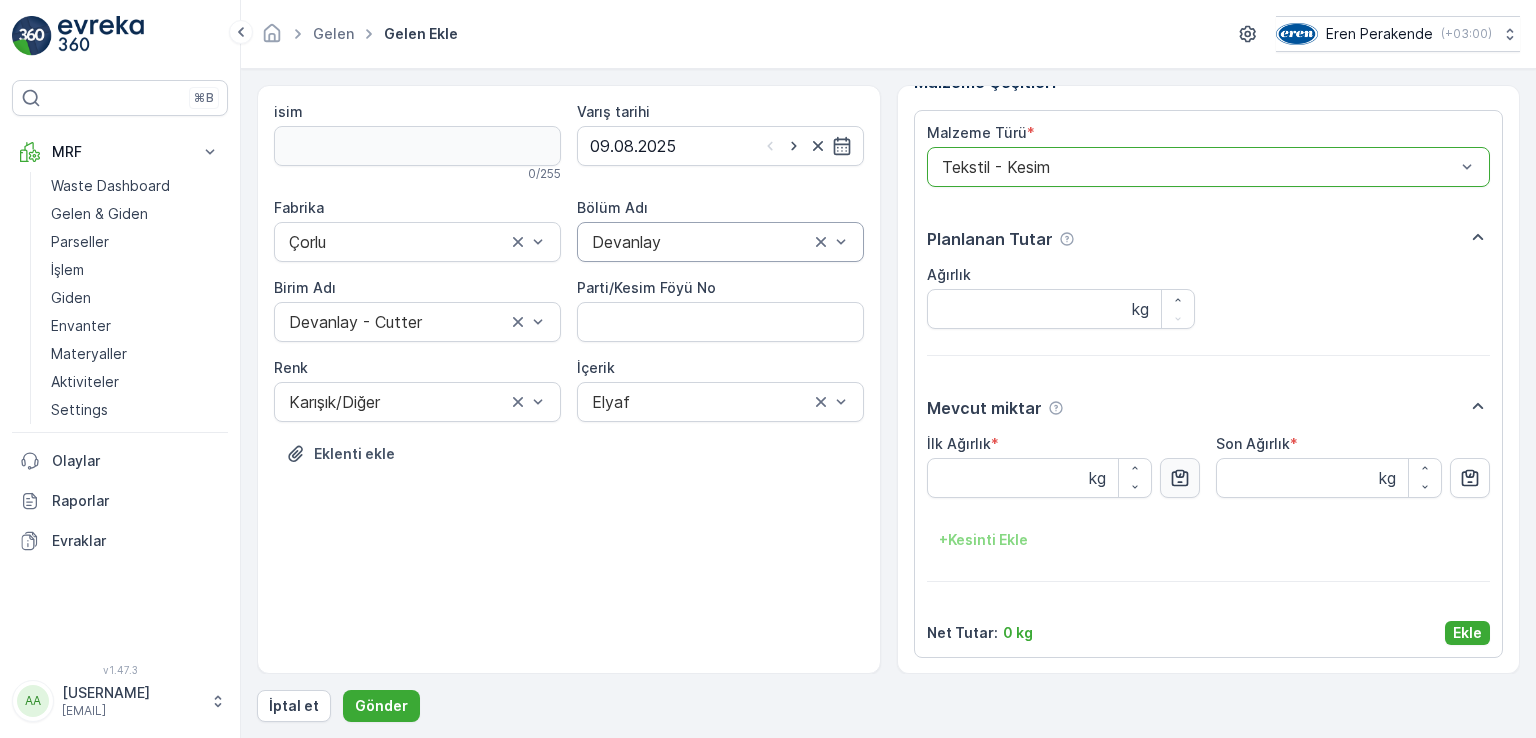 click 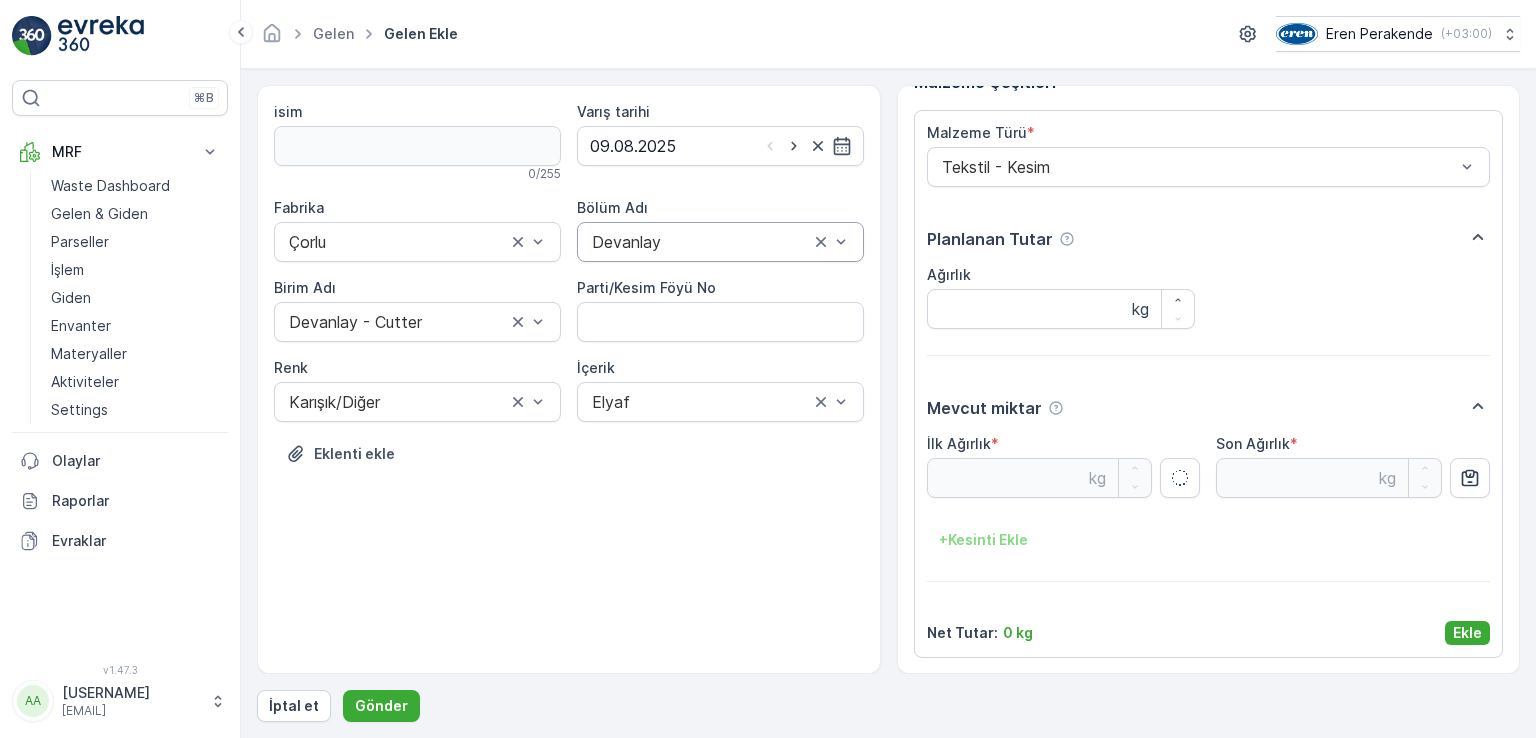 type on "6.62" 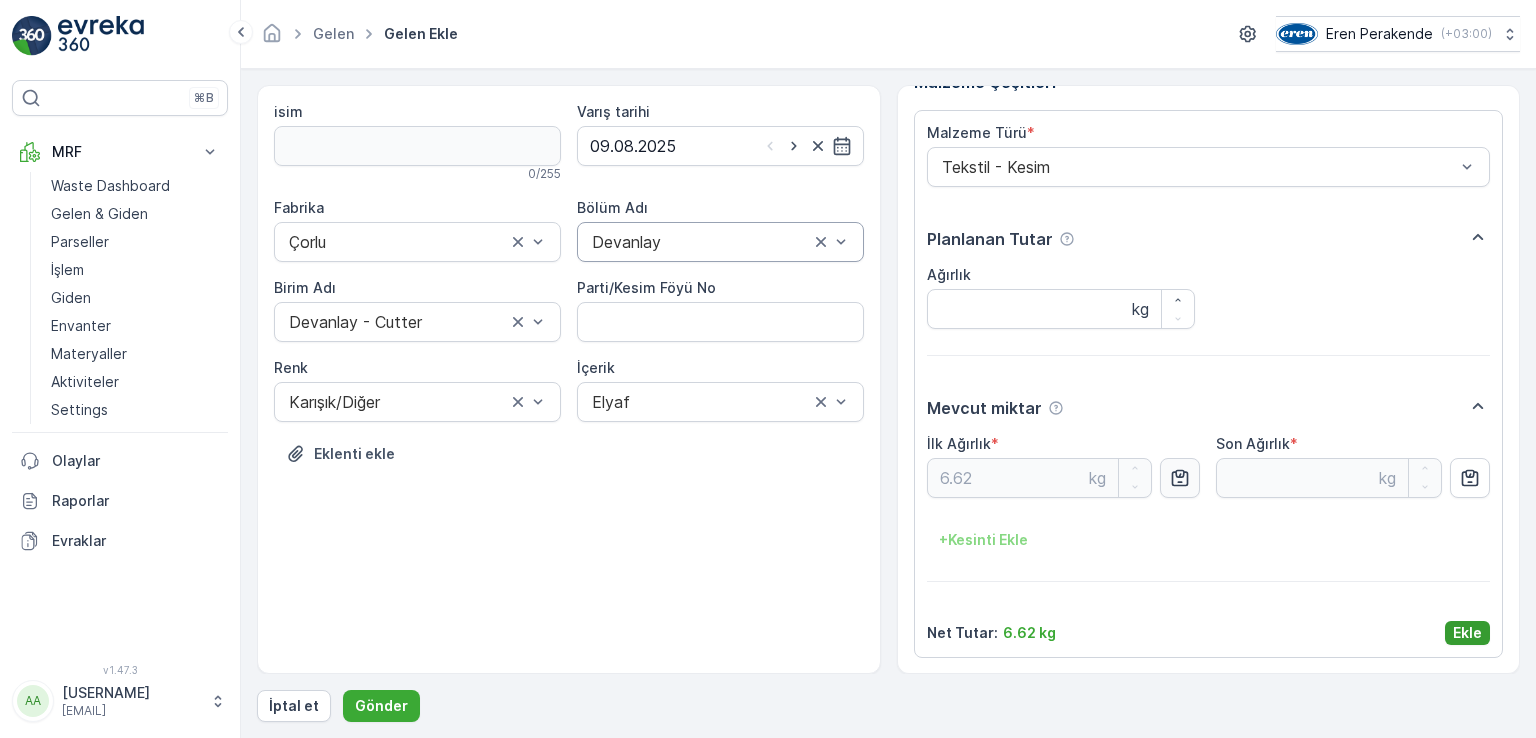 click on "Ekle" at bounding box center [1467, 633] 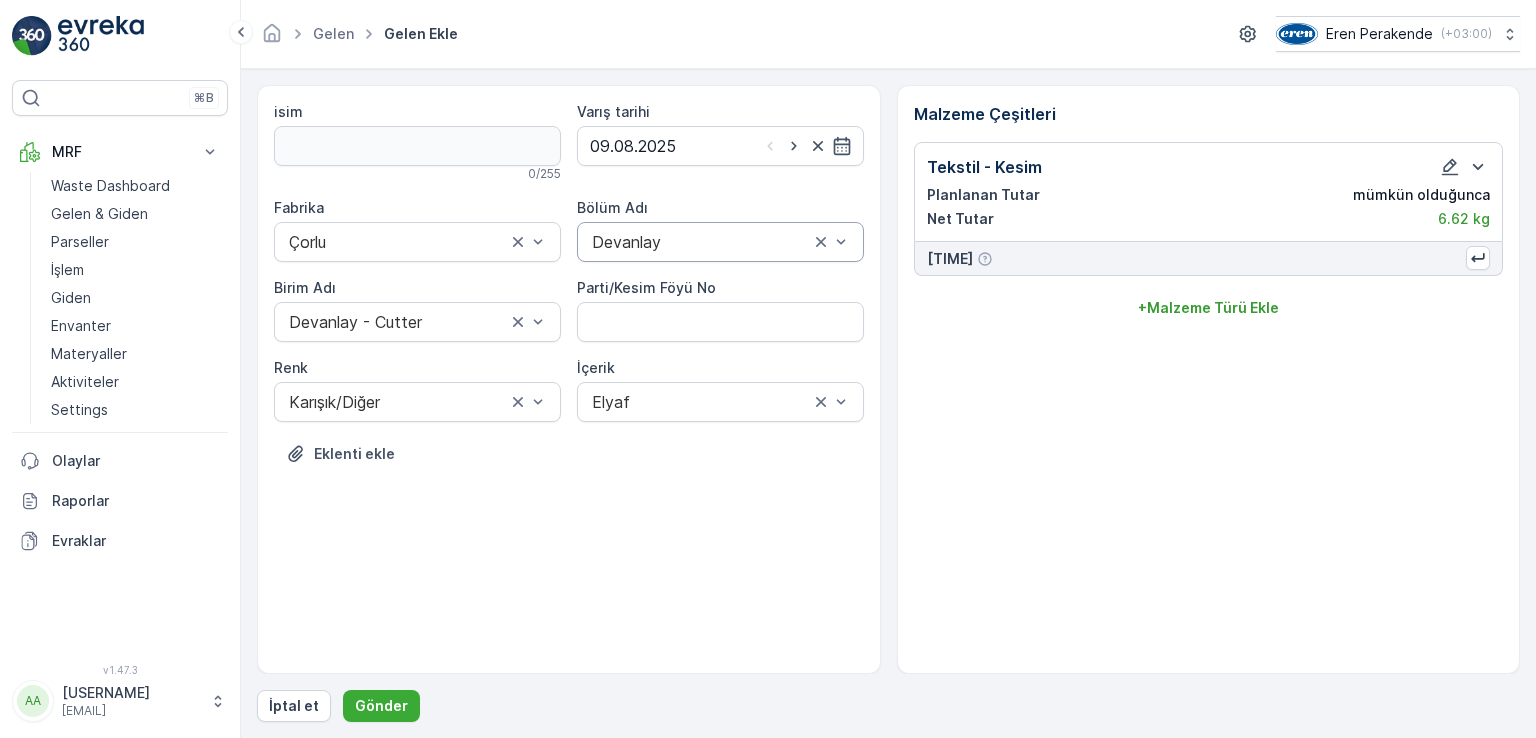 scroll, scrollTop: 0, scrollLeft: 0, axis: both 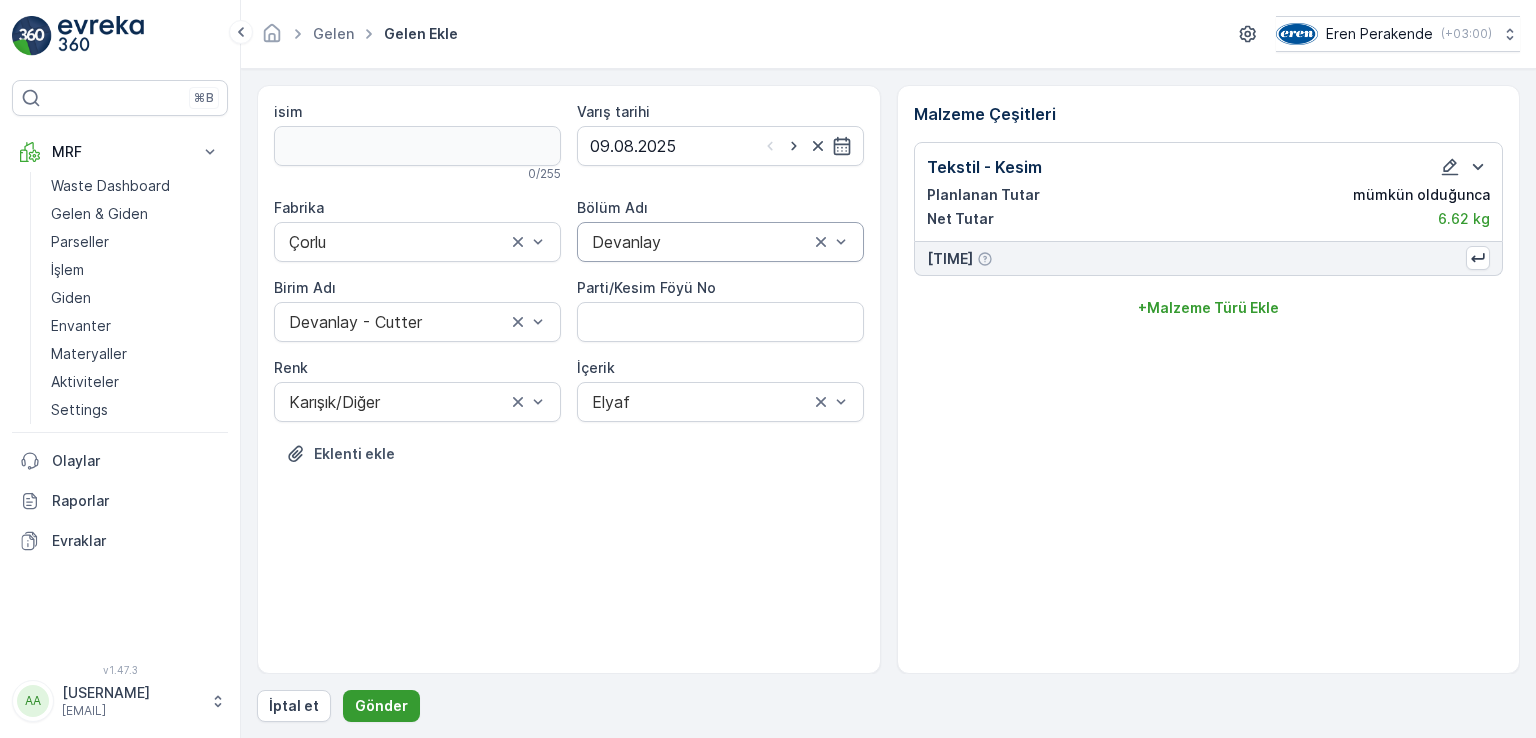 click on "Gönder" at bounding box center (381, 706) 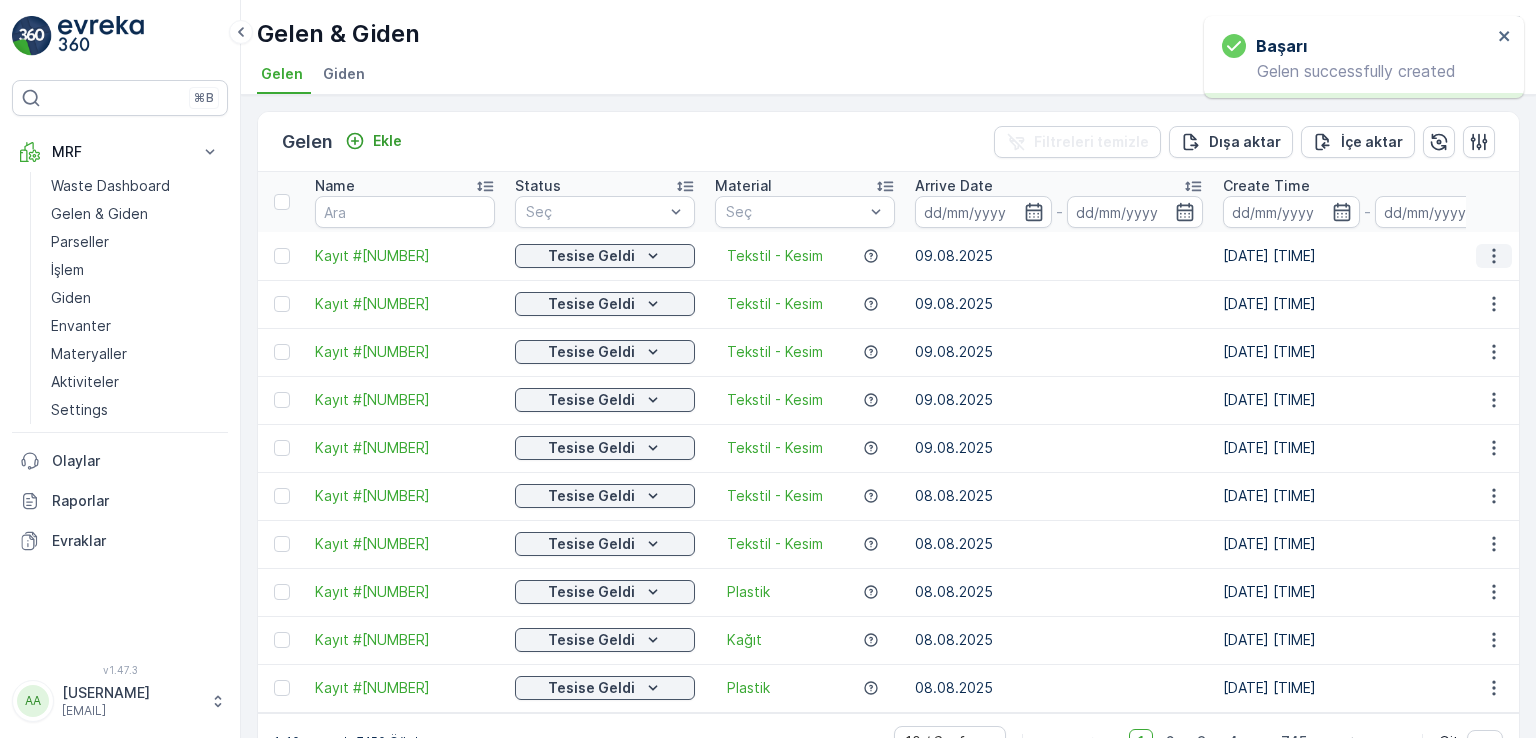 click 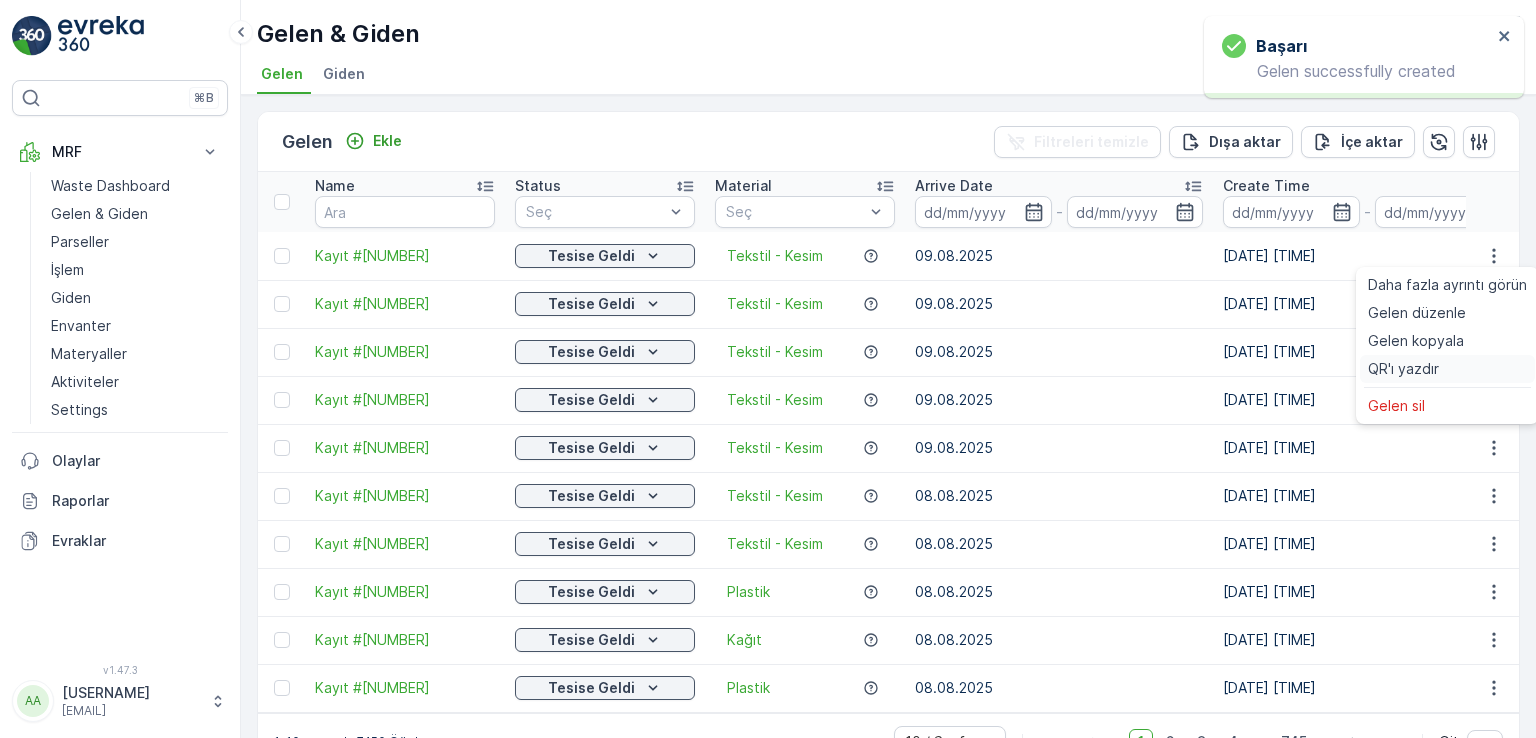 click on "QR'ı yazdır" at bounding box center (1403, 369) 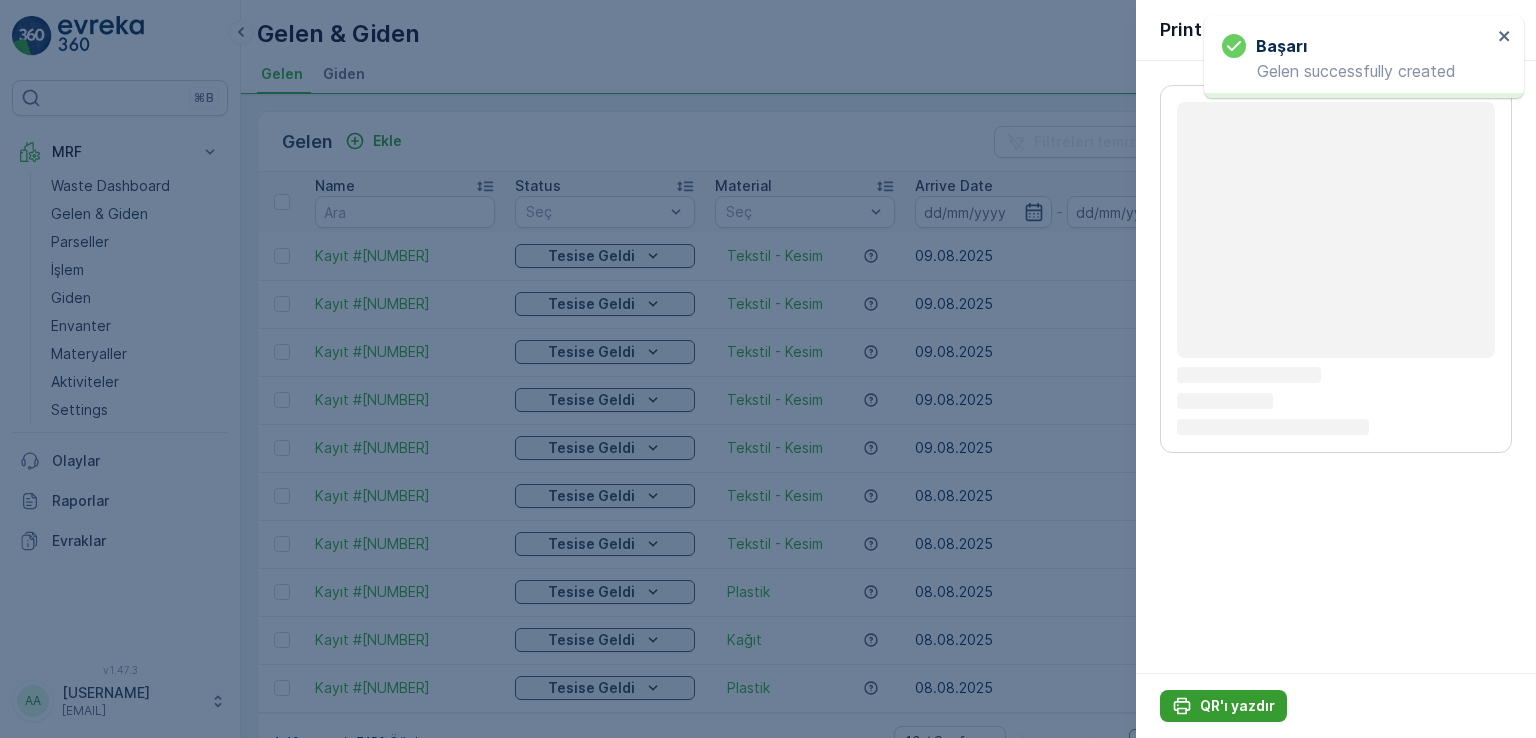 click on "QR'ı yazdır" at bounding box center [1237, 706] 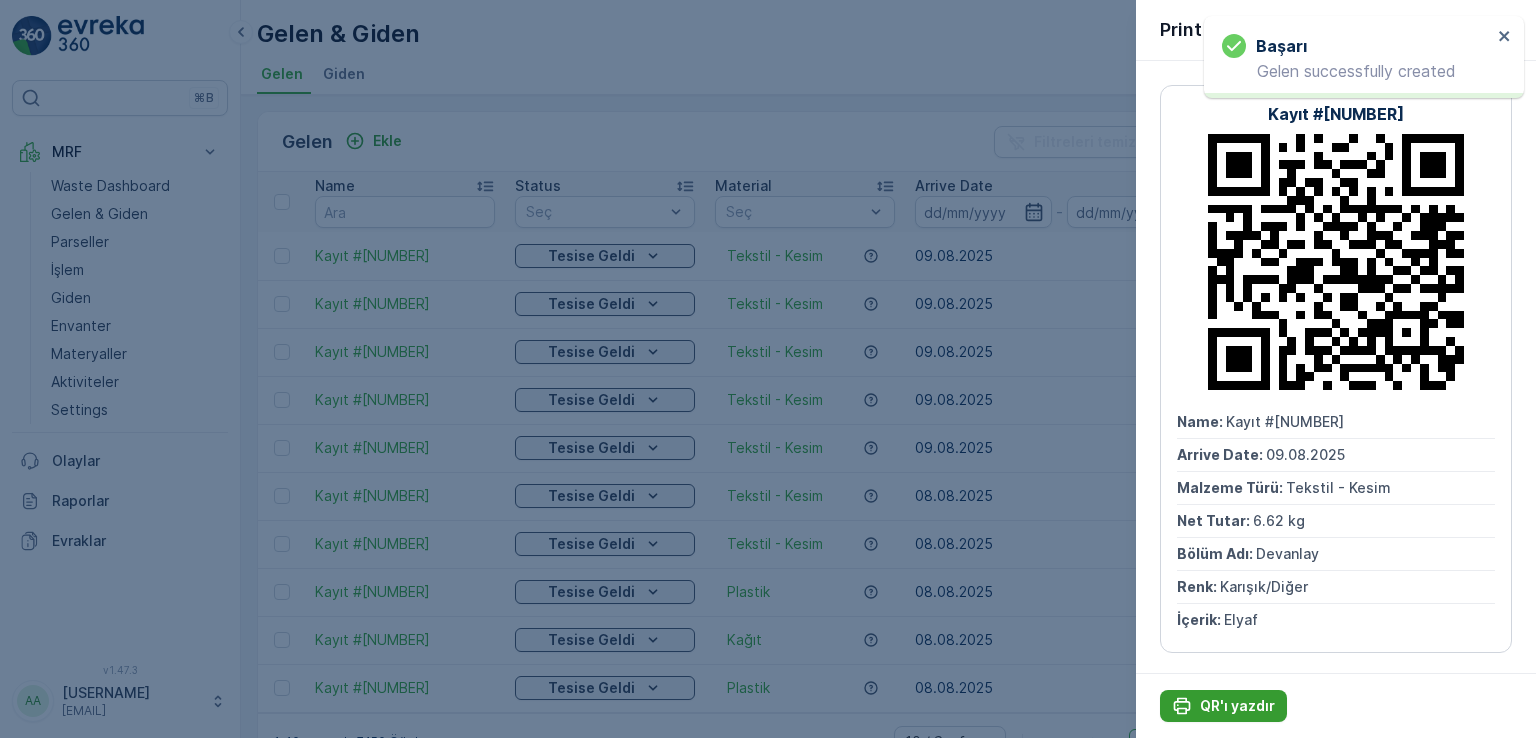 scroll, scrollTop: 0, scrollLeft: 0, axis: both 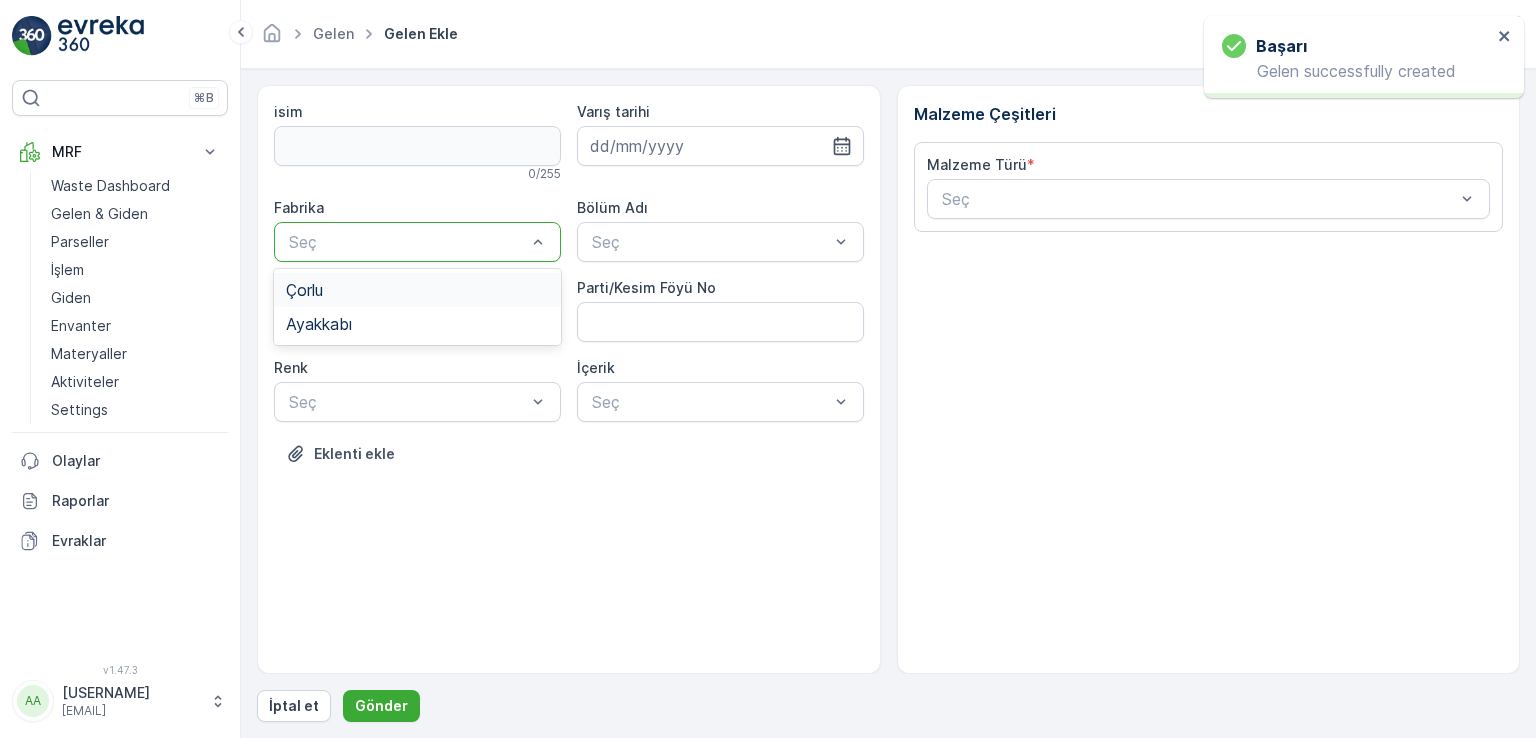 click at bounding box center [407, 242] 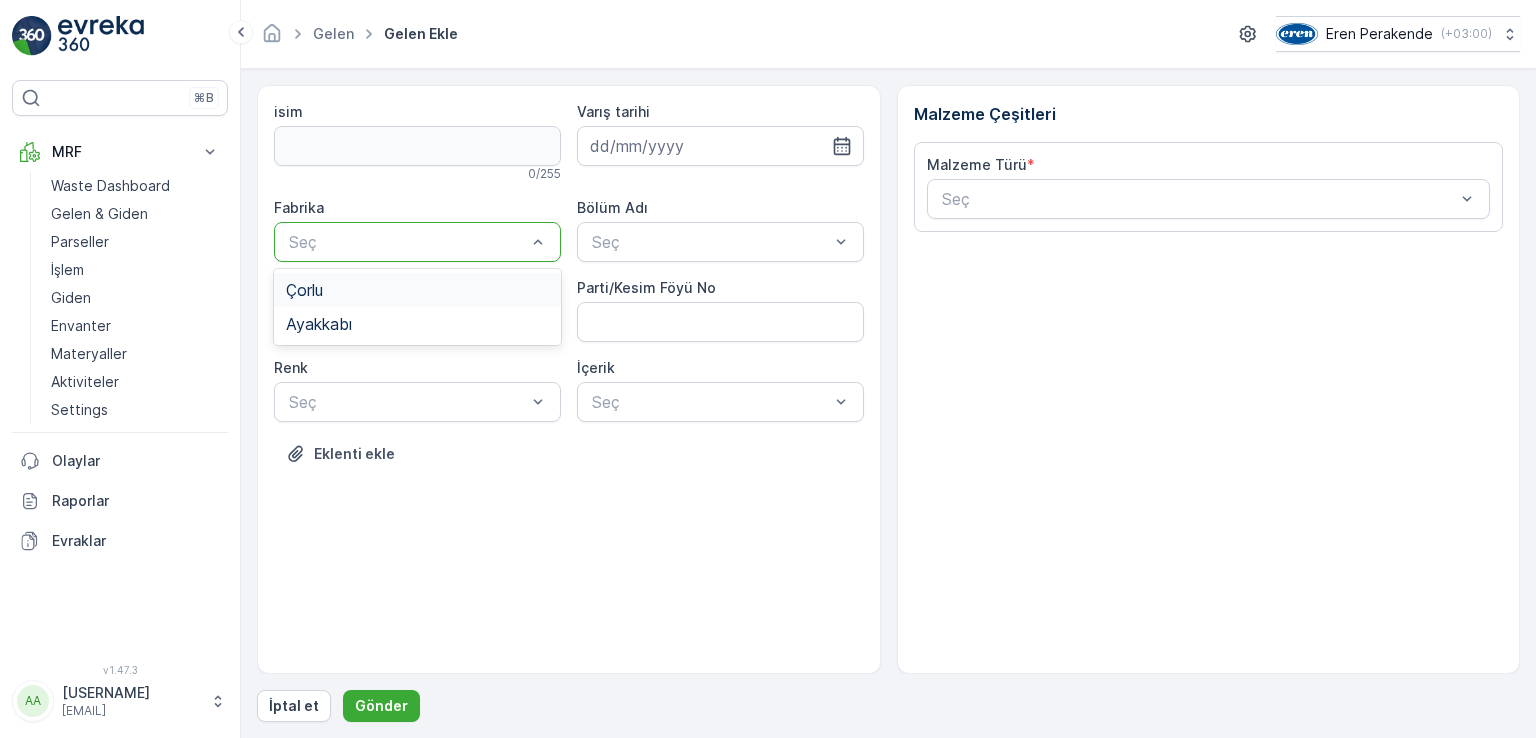 click on "Çorlu" at bounding box center [417, 290] 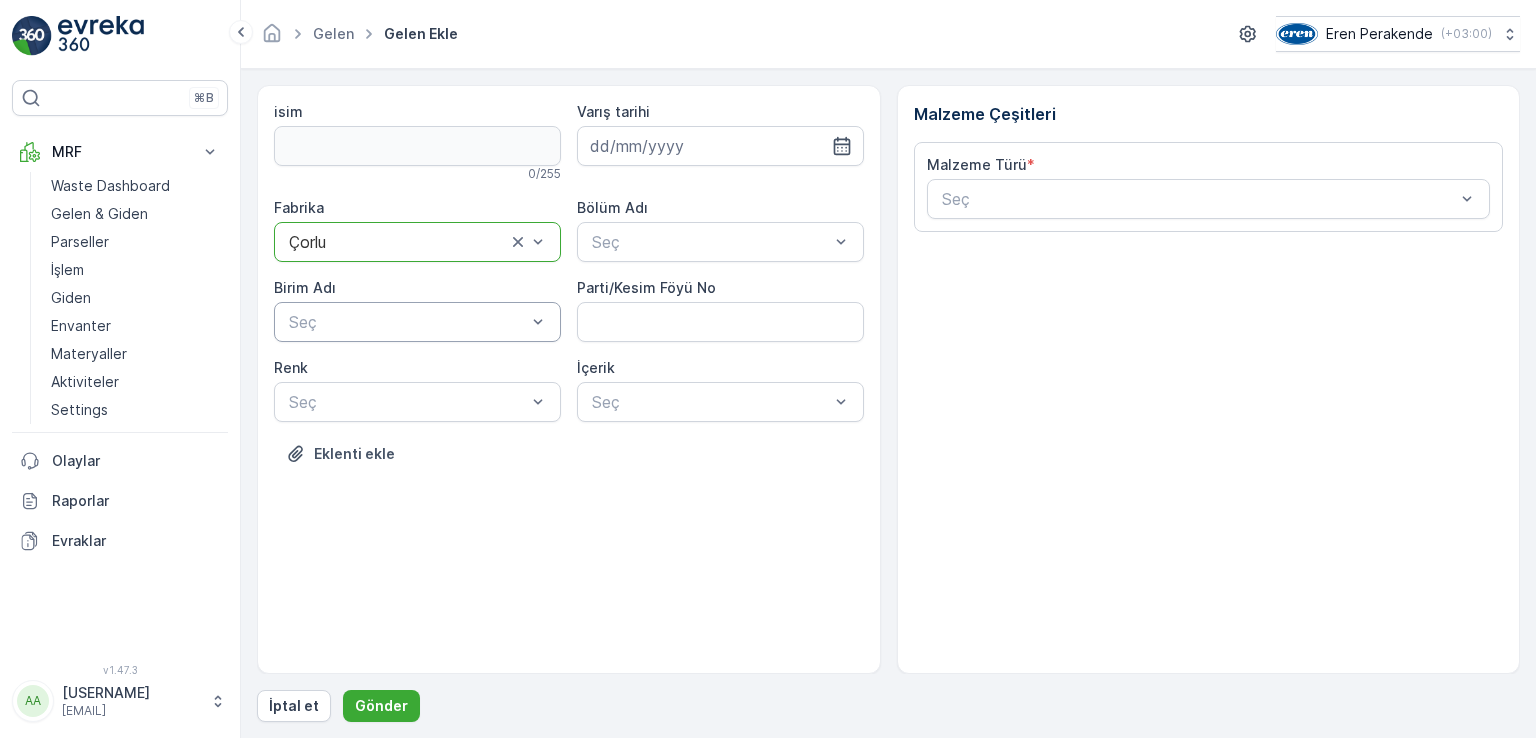 click at bounding box center [407, 322] 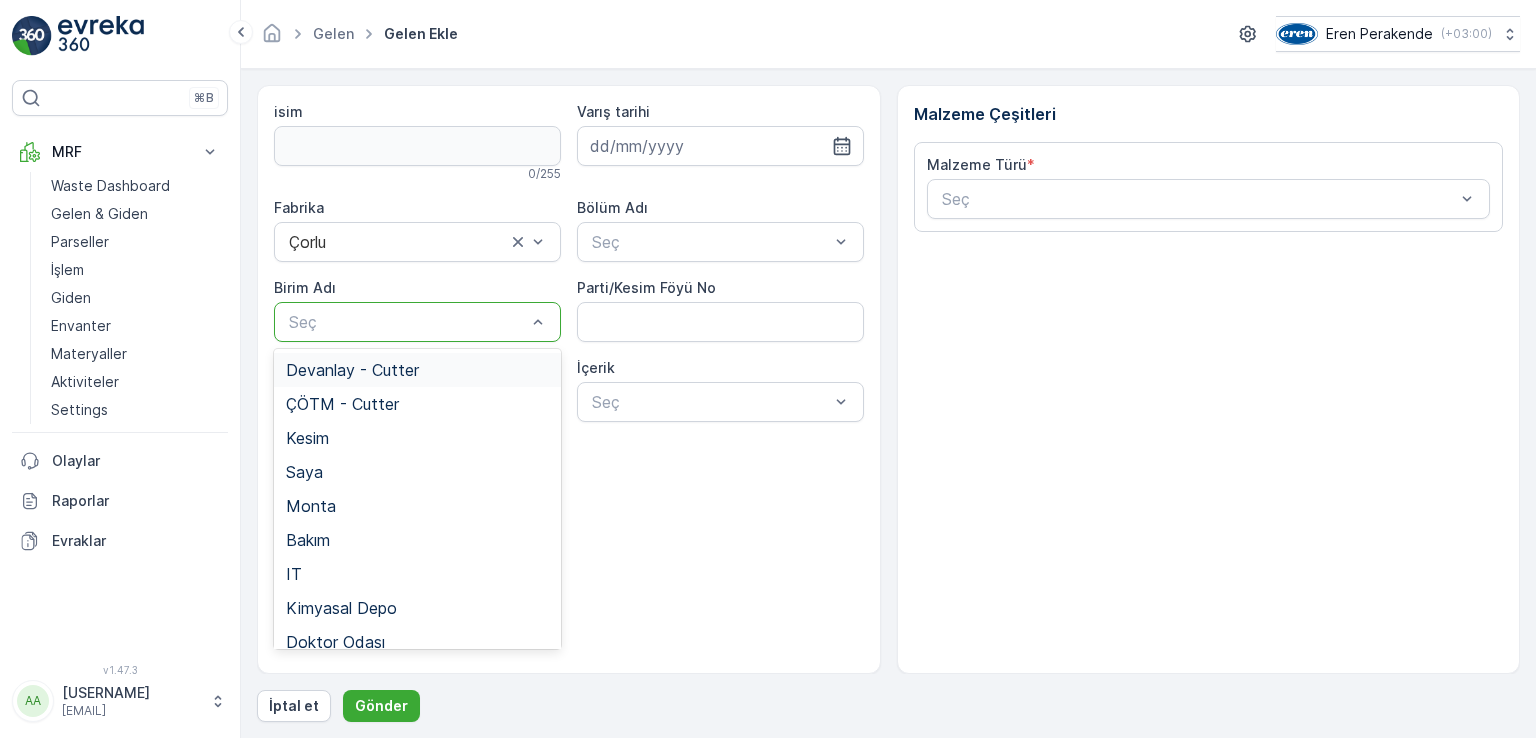 click on "Devanlay  - Cutter" at bounding box center [417, 370] 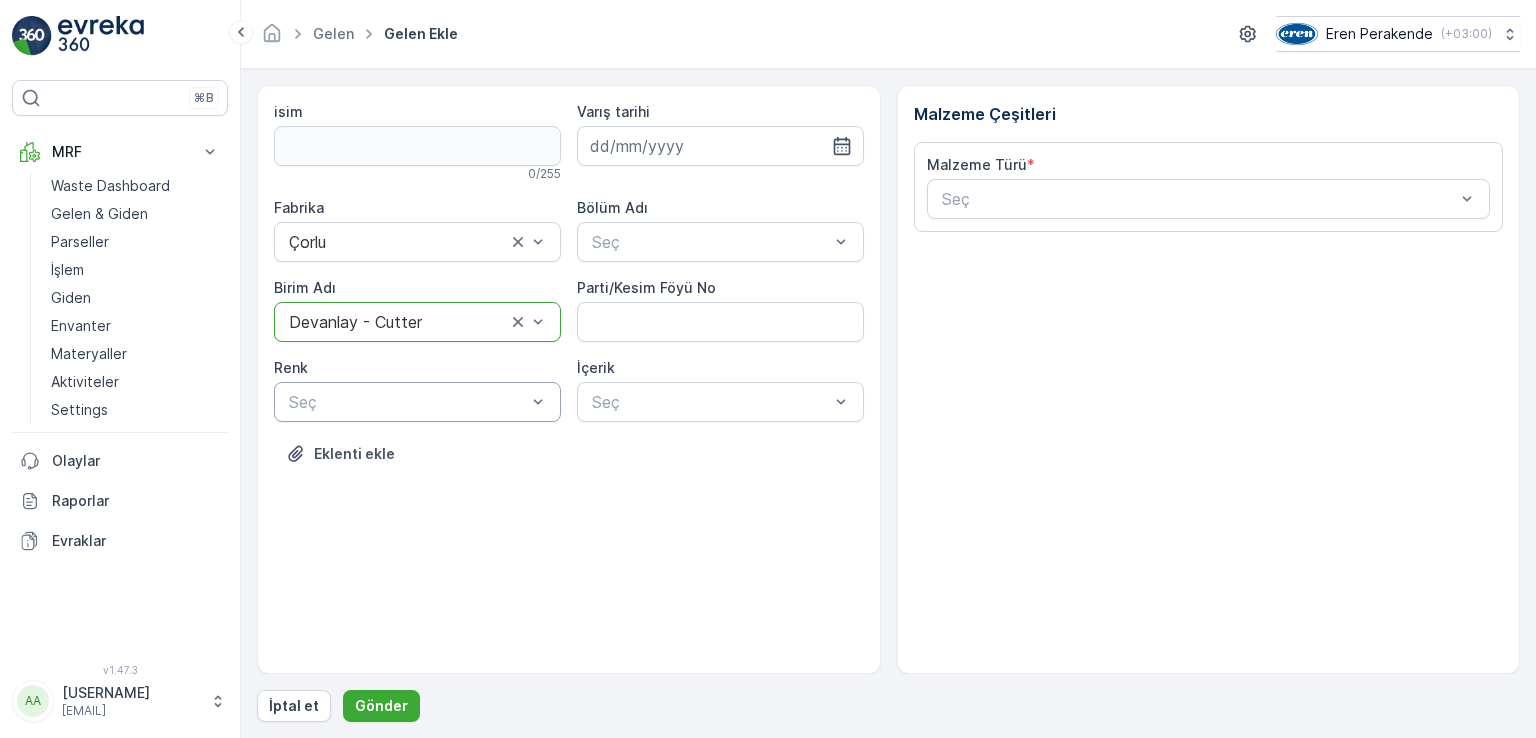 click at bounding box center [407, 402] 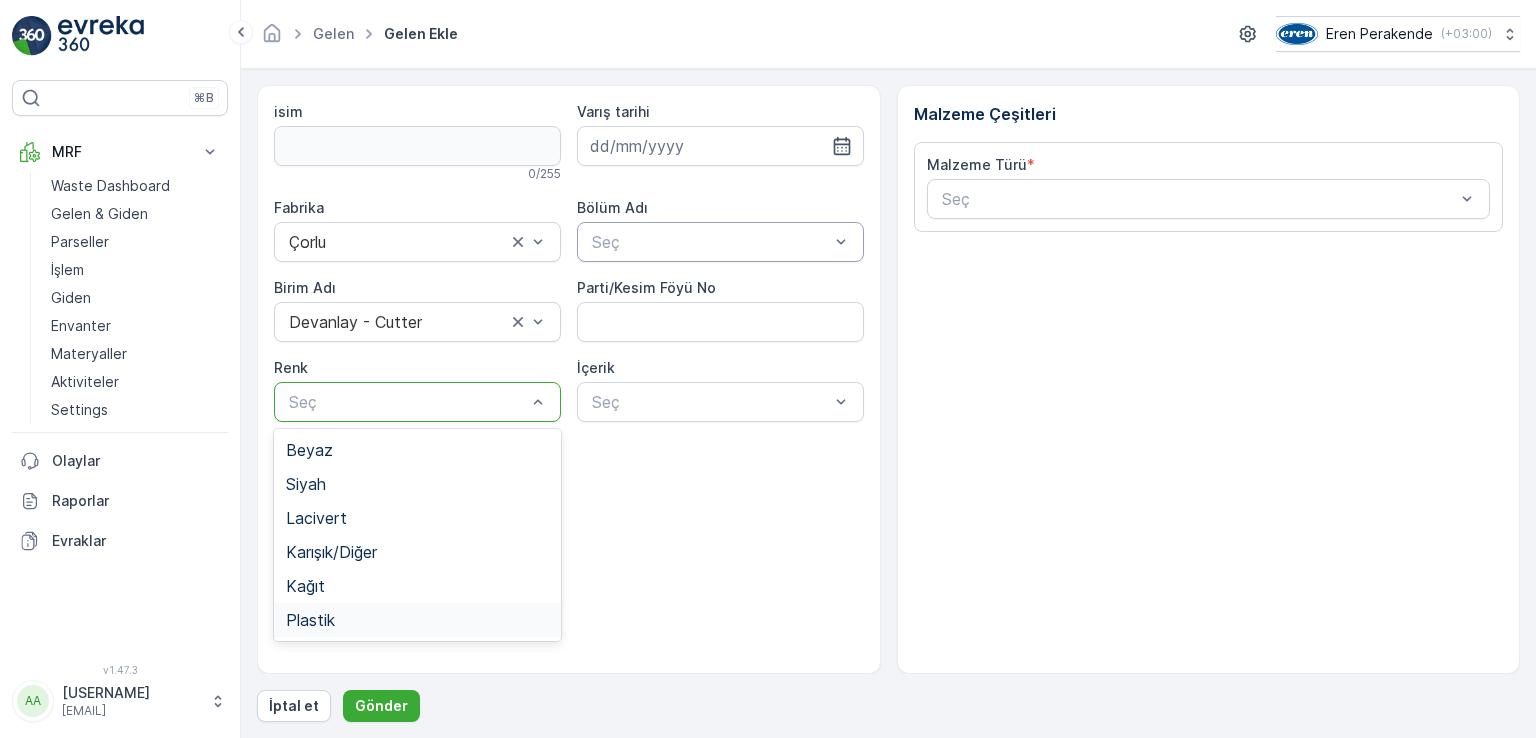 drag, startPoint x: 344, startPoint y: 611, endPoint x: 713, endPoint y: 255, distance: 512.7348 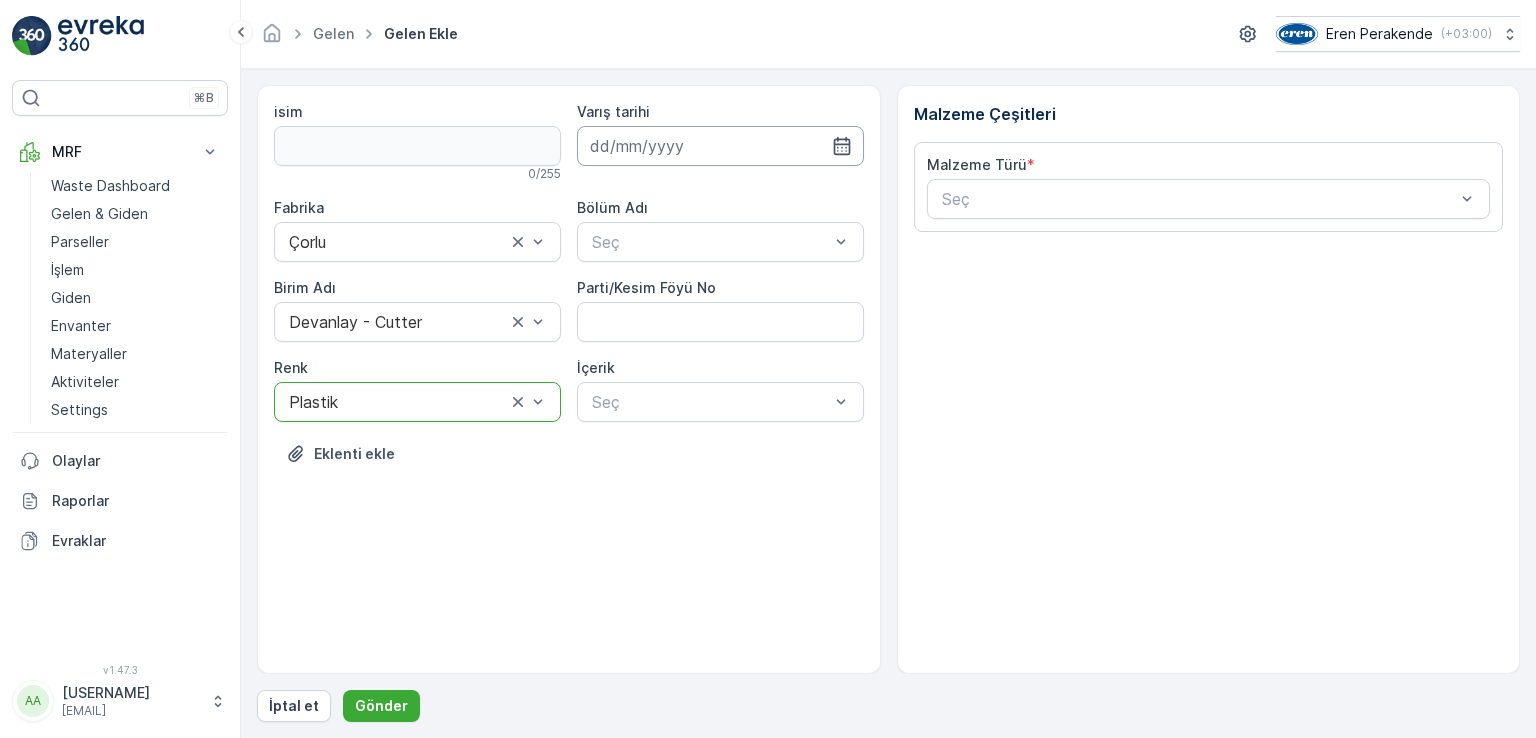 click at bounding box center [720, 146] 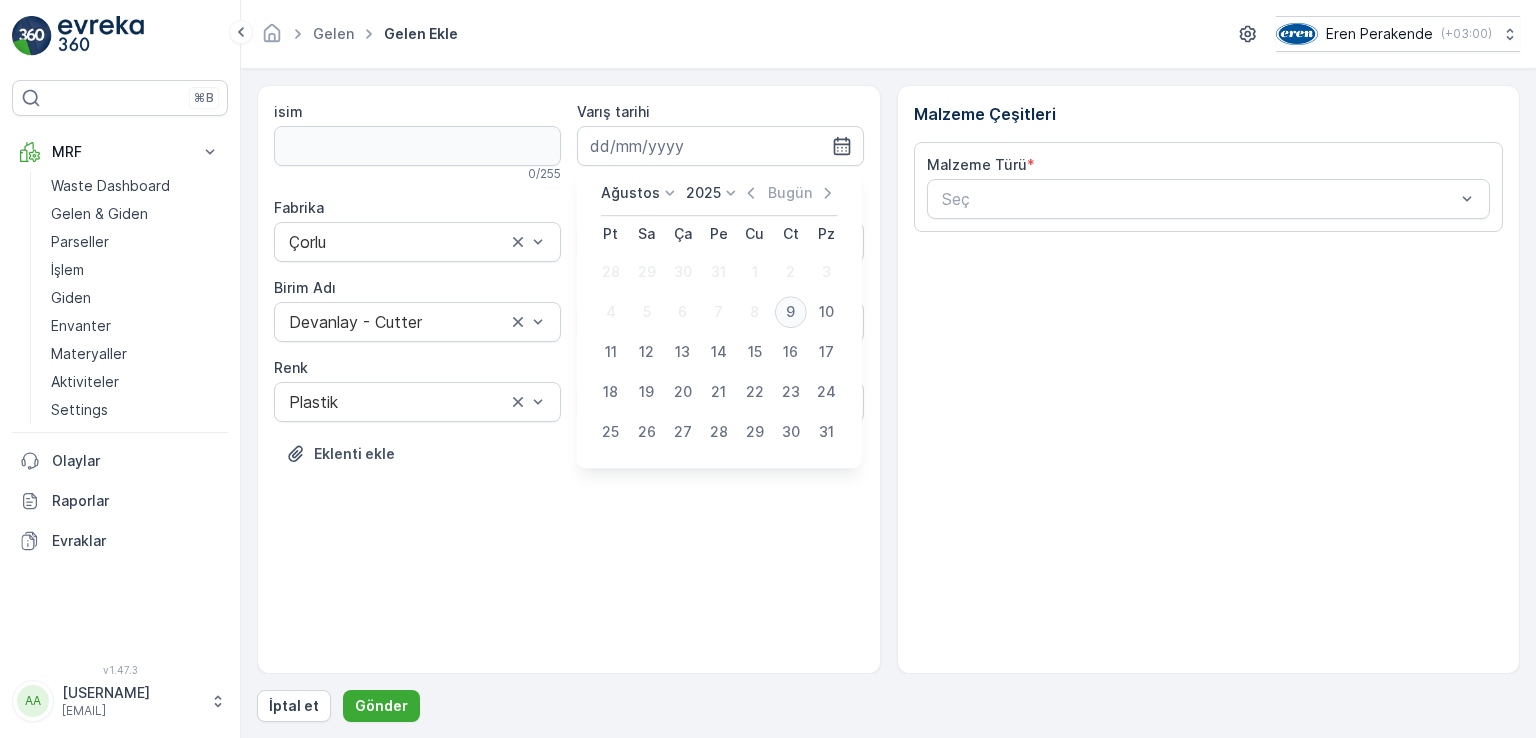 click on "9" at bounding box center [791, 312] 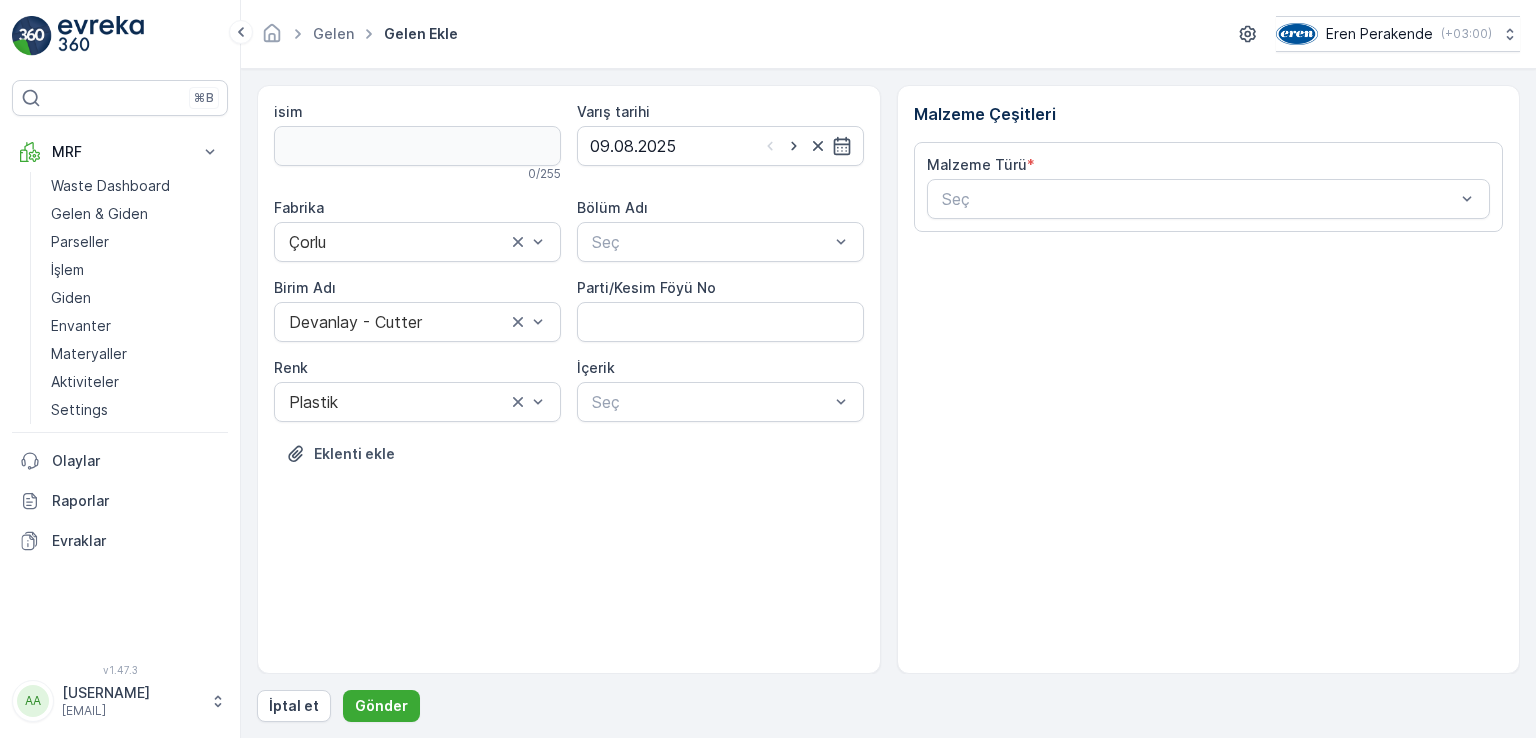 click on "Fabrika Çorlu Bölüm Adı Seç Birim Adı Devanlay - Cutter Parti/Kesim Föyü No Renk Plastik İçerik Seç" at bounding box center [569, 310] 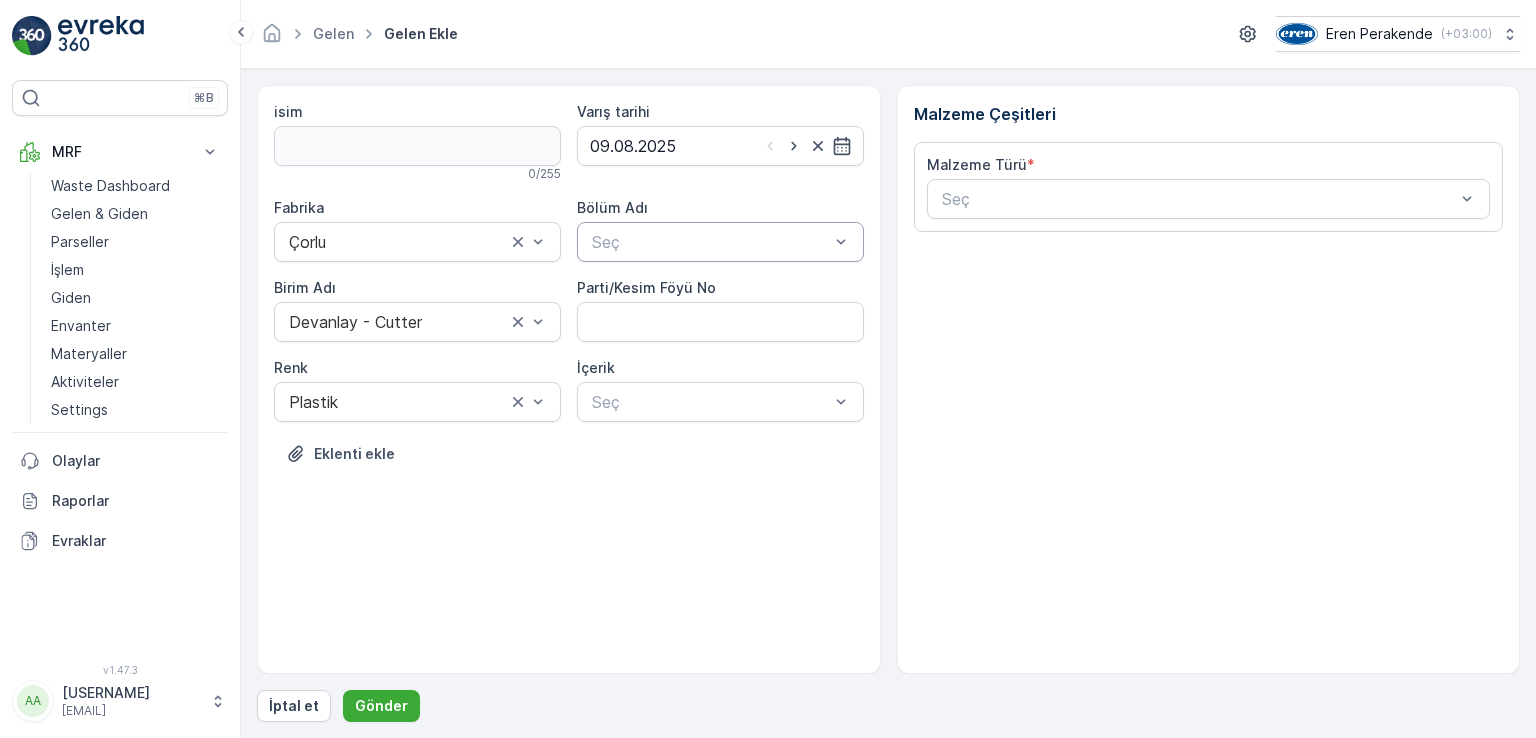 click at bounding box center [710, 242] 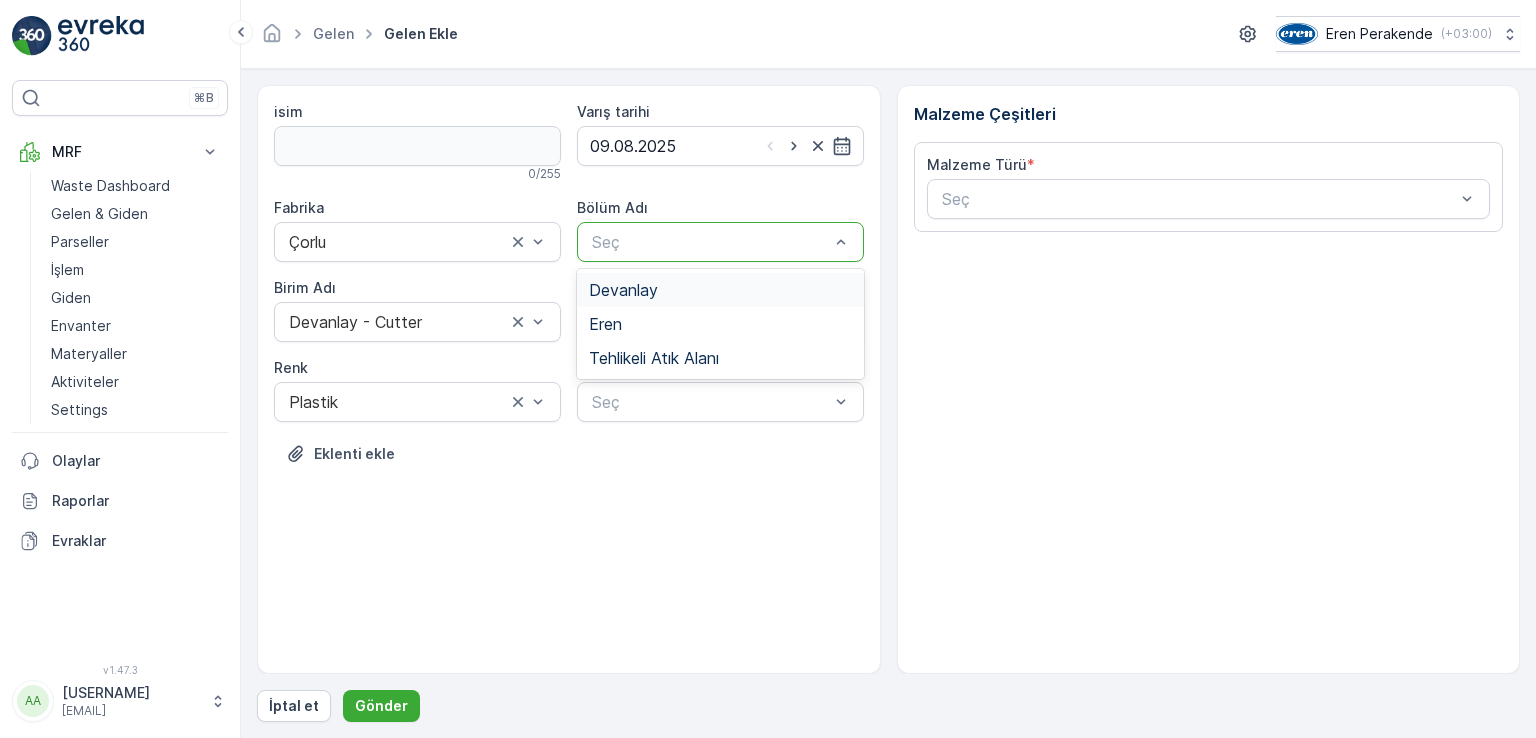 click on "Devanlay" at bounding box center [720, 290] 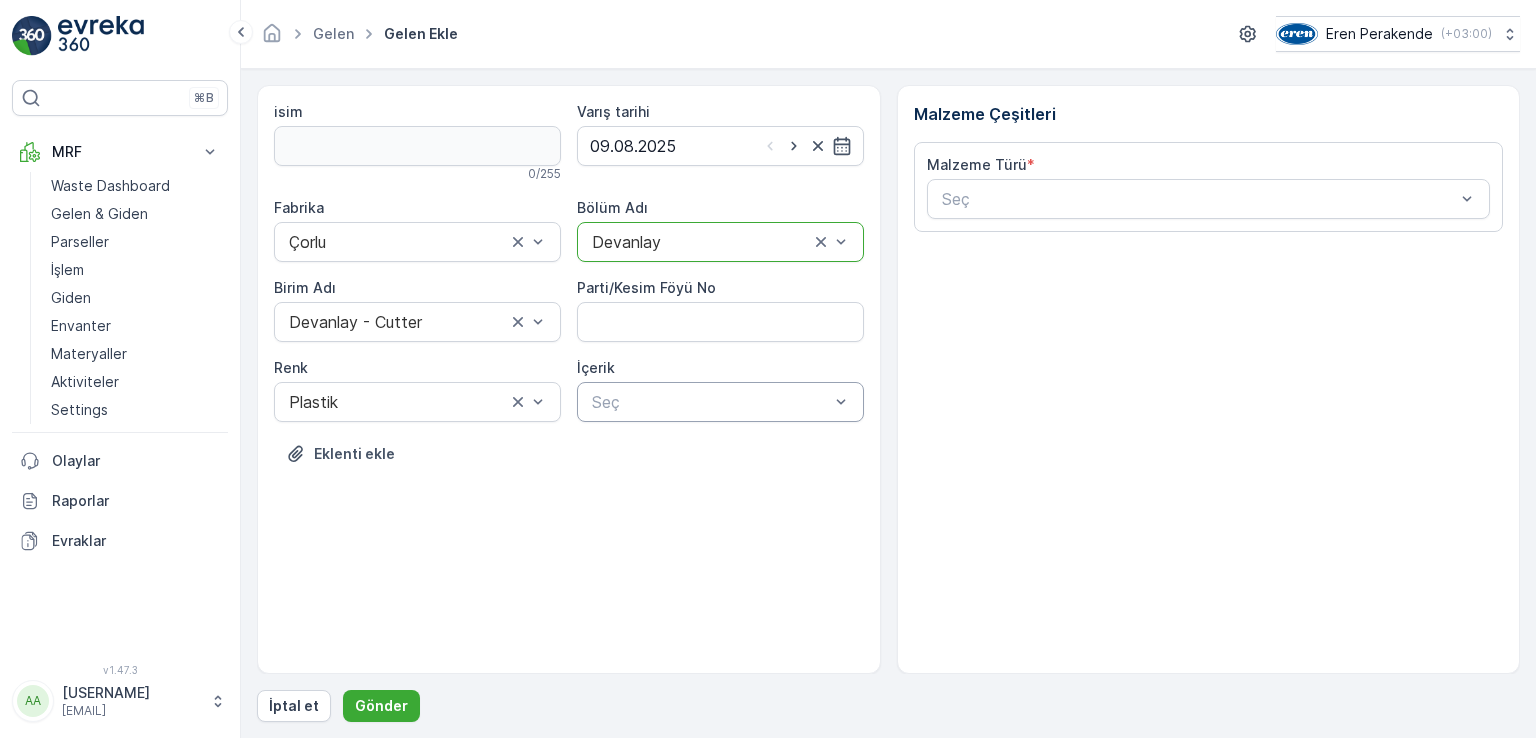 click at bounding box center [710, 402] 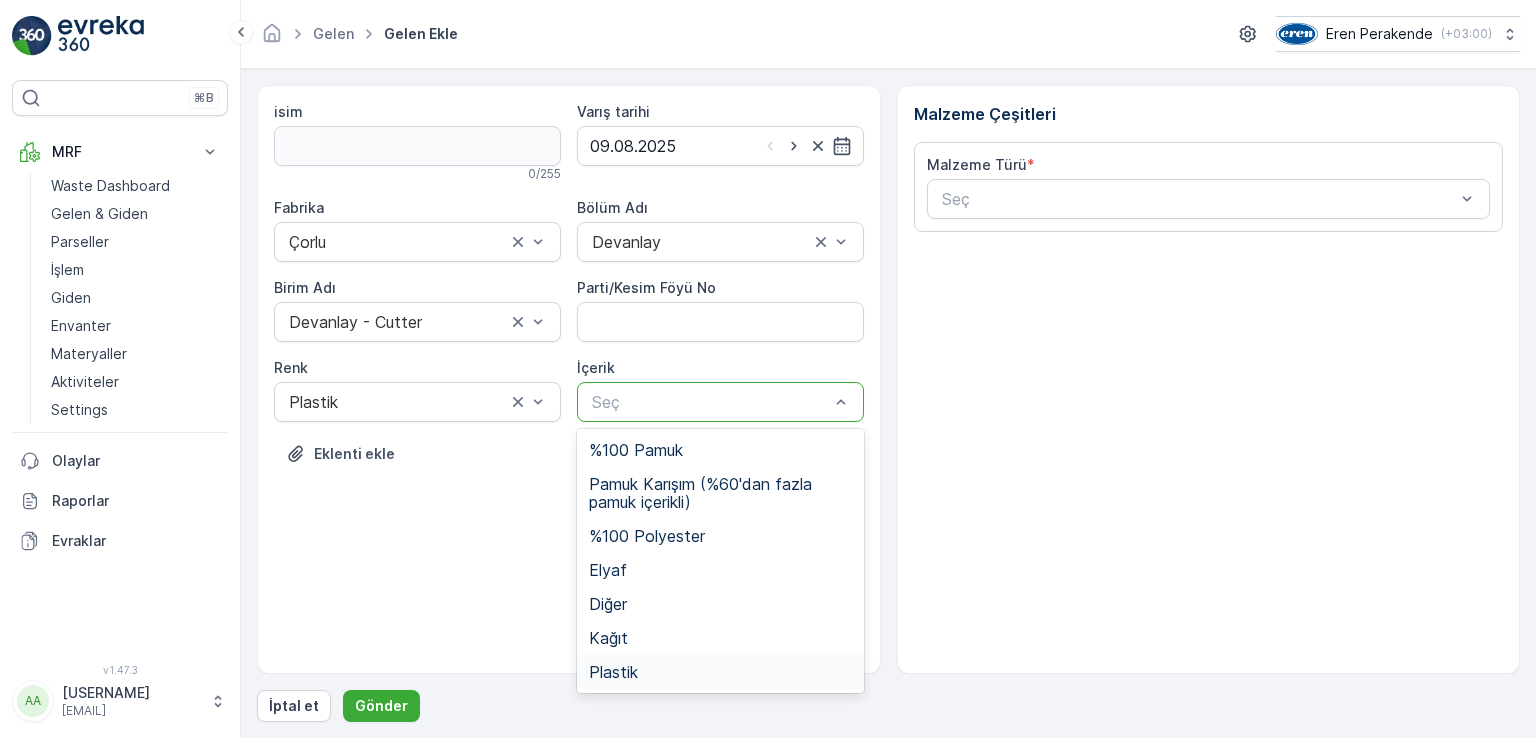 drag, startPoint x: 642, startPoint y: 679, endPoint x: 656, endPoint y: 669, distance: 17.20465 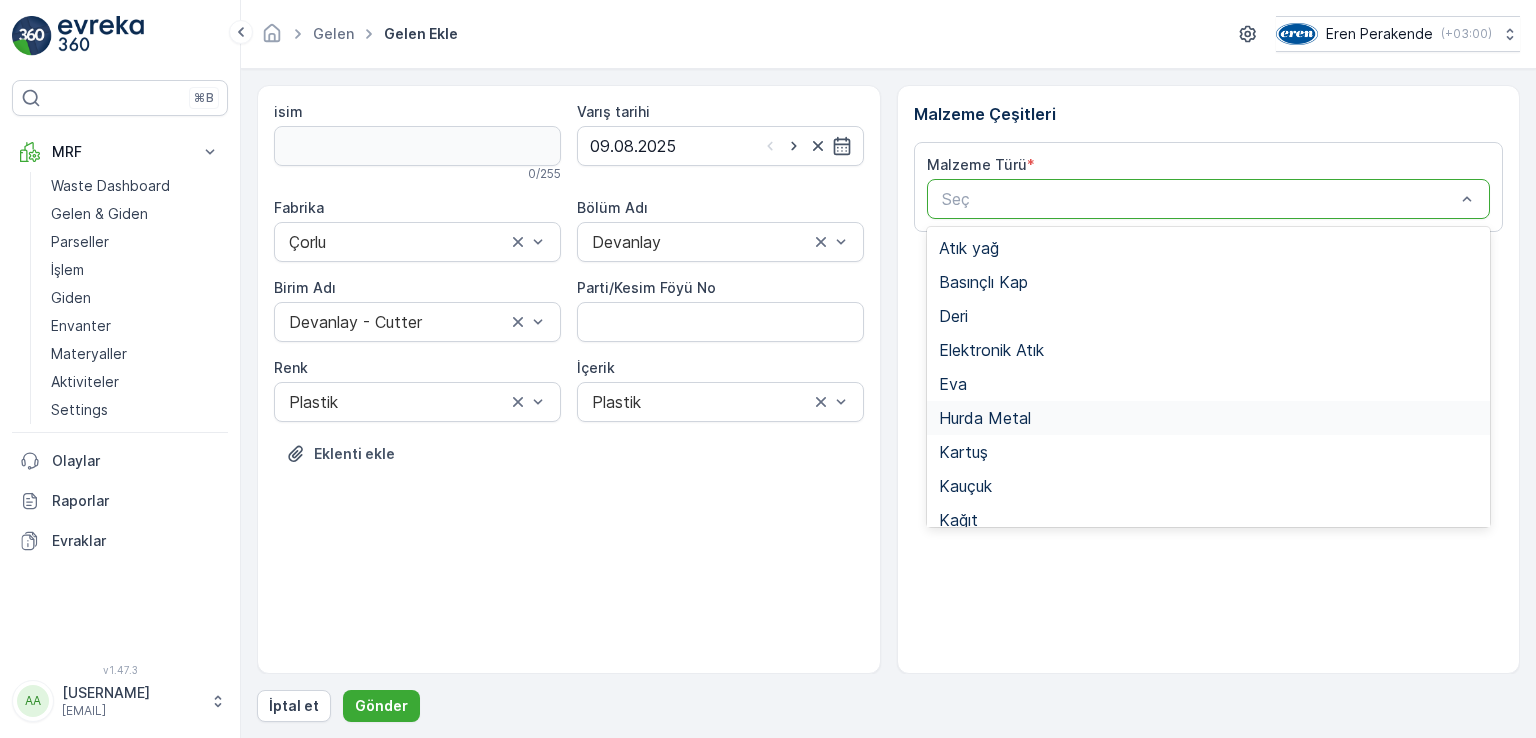 scroll, scrollTop: 300, scrollLeft: 0, axis: vertical 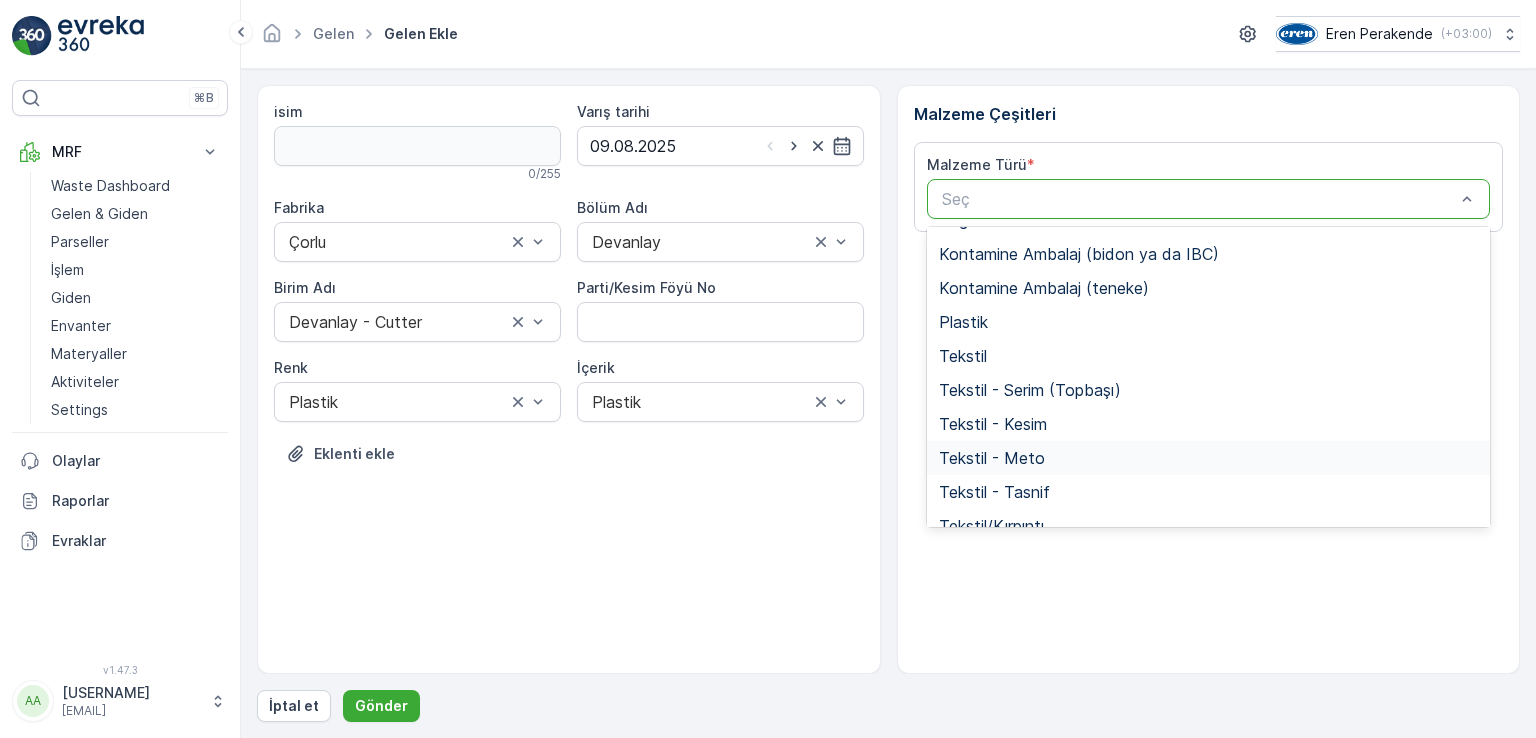 click on "Tekstil - Meto" at bounding box center [1209, 458] 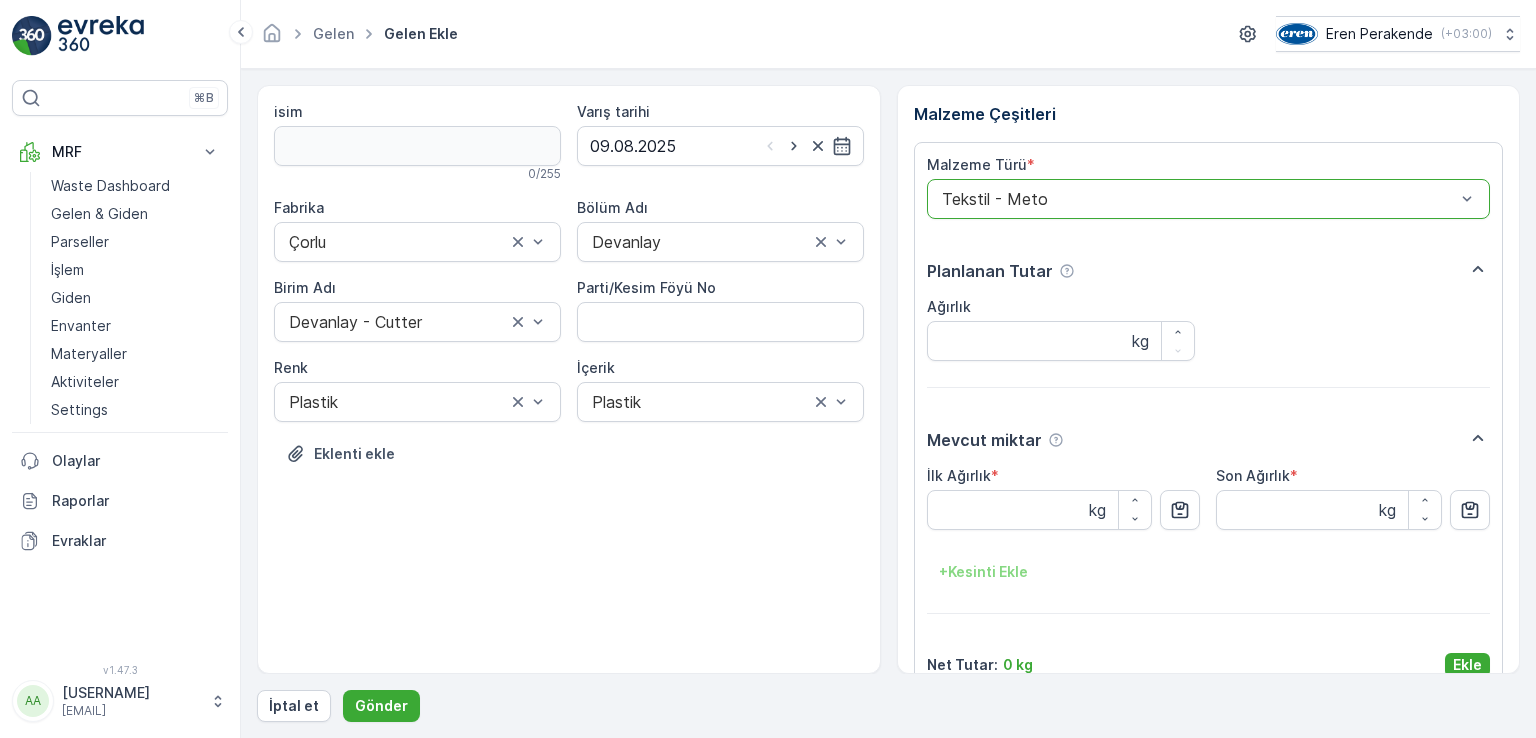 click on "Tekstil - Meto" at bounding box center [1209, 199] 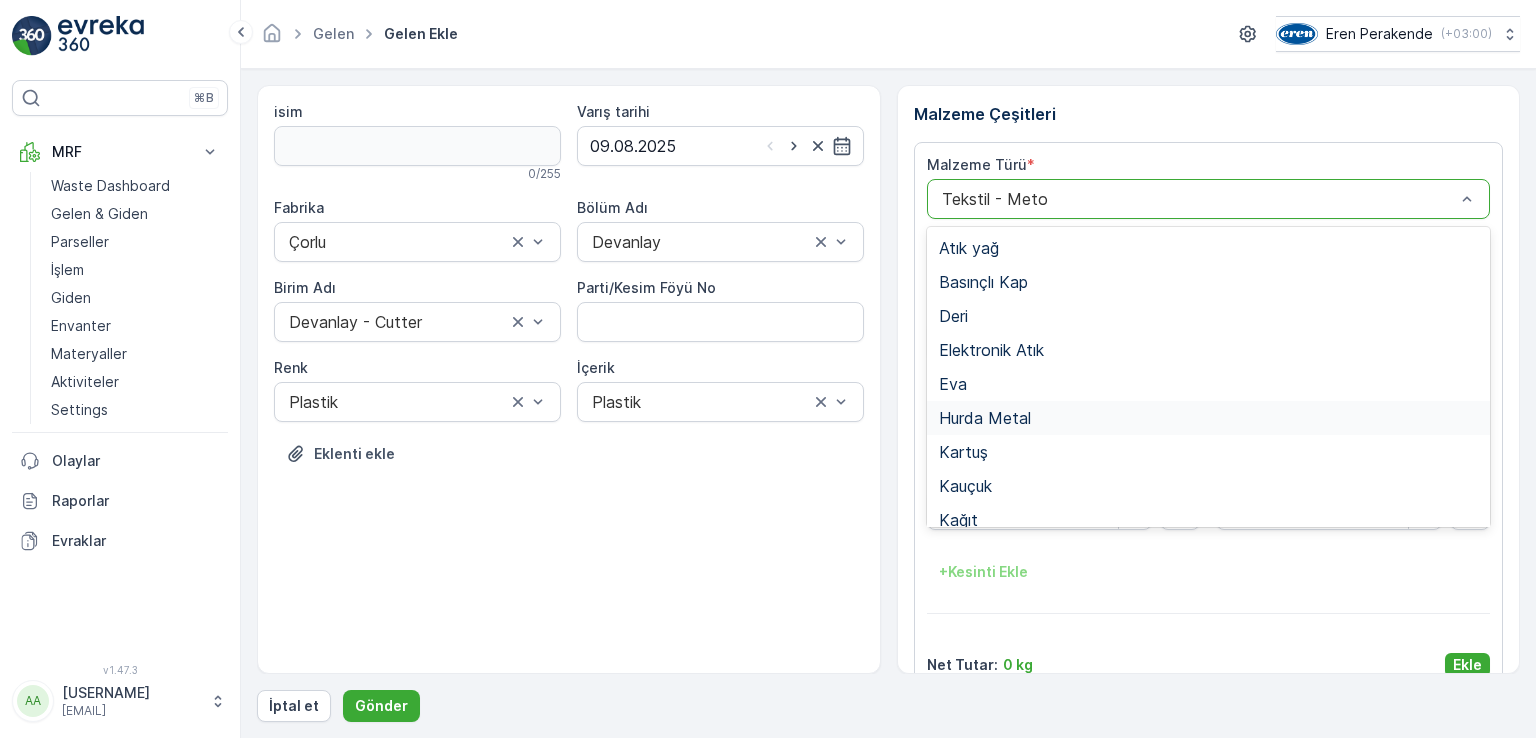scroll, scrollTop: 300, scrollLeft: 0, axis: vertical 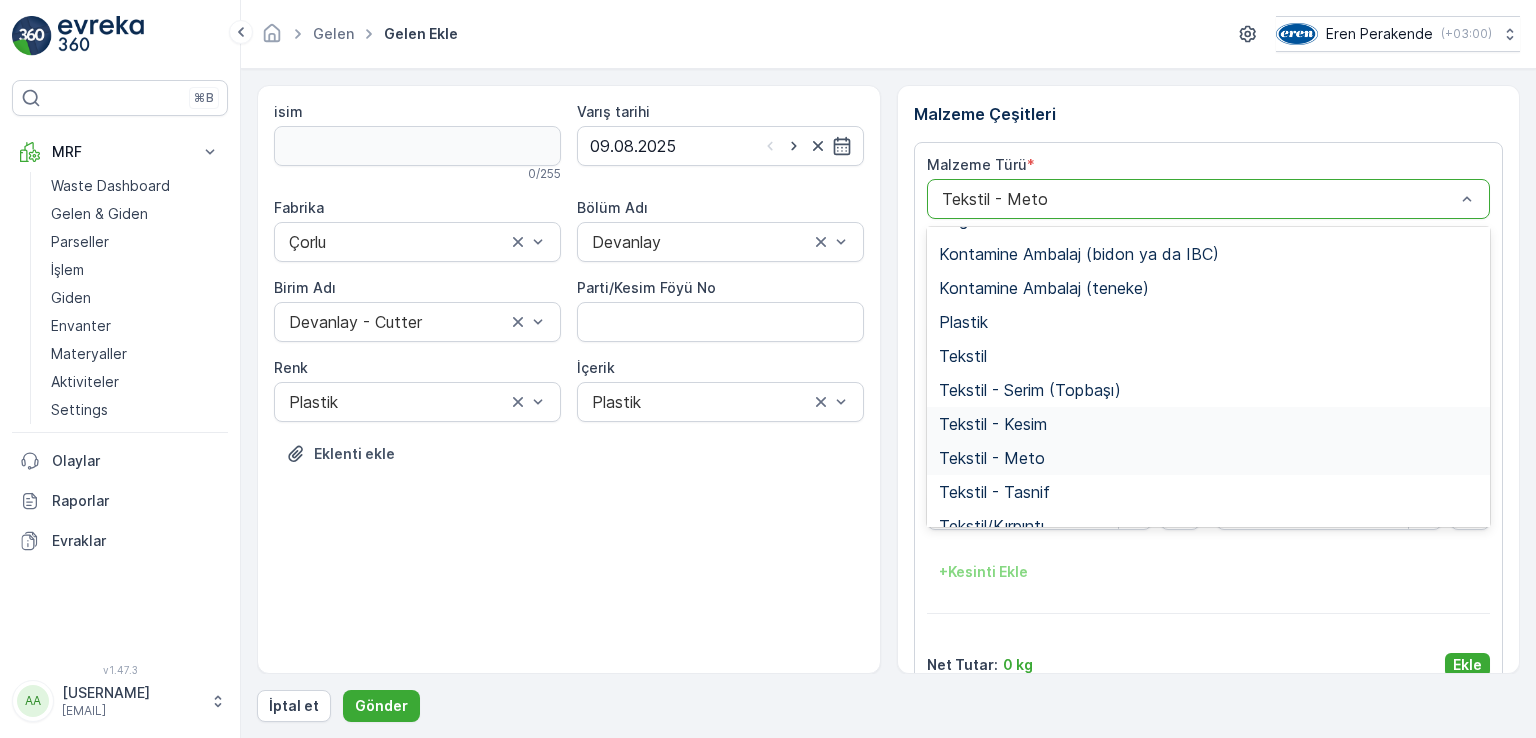 click on "Tekstil - Kesim" at bounding box center [993, 424] 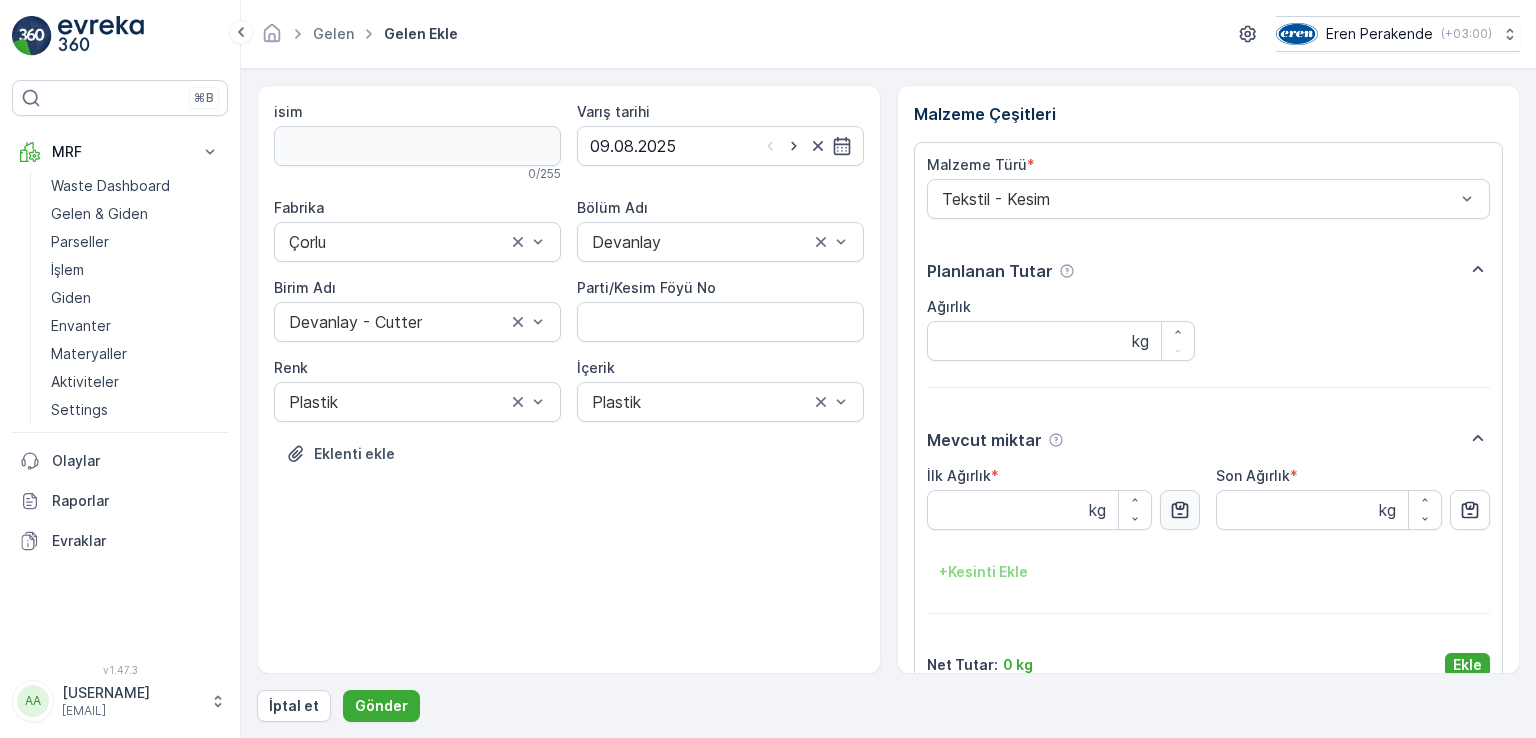 click at bounding box center (1180, 510) 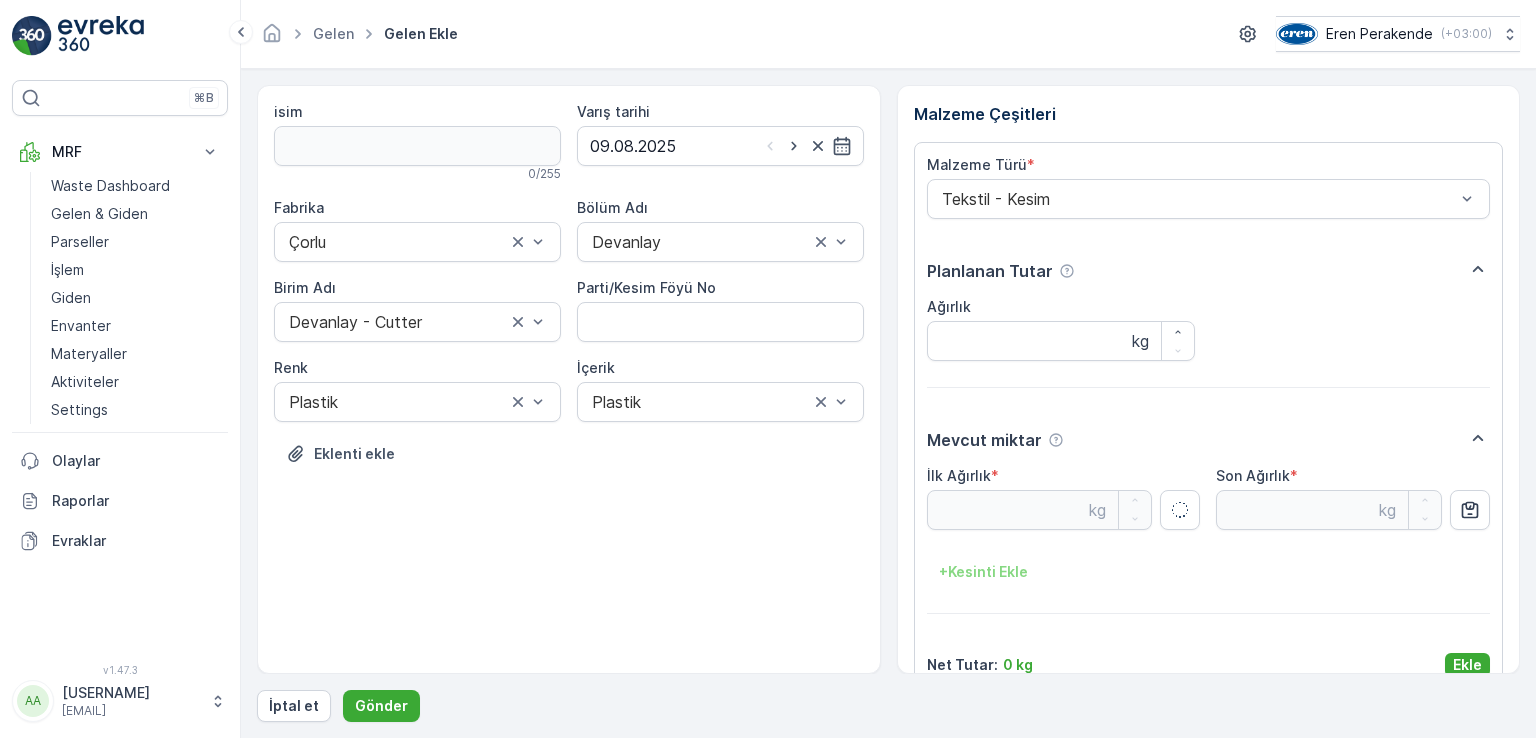 type on "6.56" 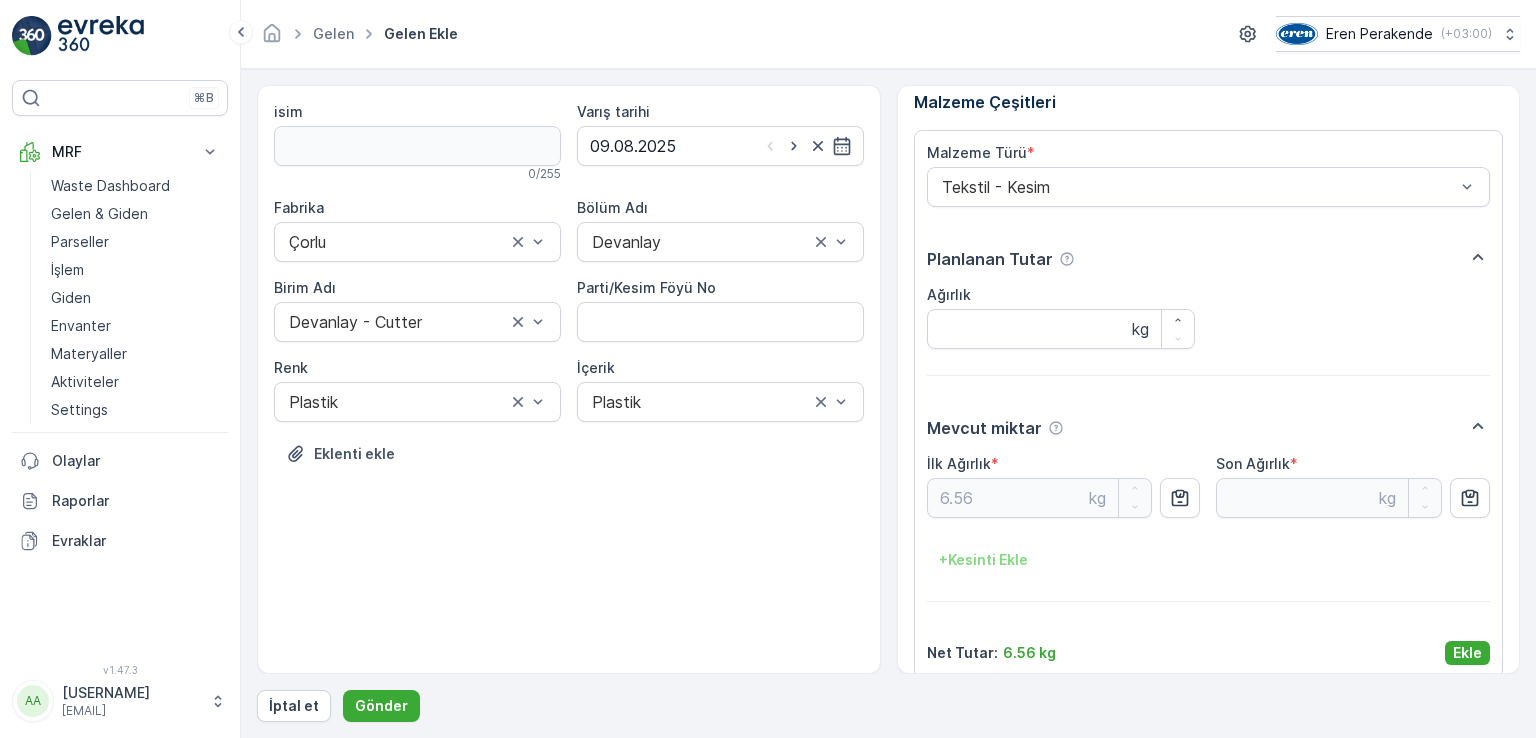 scroll, scrollTop: 32, scrollLeft: 0, axis: vertical 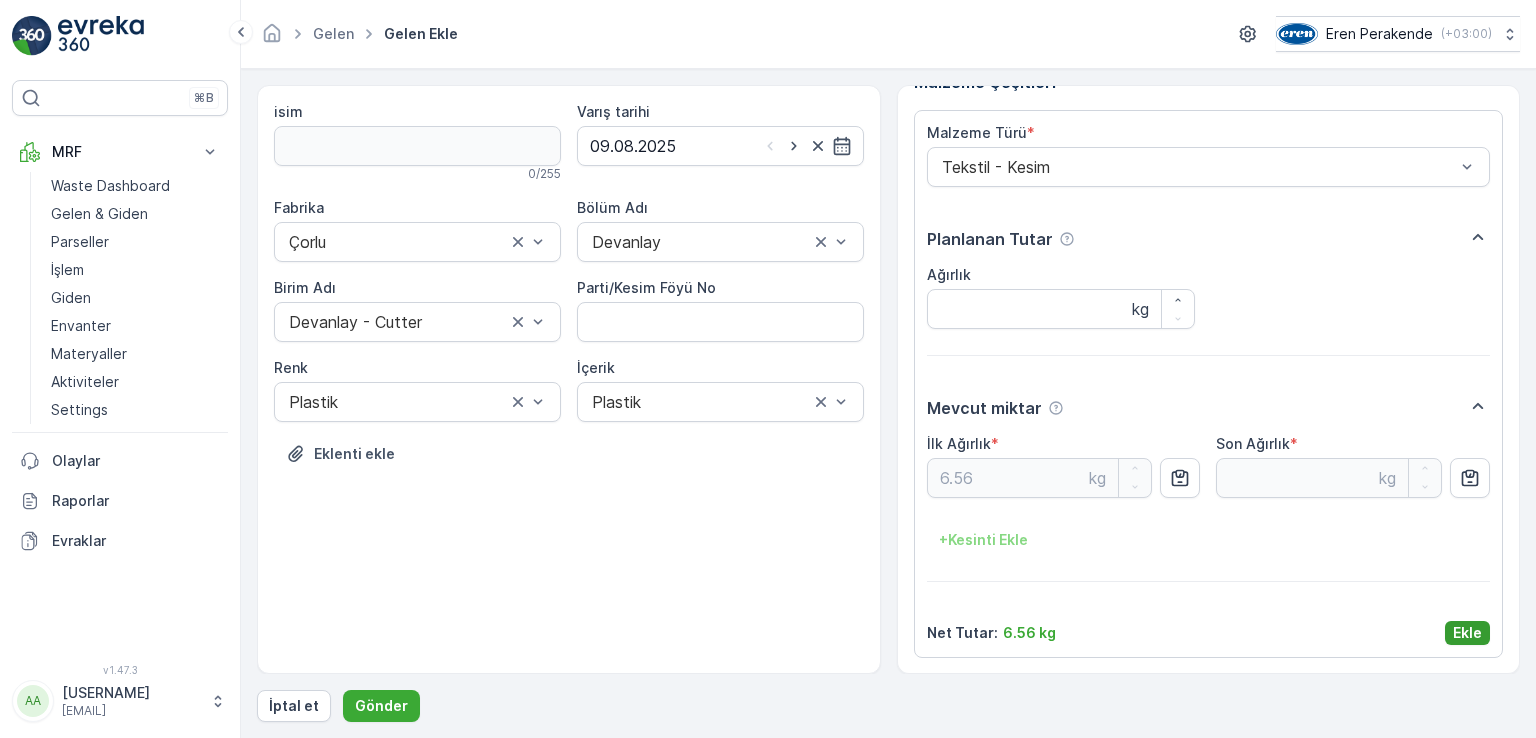click on "Ekle" at bounding box center [1467, 633] 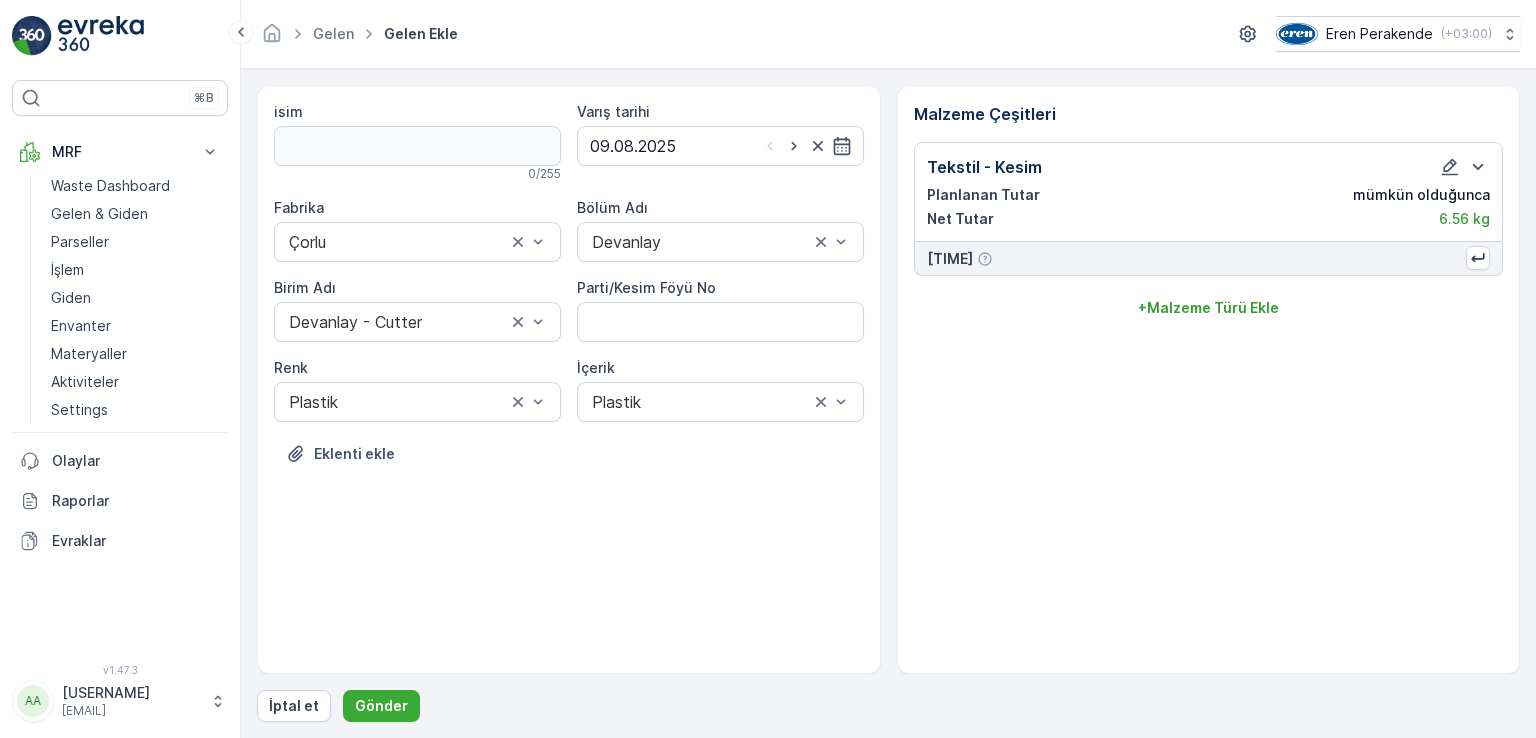 scroll, scrollTop: 0, scrollLeft: 0, axis: both 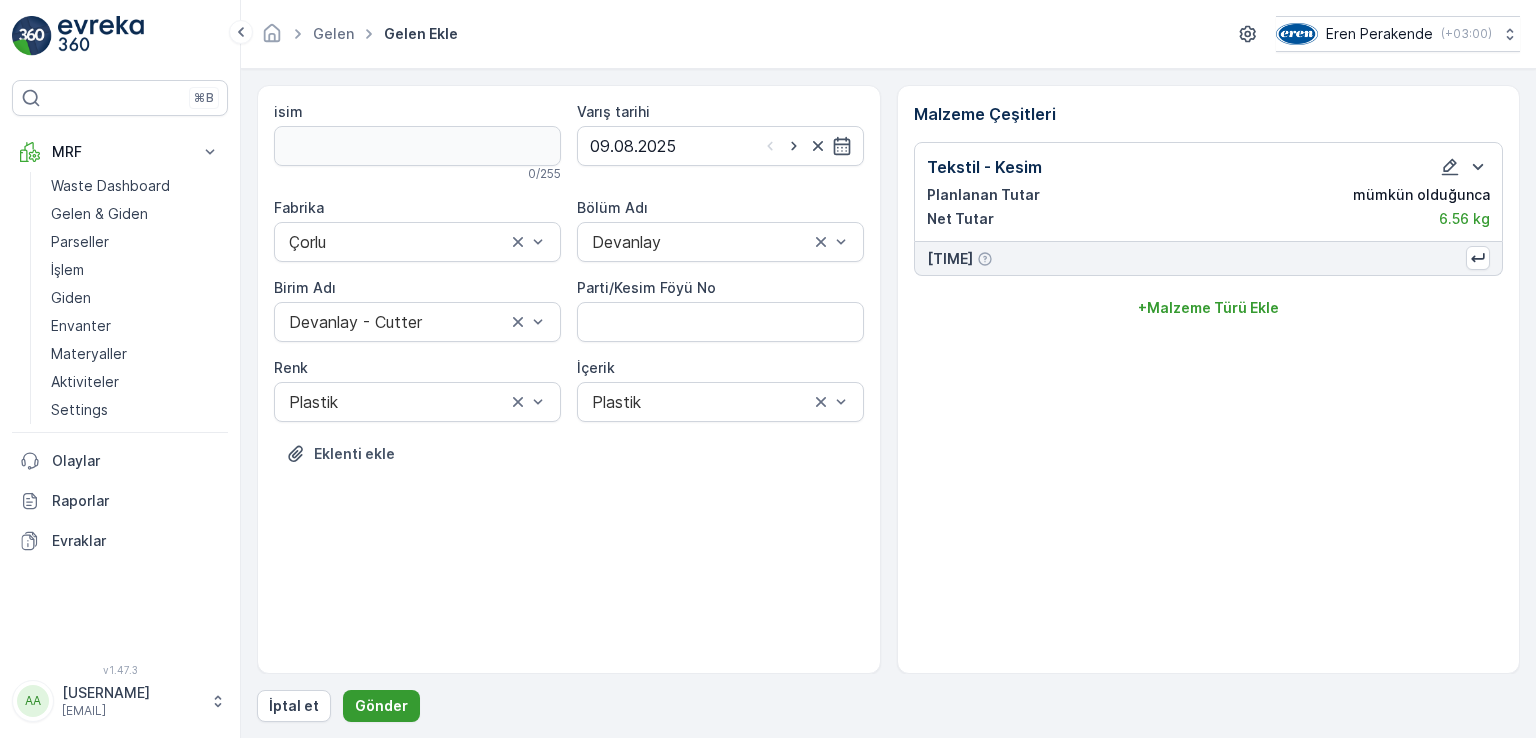 click on "Gönder" at bounding box center [381, 706] 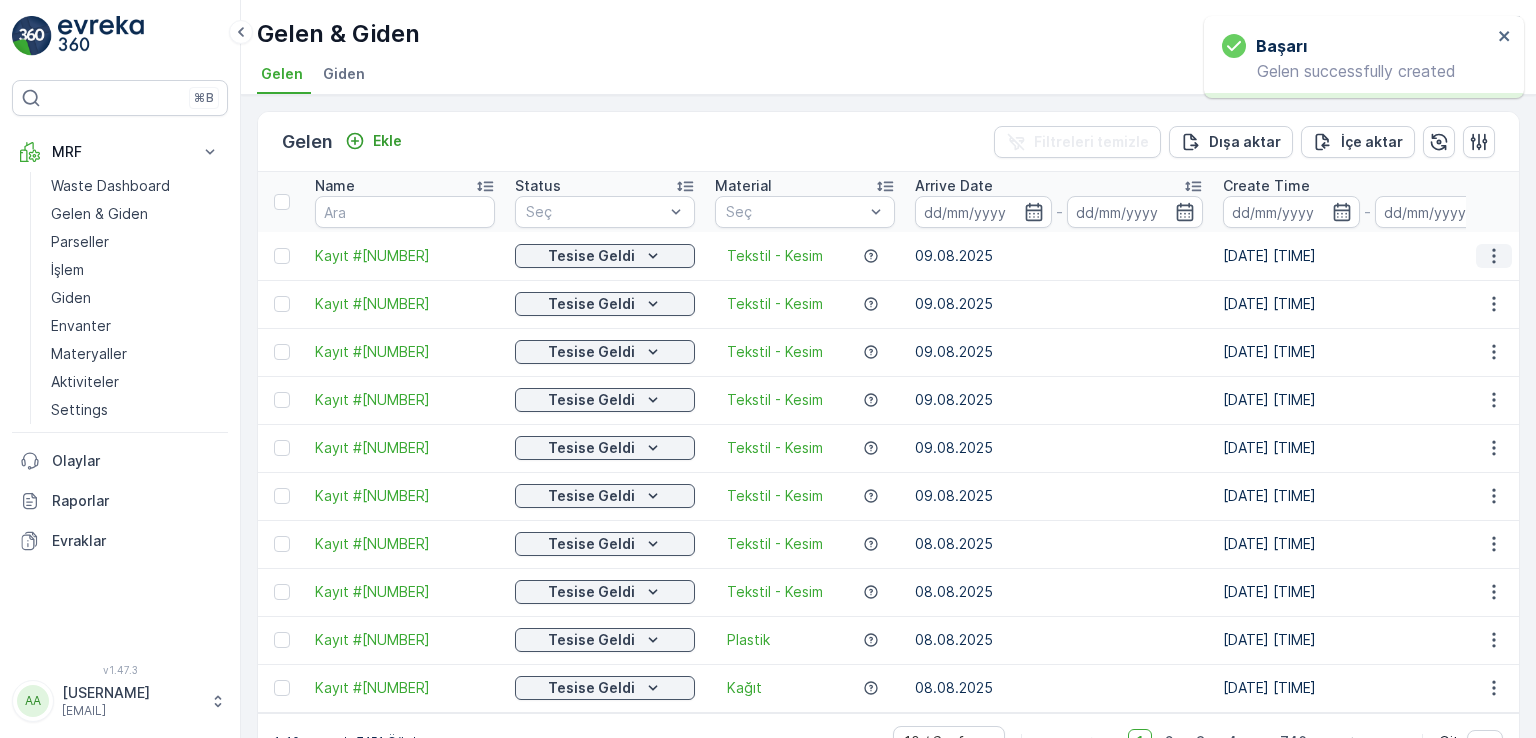 click at bounding box center (1494, 256) 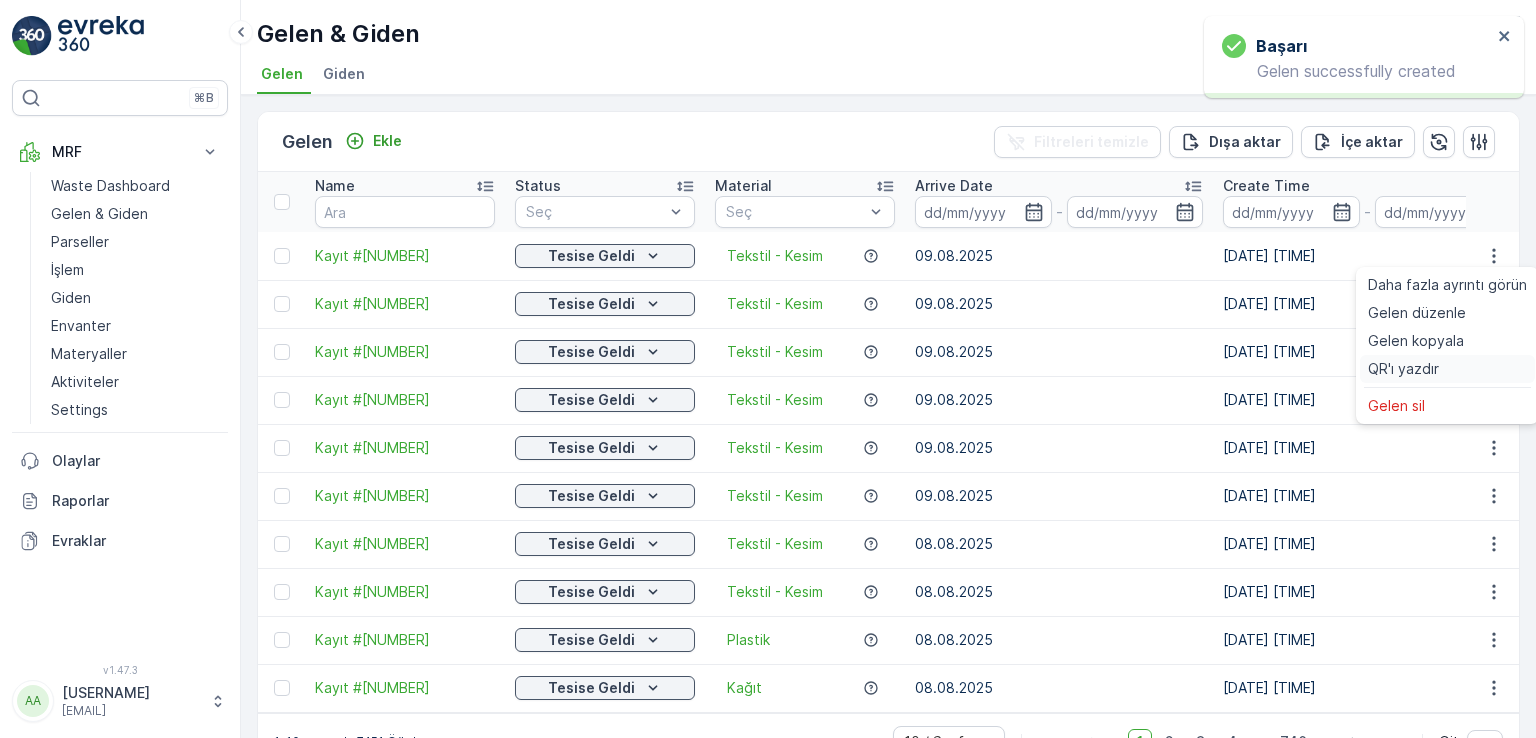 click on "QR'ı yazdır" at bounding box center (1403, 369) 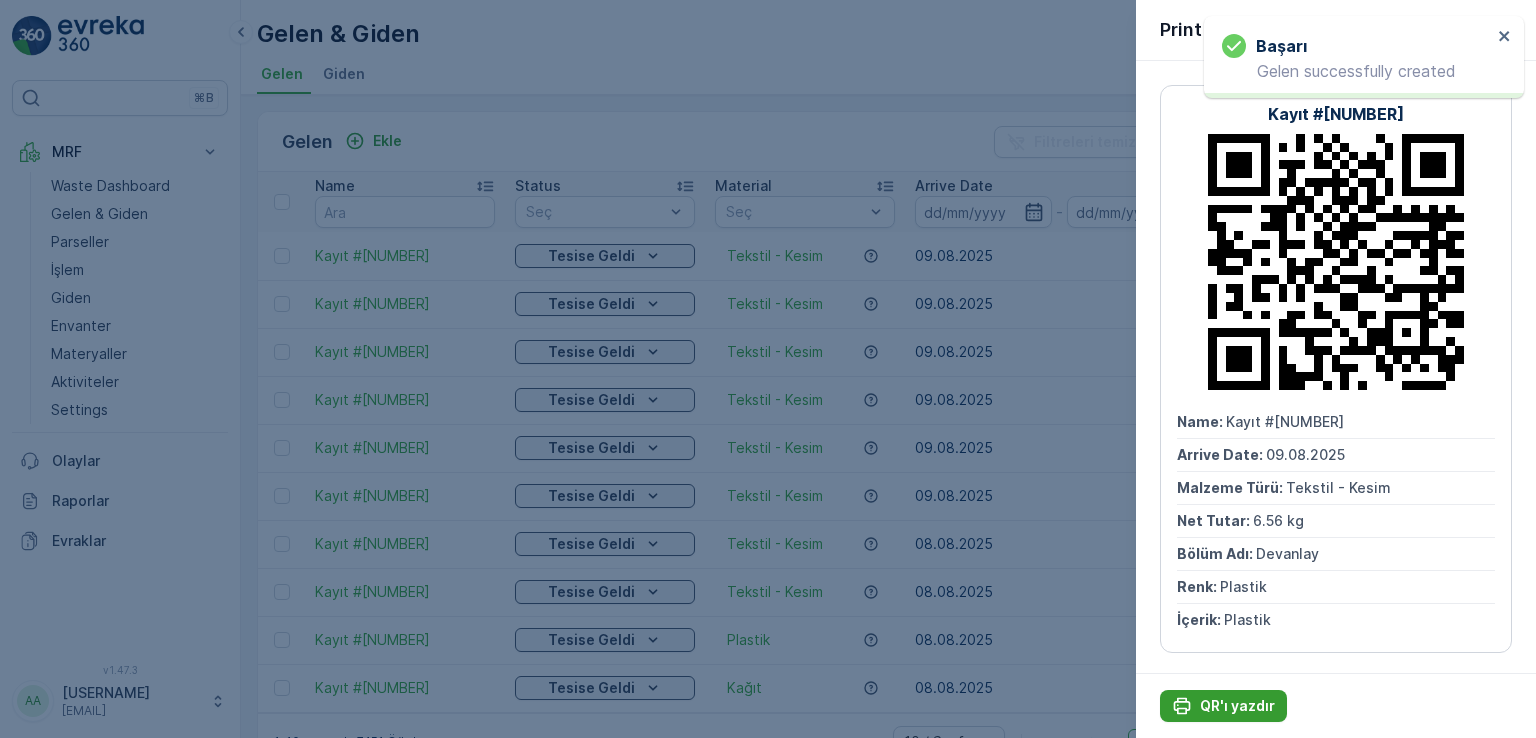 click 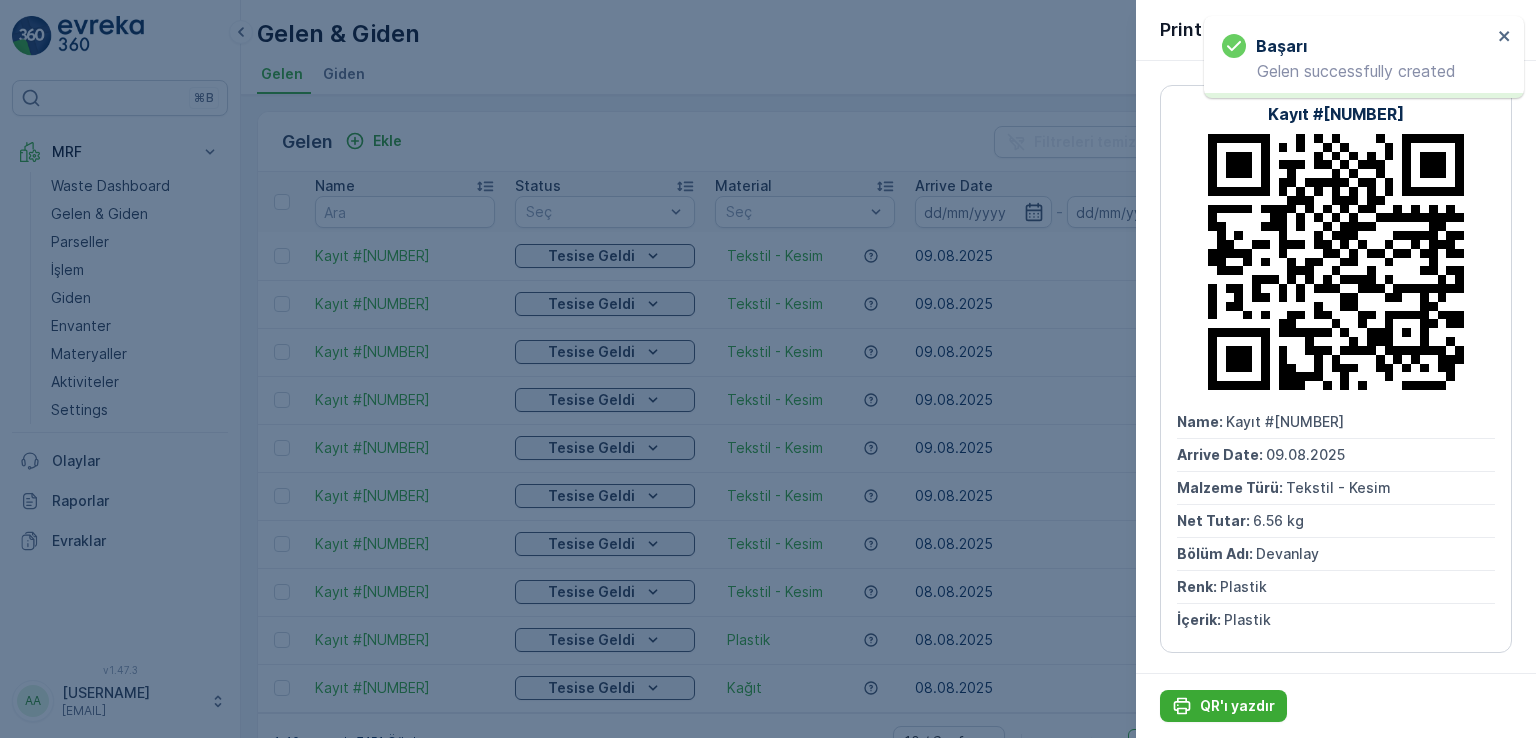 scroll, scrollTop: 0, scrollLeft: 0, axis: both 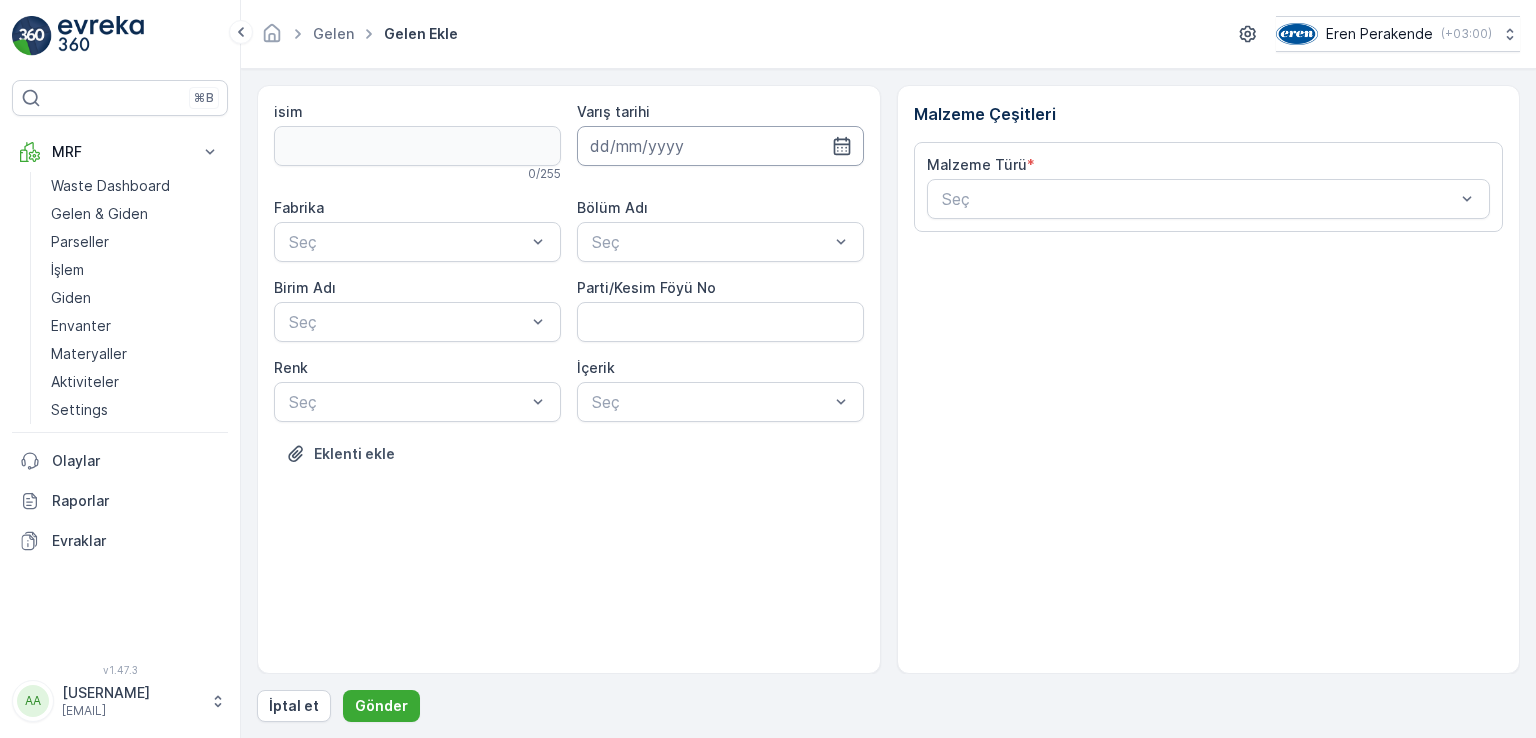 click at bounding box center [720, 146] 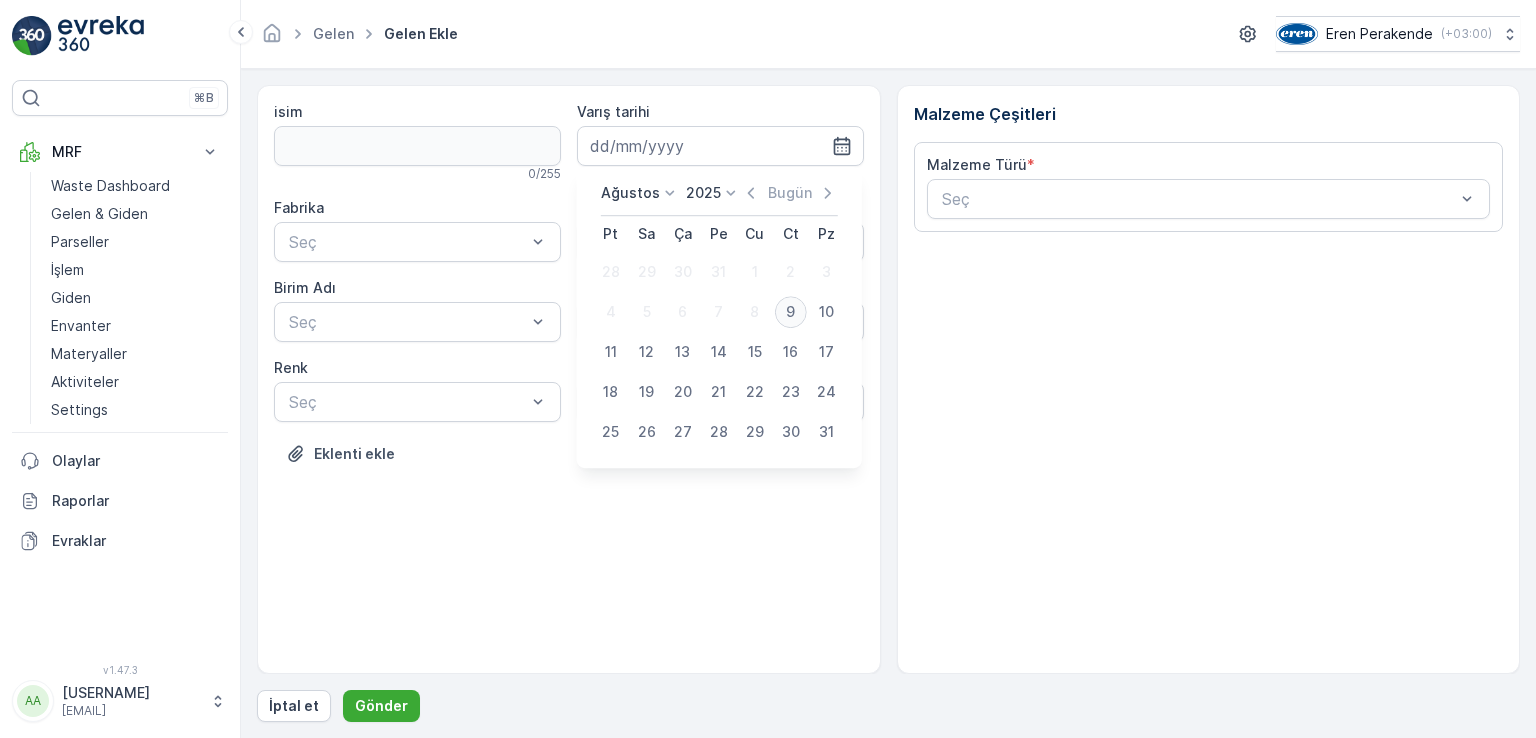 click on "9" at bounding box center (791, 312) 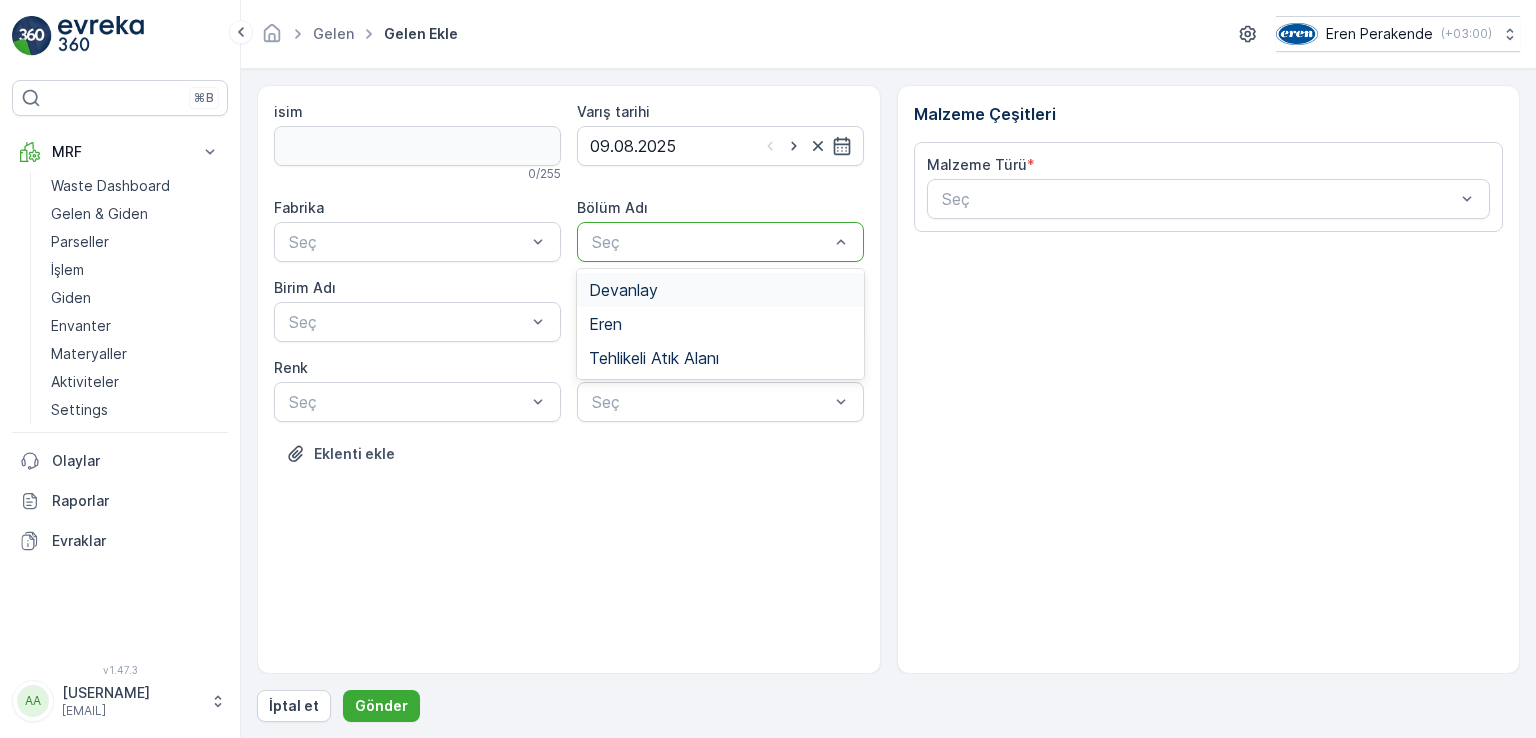 click on "Devanlay" at bounding box center [720, 290] 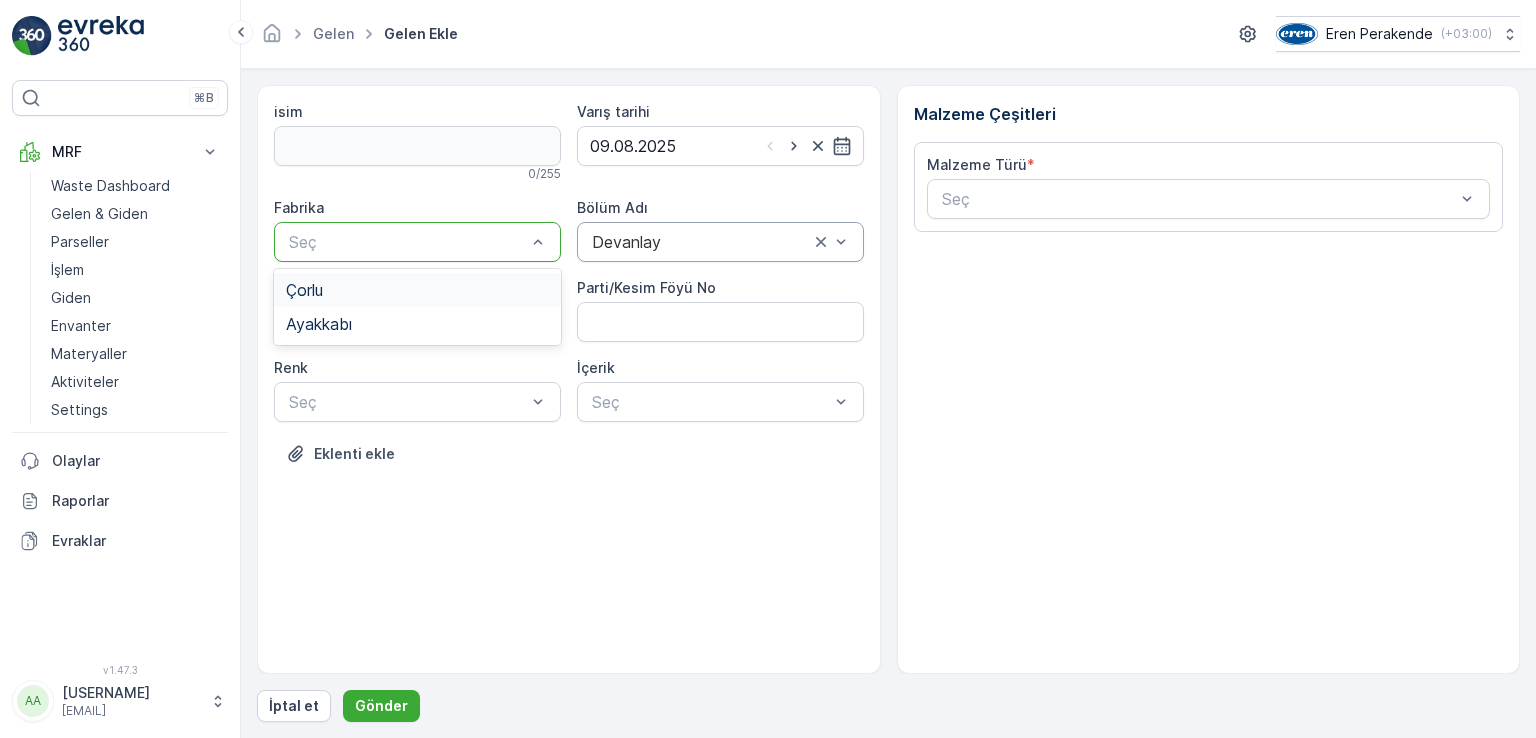 click at bounding box center (407, 242) 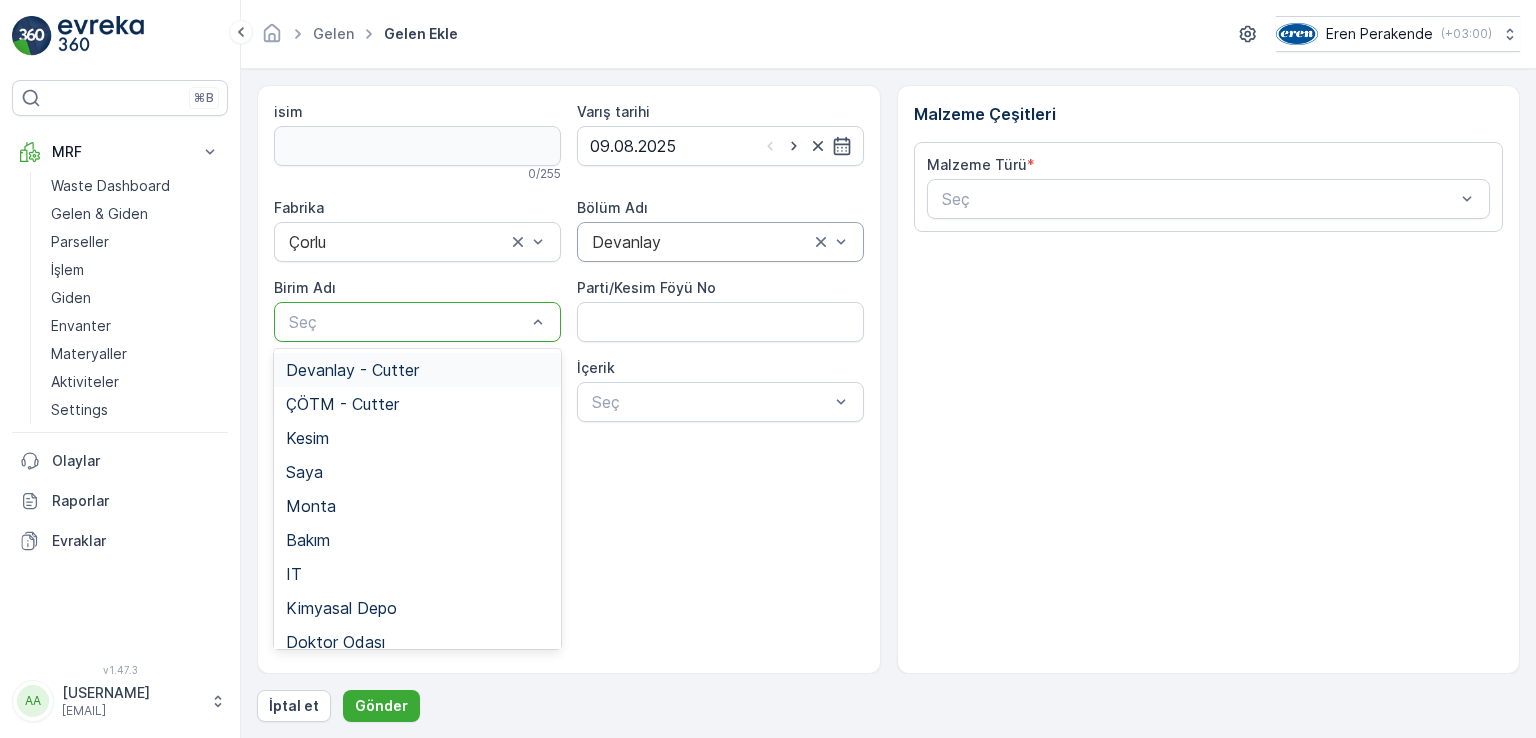 click on "Devanlay  - Cutter" at bounding box center (417, 370) 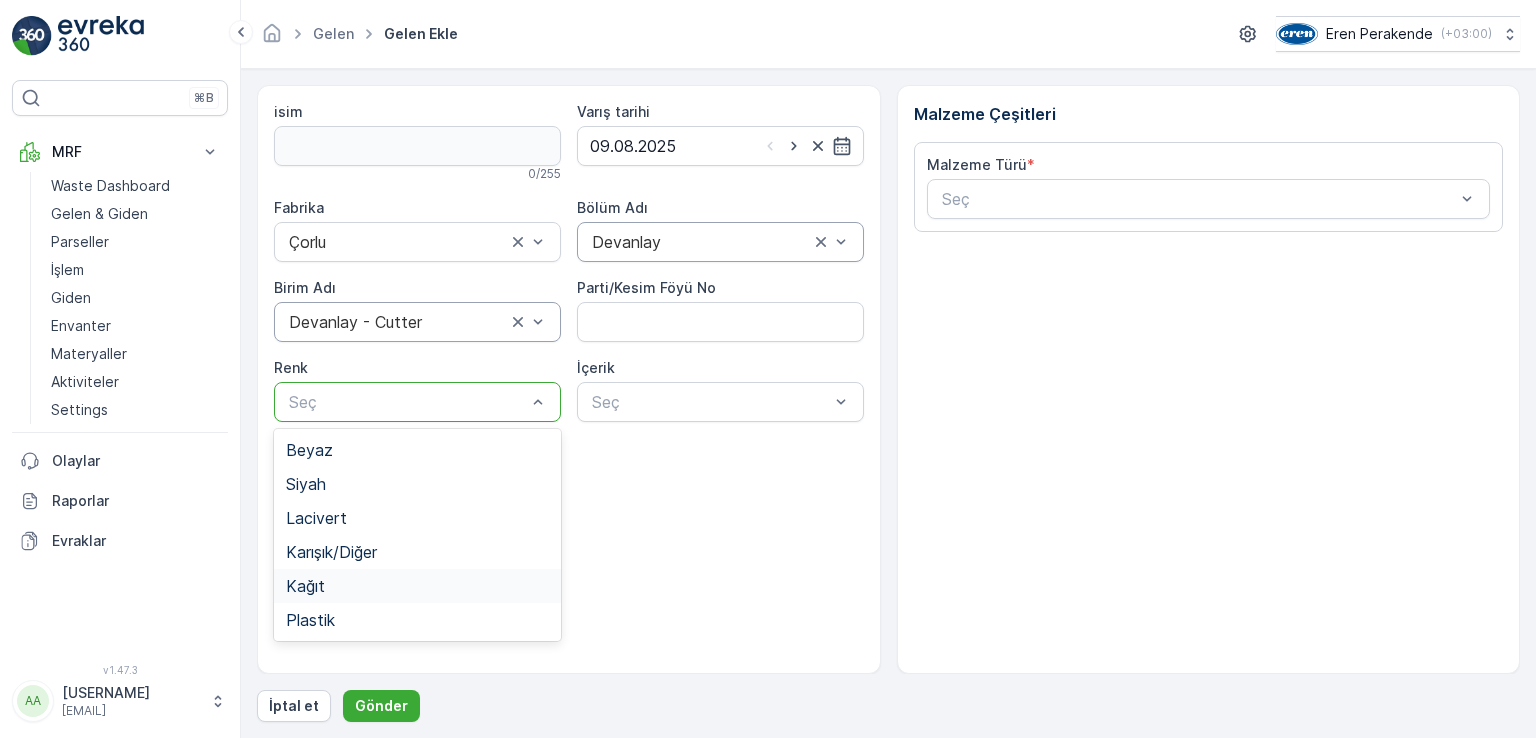 click on "Kağıt" at bounding box center (417, 586) 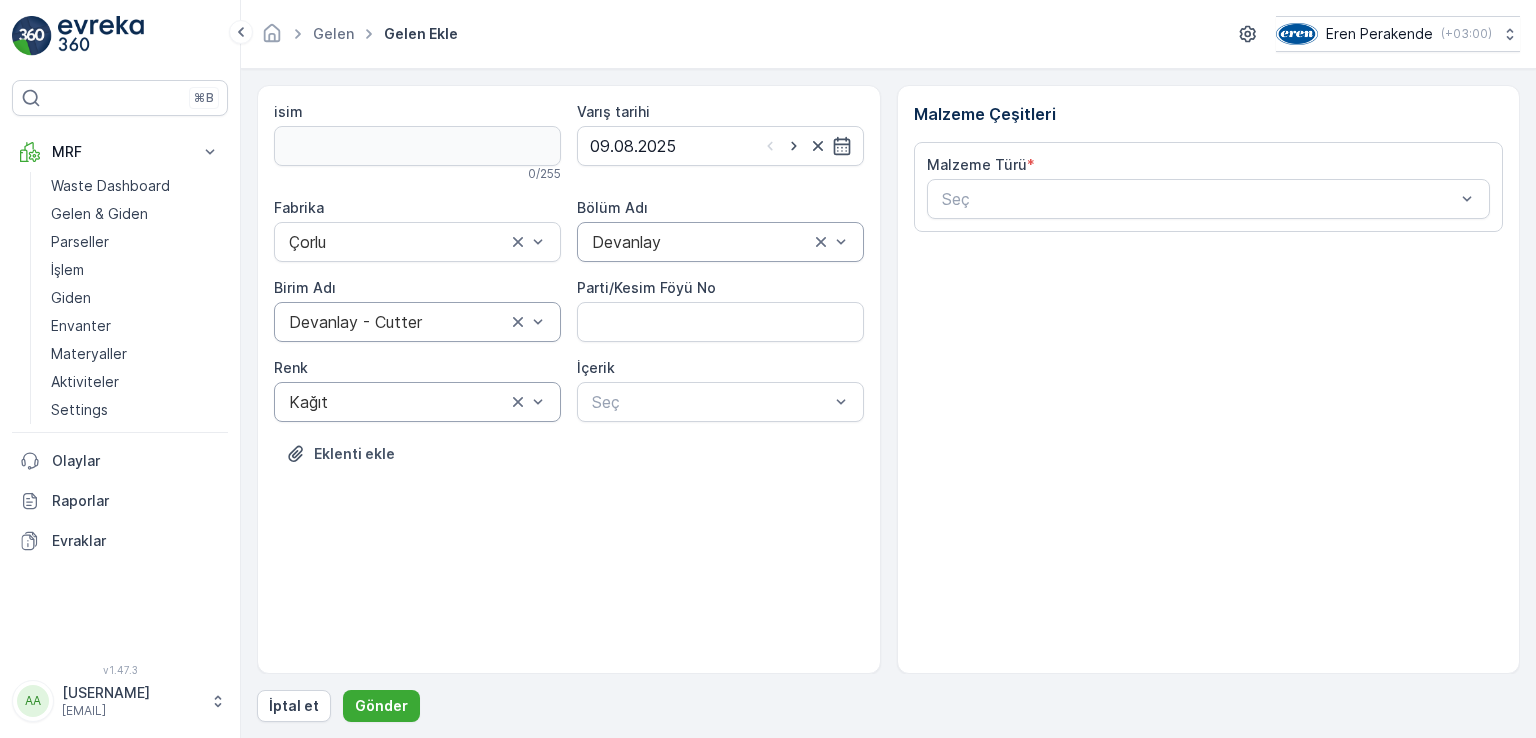 click on "isim 0 / 255 Varış tarihi 09.08.2025 Fabrika Çorlu Bölüm Adı Devanlay Birim Adı Devanlay - Cutter Parti/Kesim Föyü No Renk Kağıt İçerik Seç Eklenti ekle" at bounding box center (569, 298) 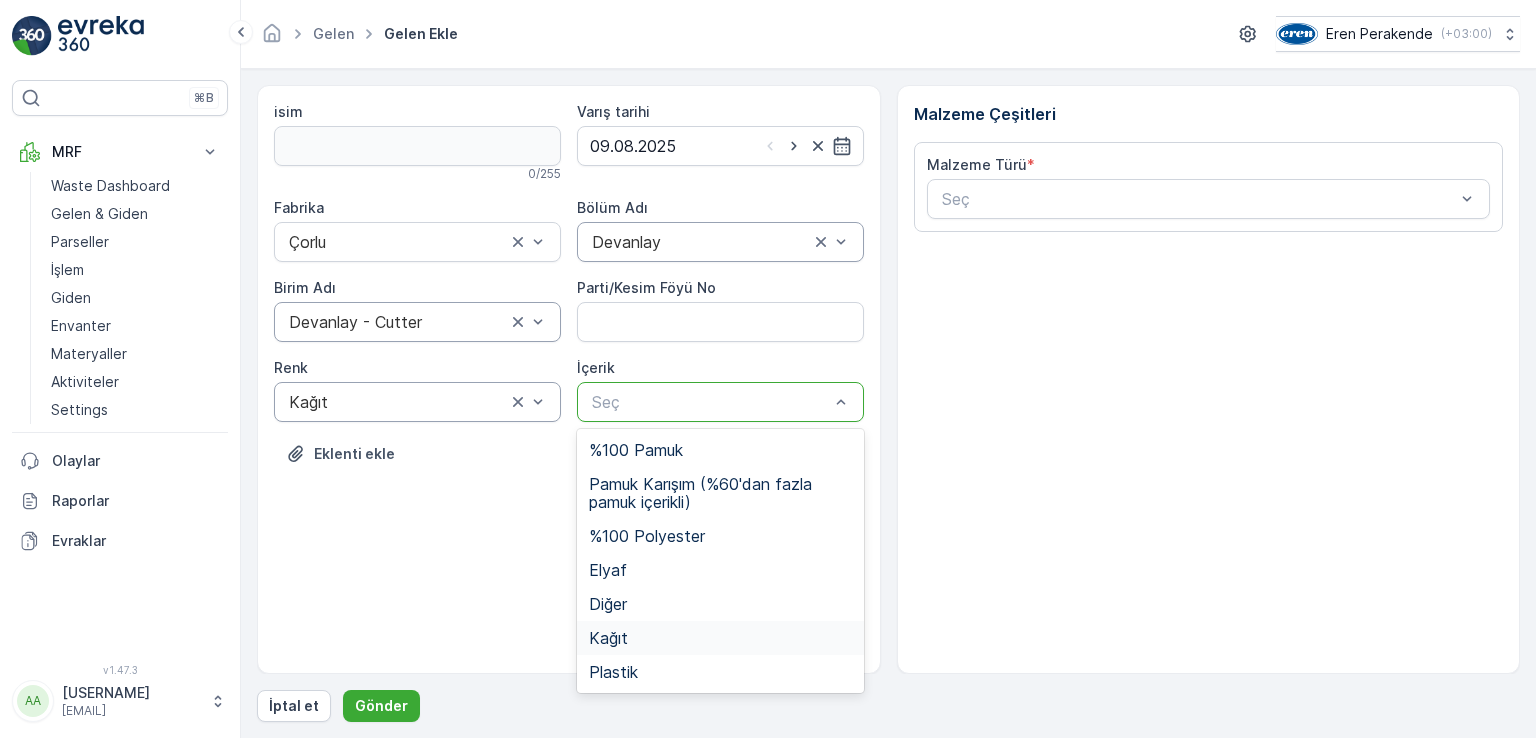 click on "Kağıt" at bounding box center (720, 638) 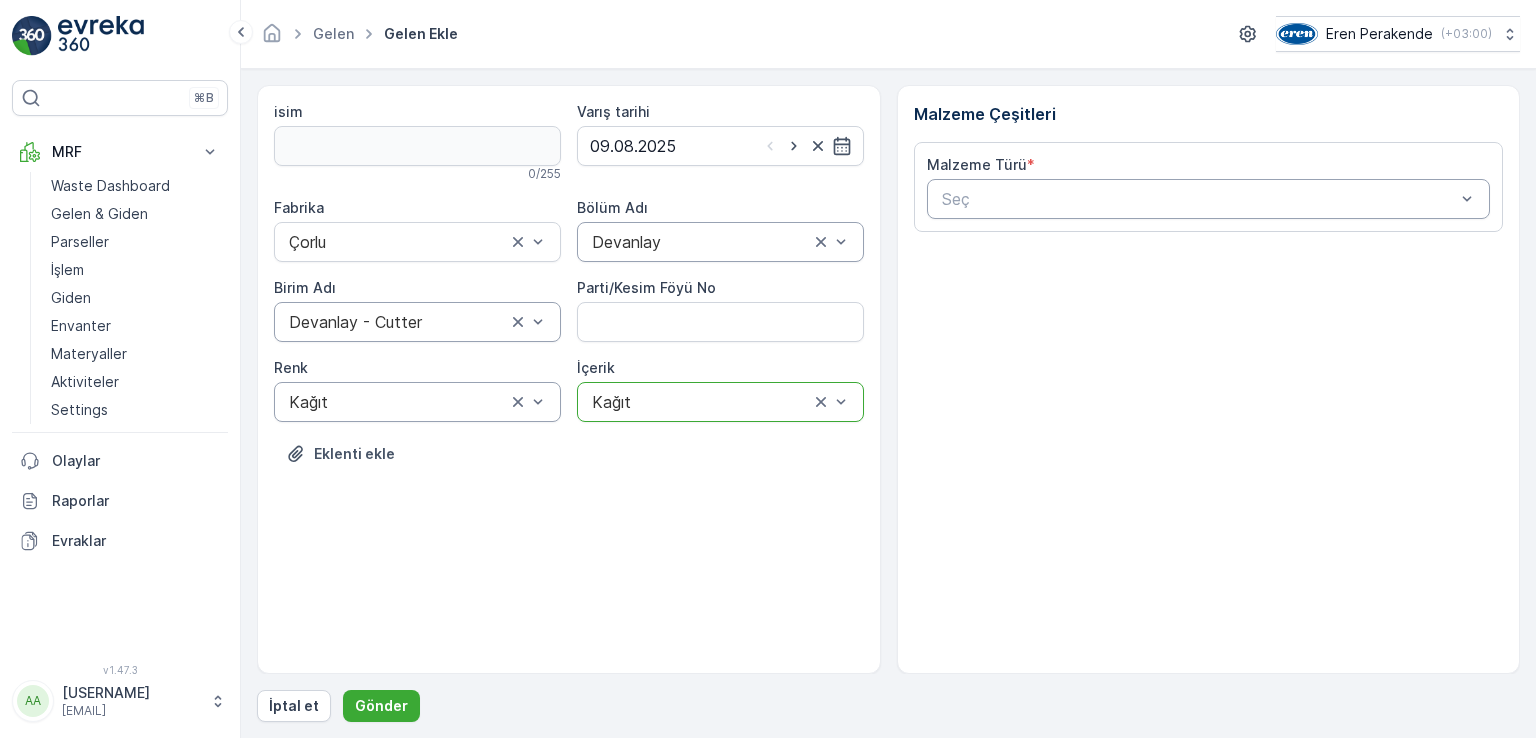 click at bounding box center (1199, 199) 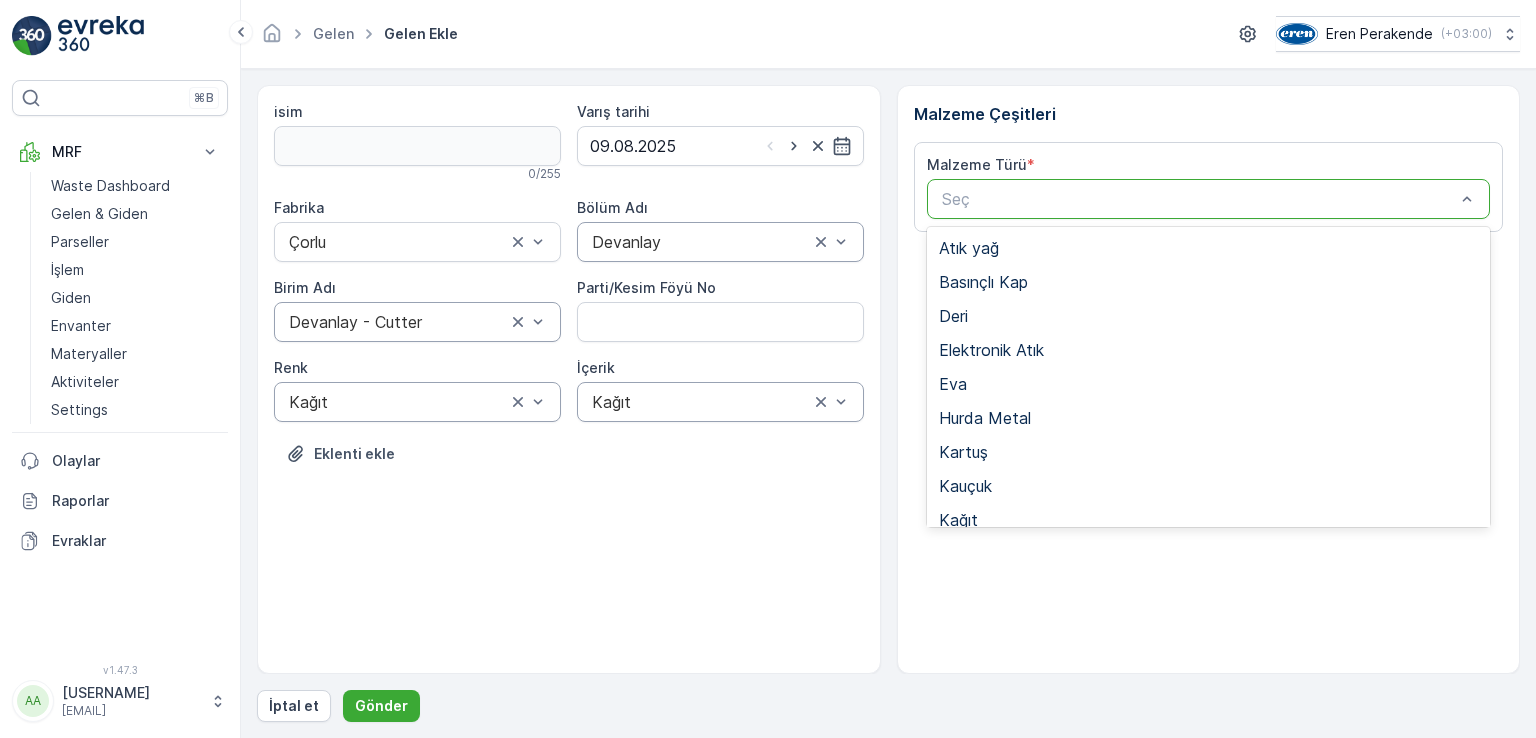 click on "Tekstil - Kesim" at bounding box center [993, 724] 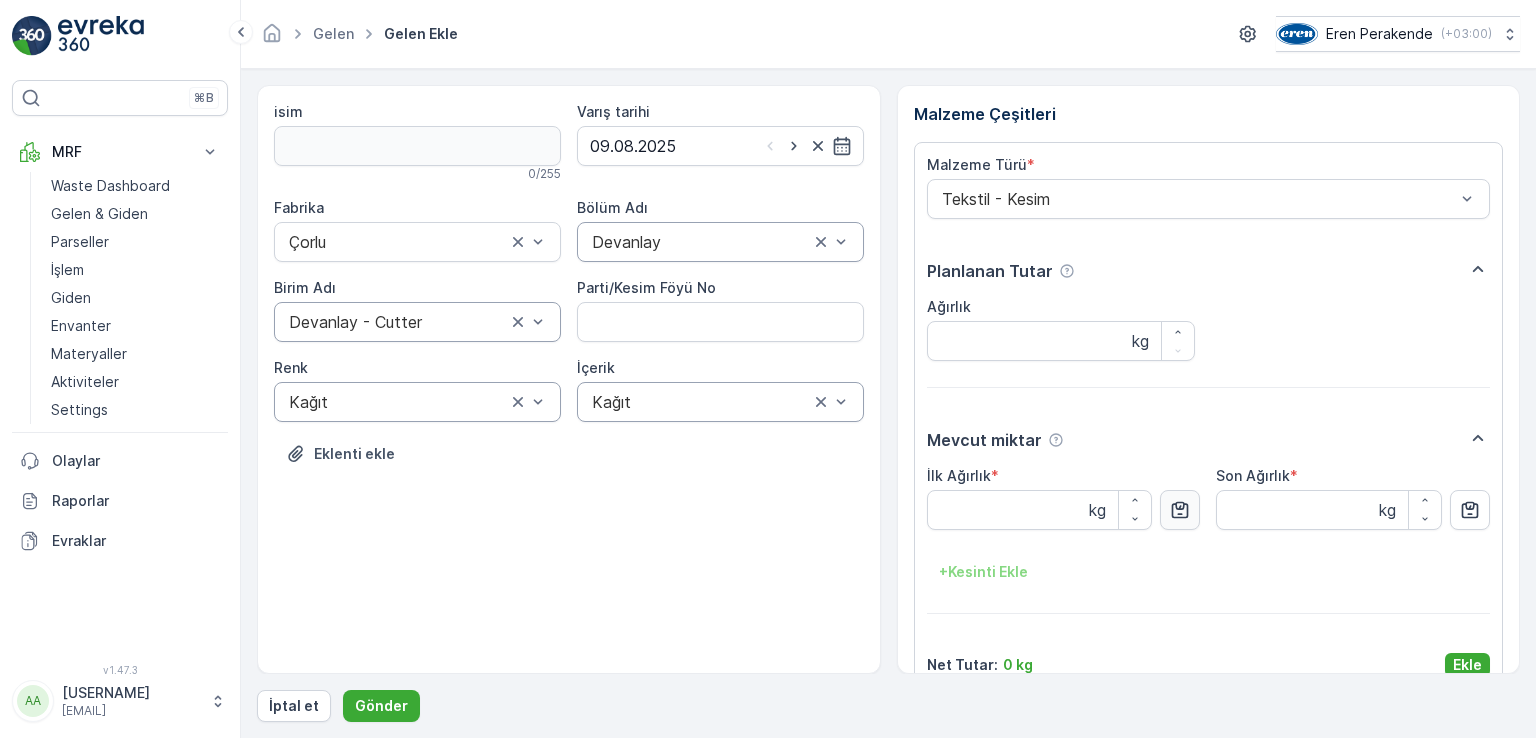 click 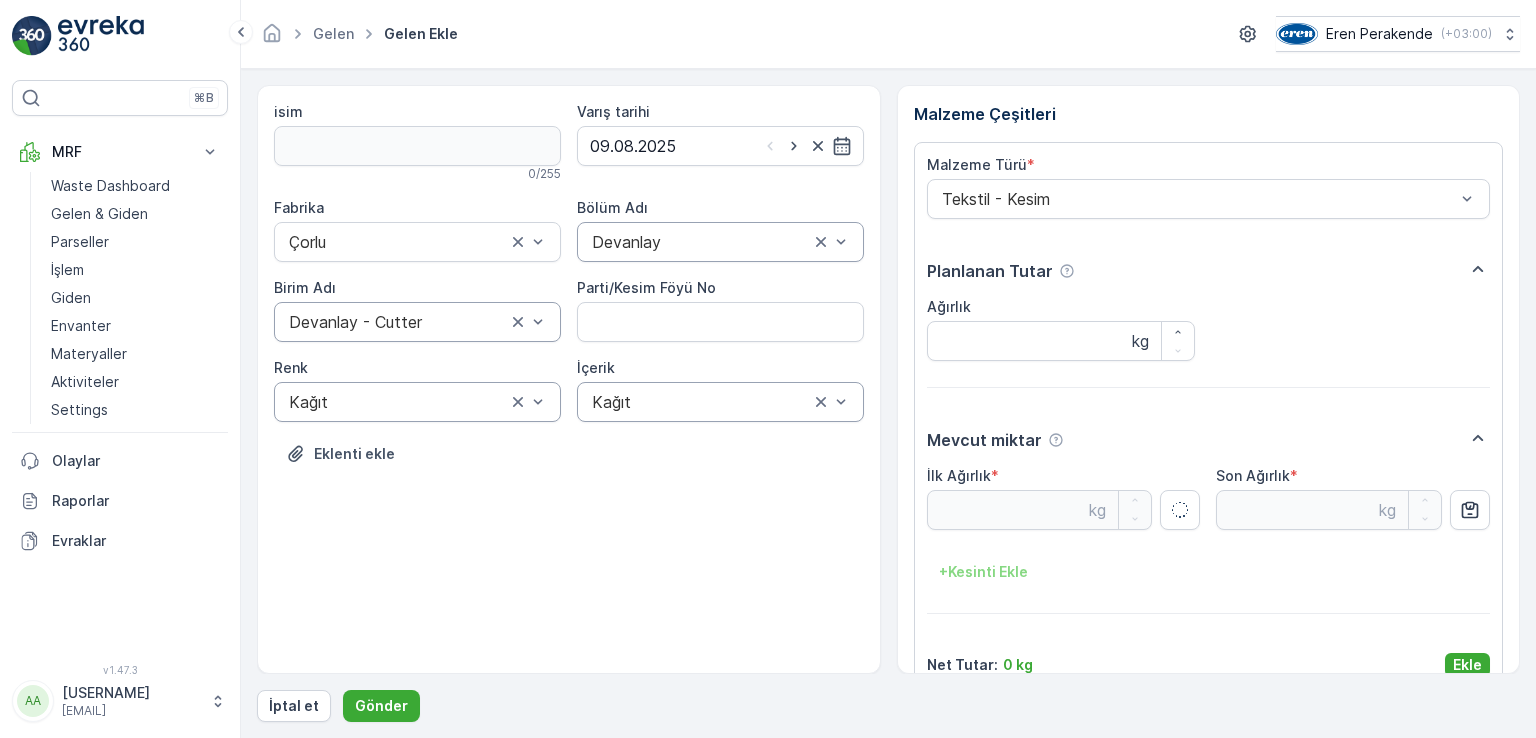 type on "3.18" 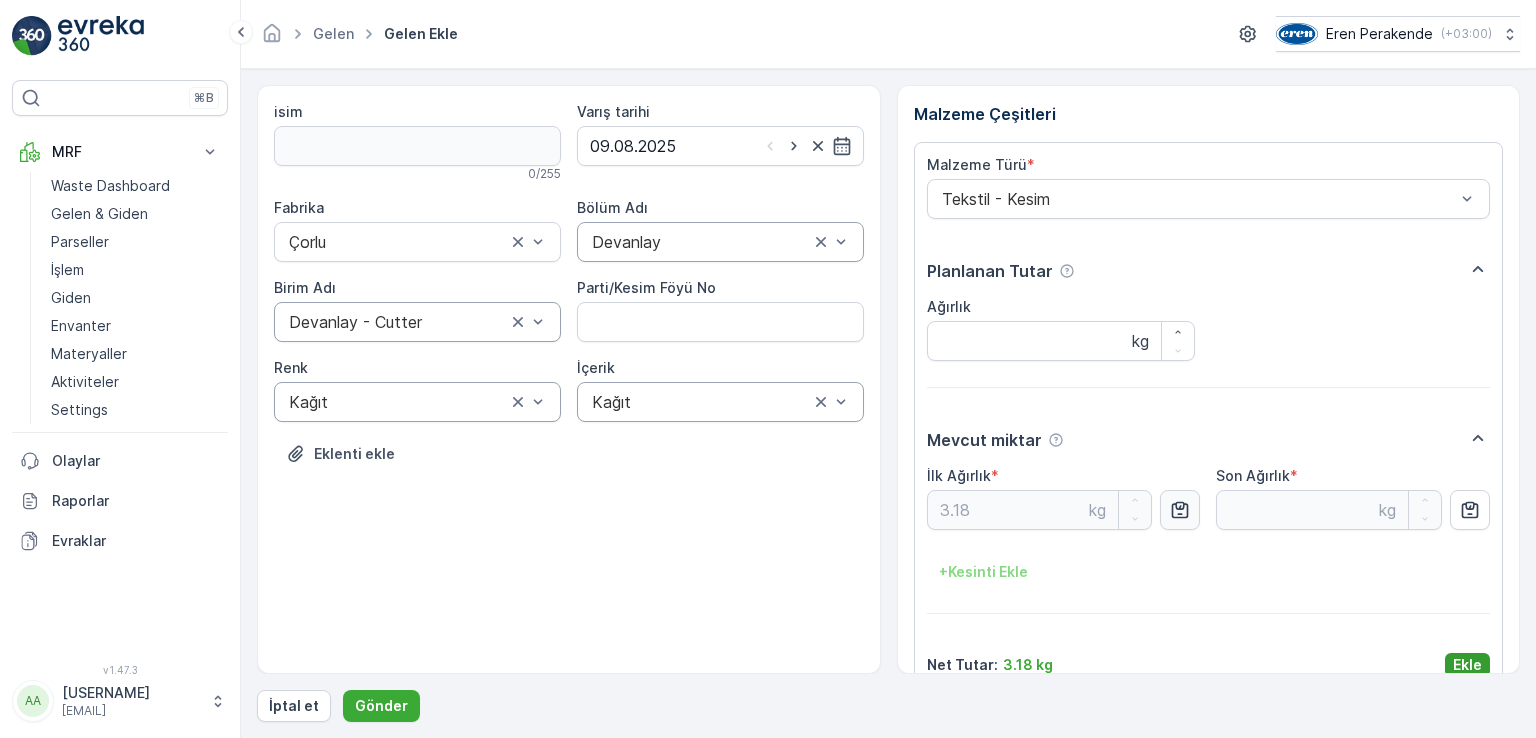 click on "Ekle" at bounding box center (1467, 665) 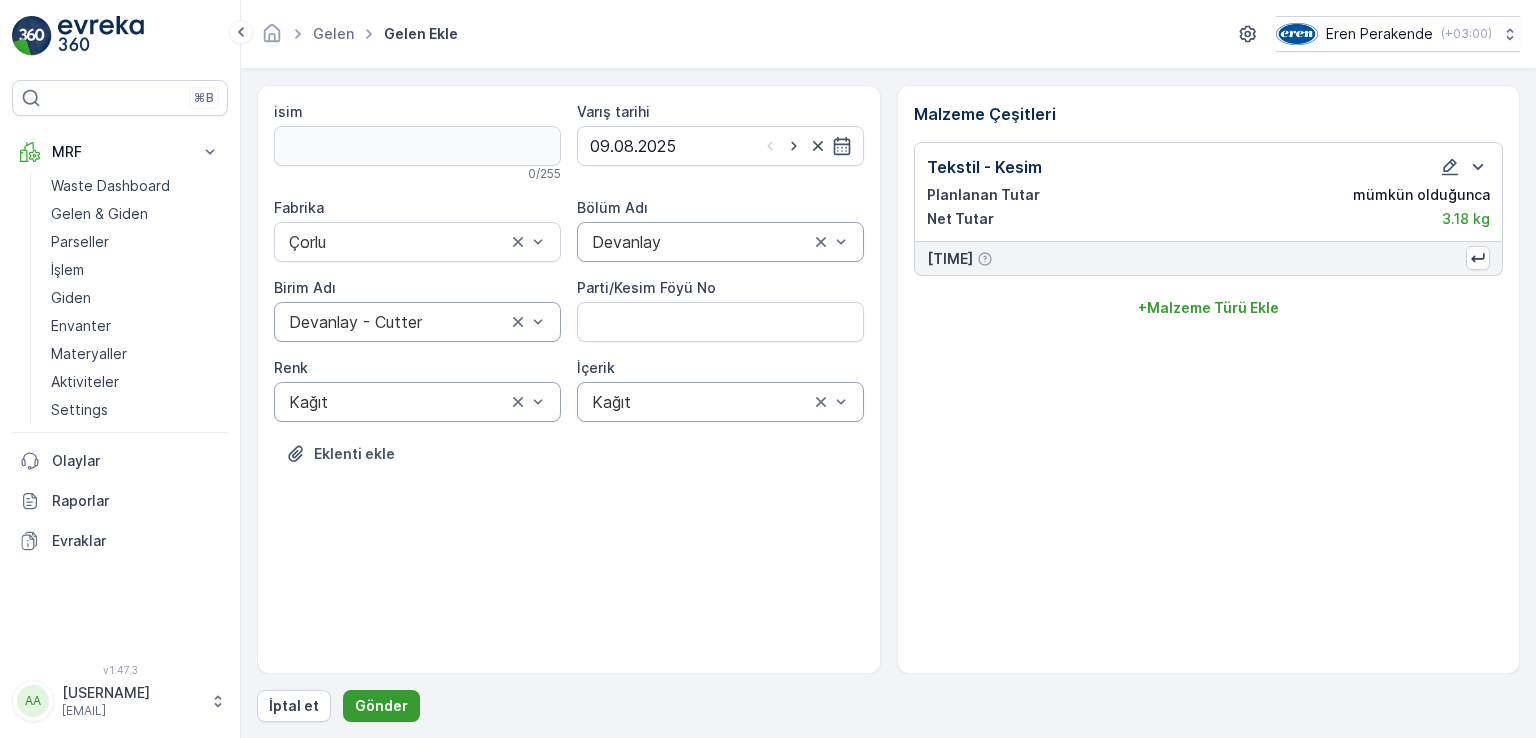 click on "Gönder" at bounding box center (381, 706) 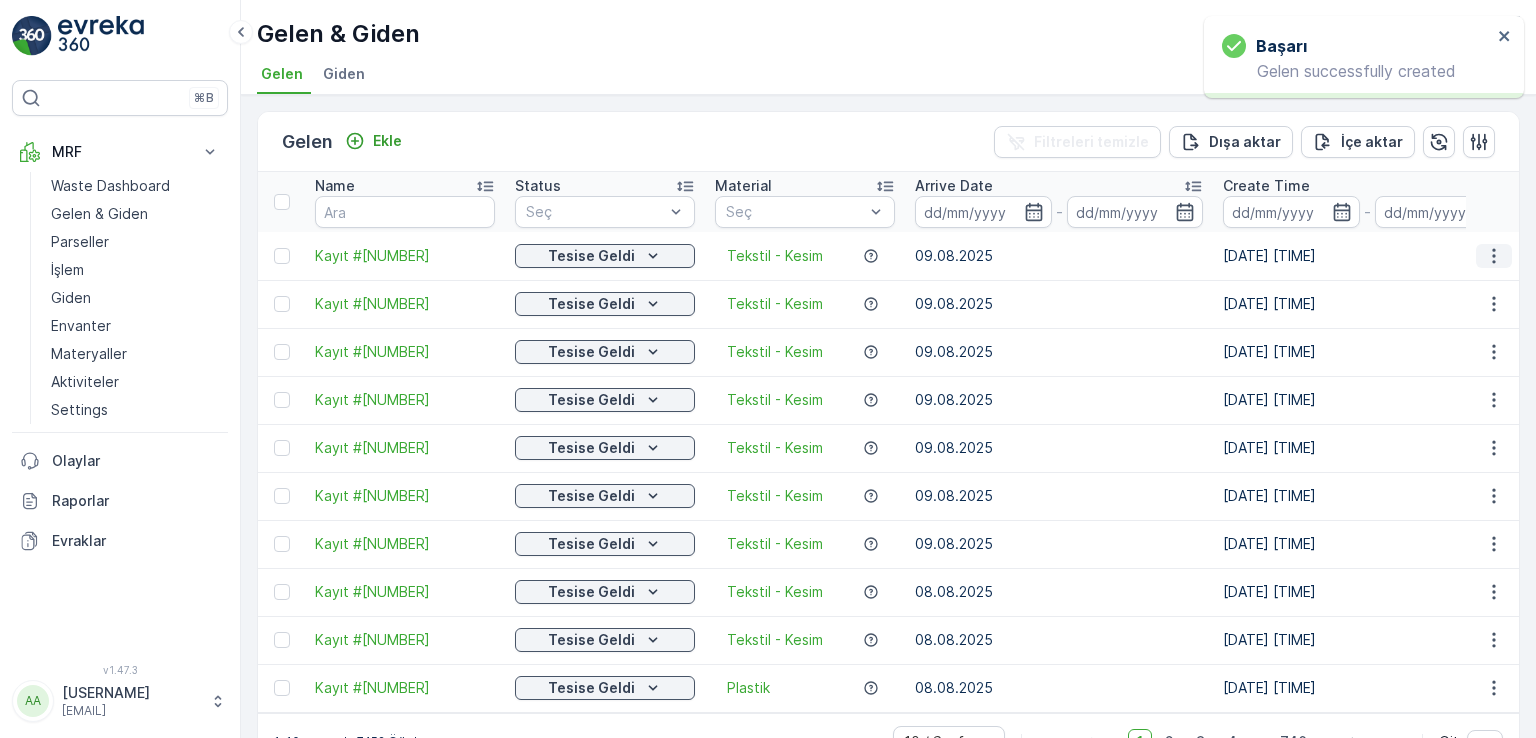click 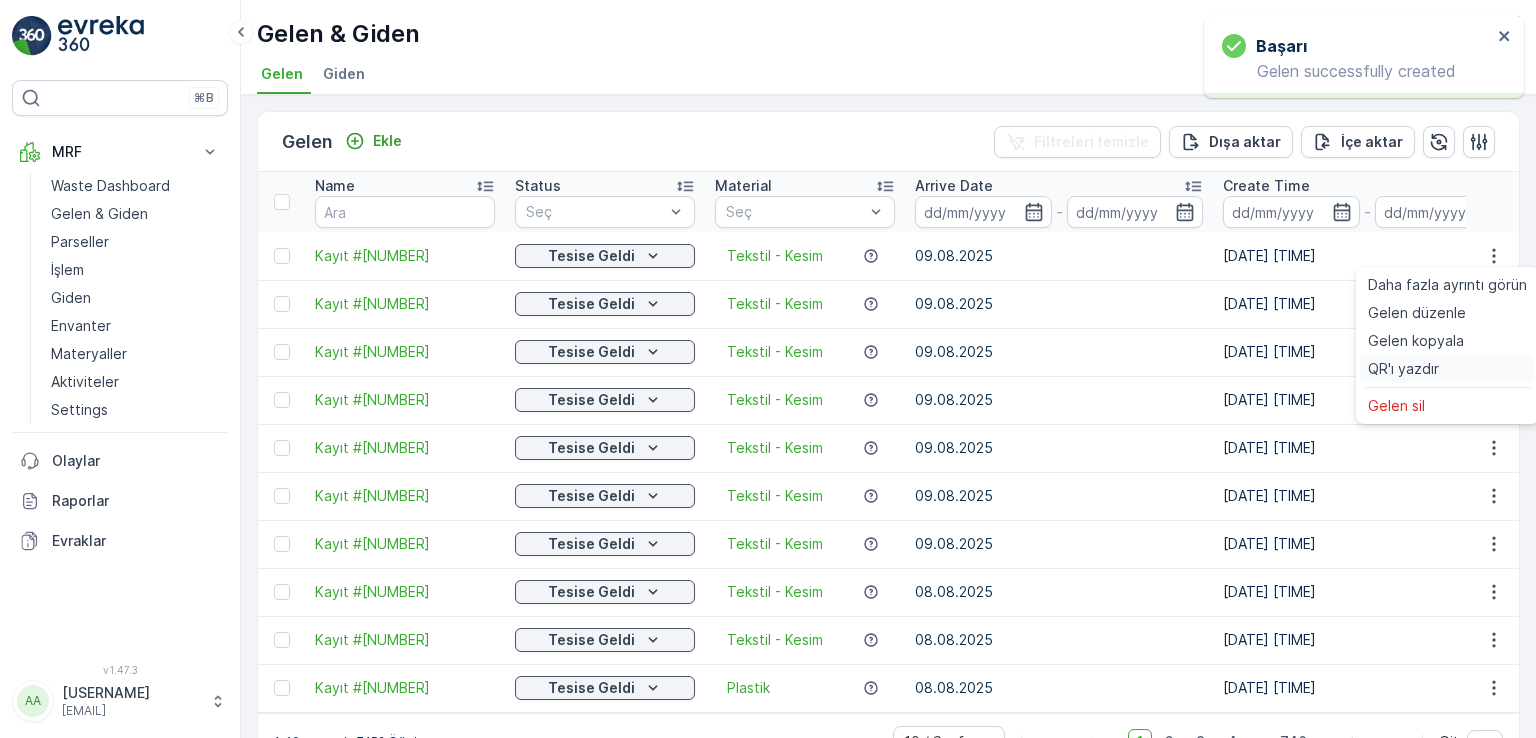 click on "QR'ı yazdır" at bounding box center [1403, 369] 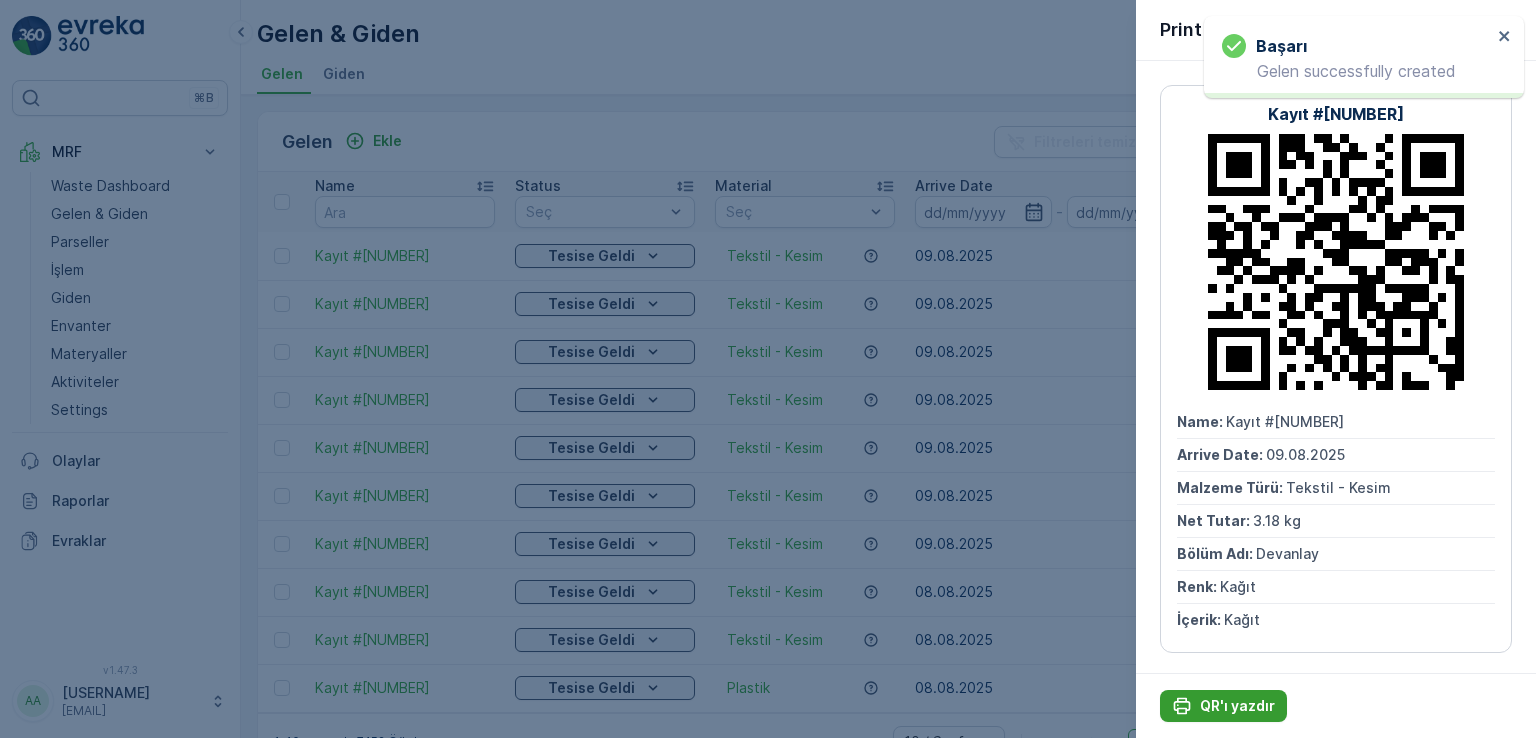 click on "QR'ı yazdır" at bounding box center (1223, 706) 